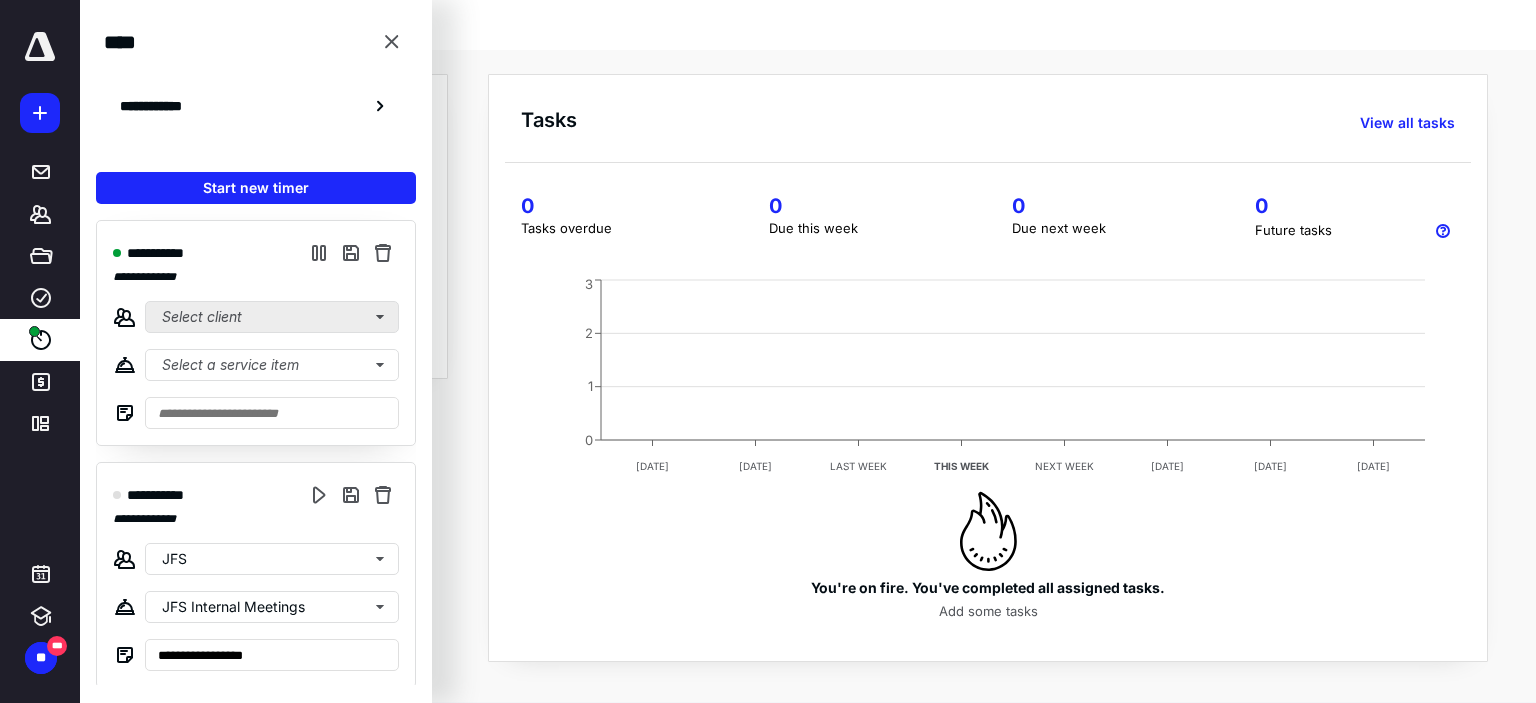 scroll, scrollTop: 0, scrollLeft: 0, axis: both 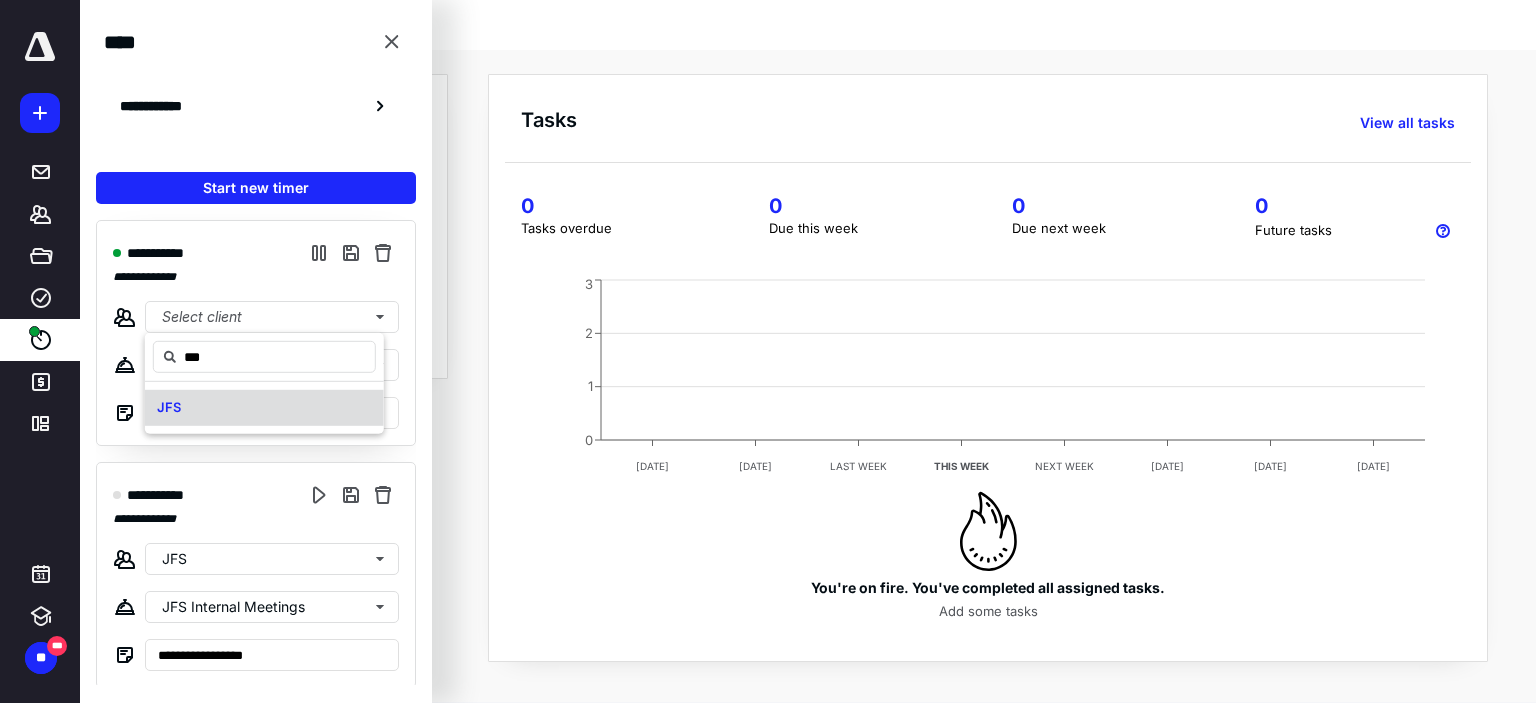 click on "JFS" at bounding box center [264, 408] 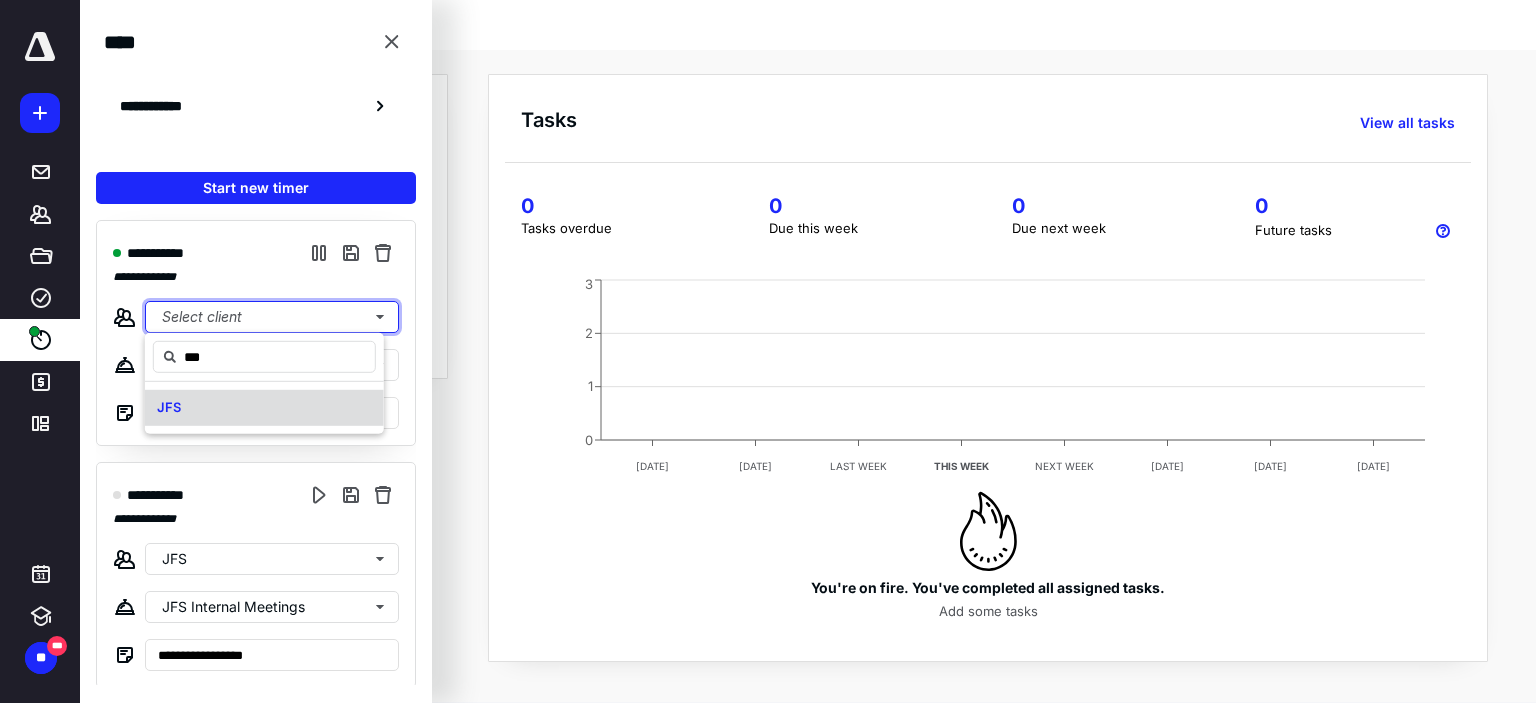 type 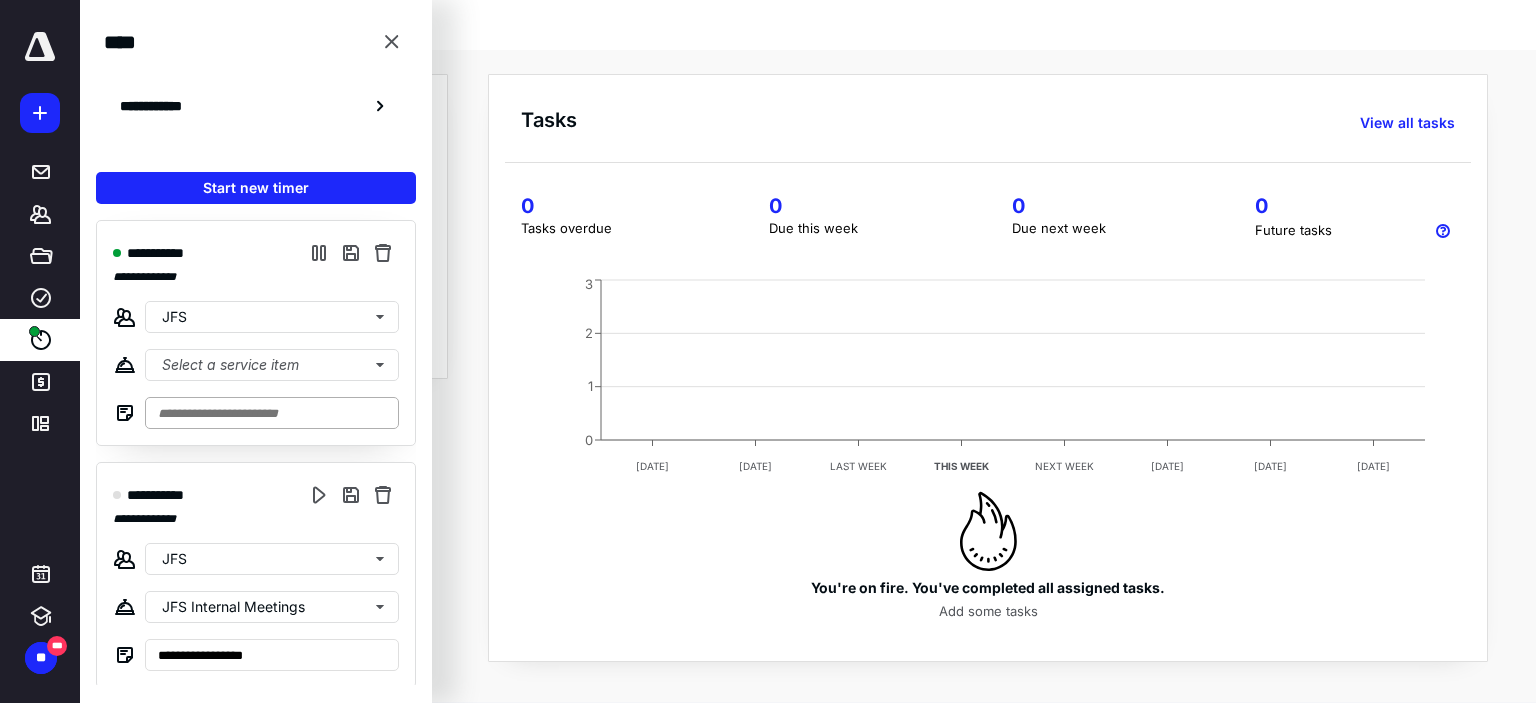 drag, startPoint x: 259, startPoint y: 395, endPoint x: 263, endPoint y: 420, distance: 25.317978 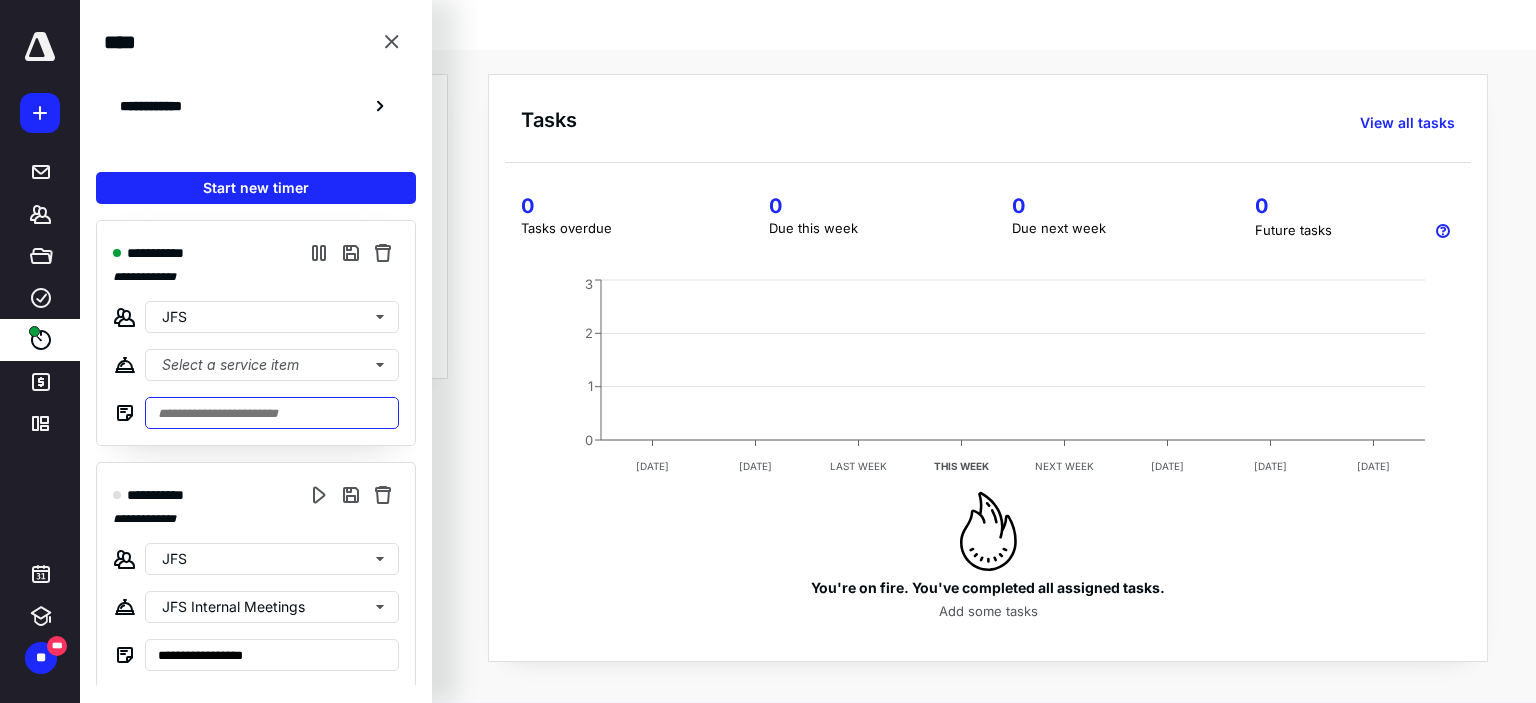 click at bounding box center (272, 413) 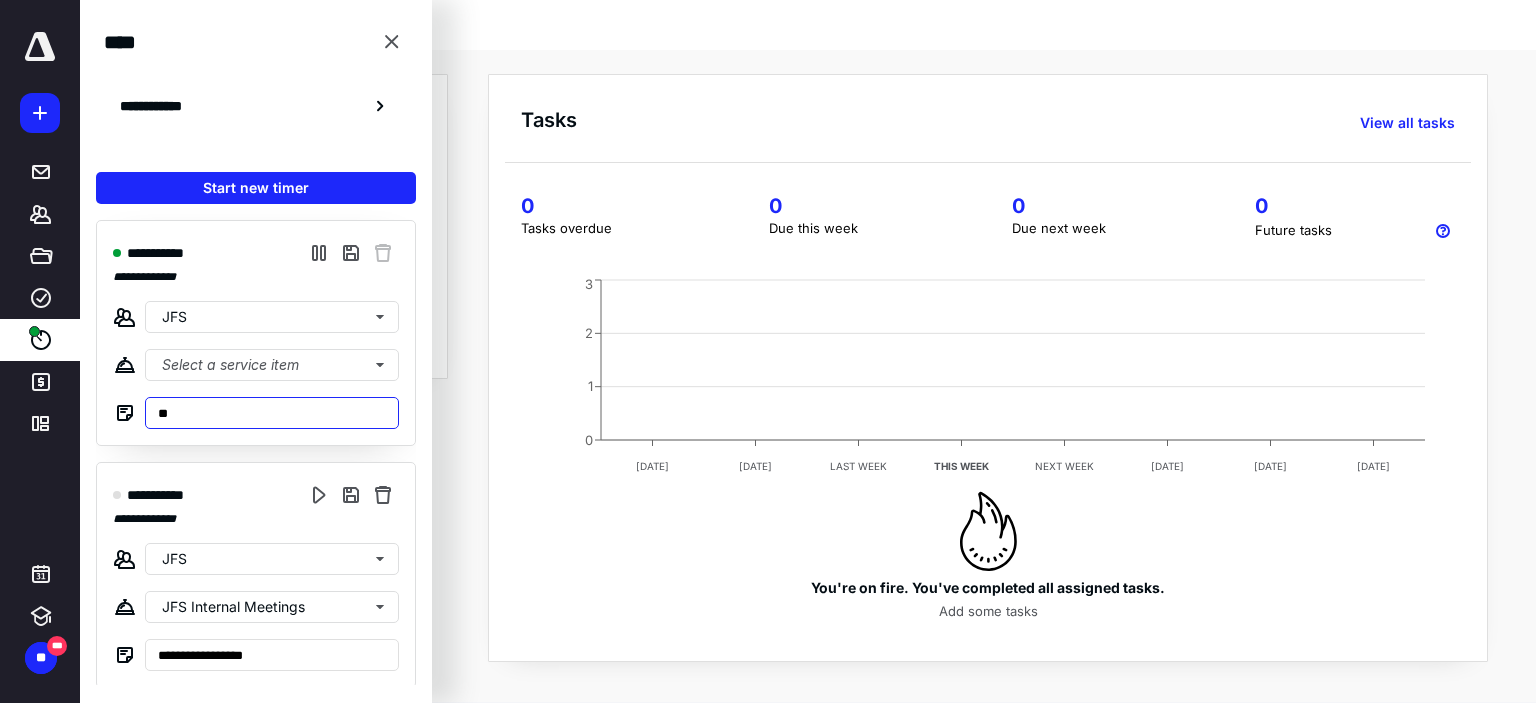 type on "*" 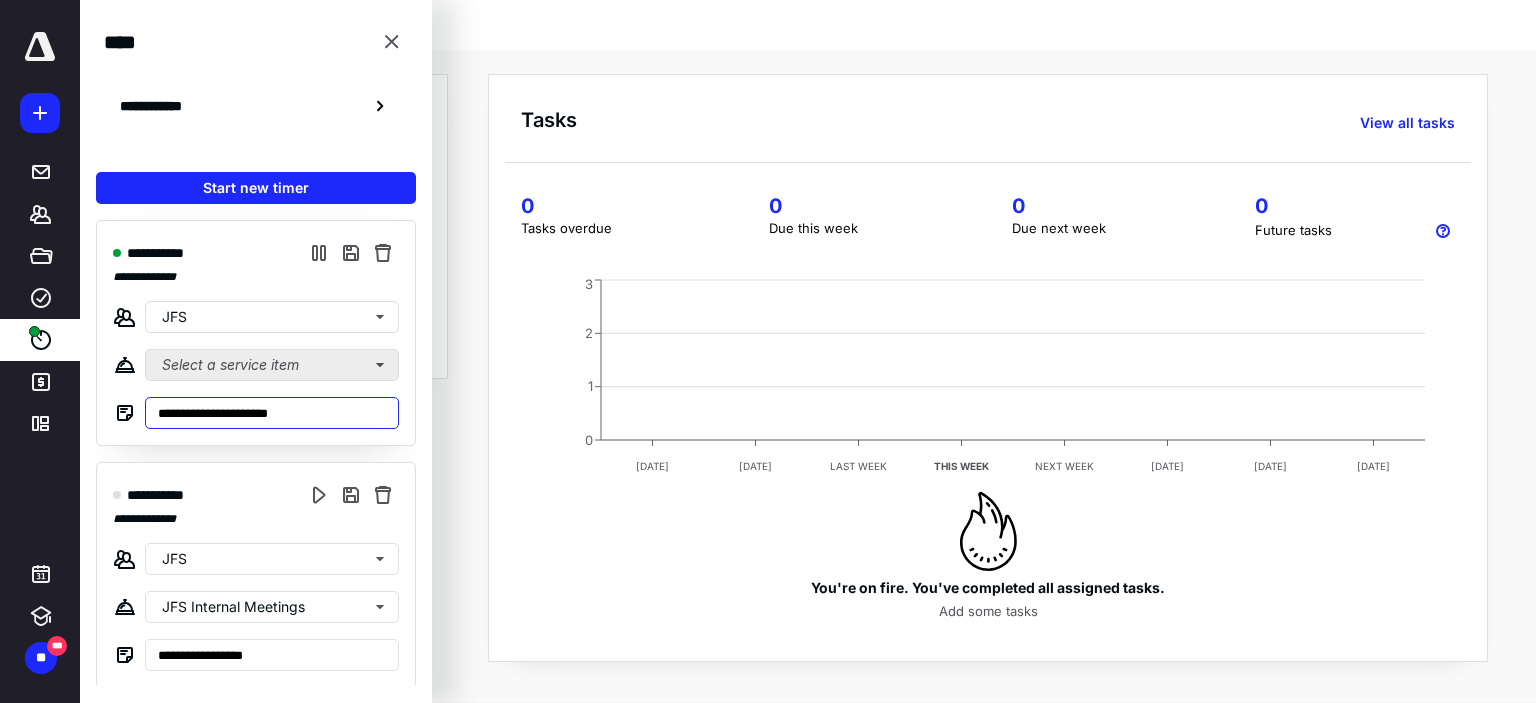 type on "**********" 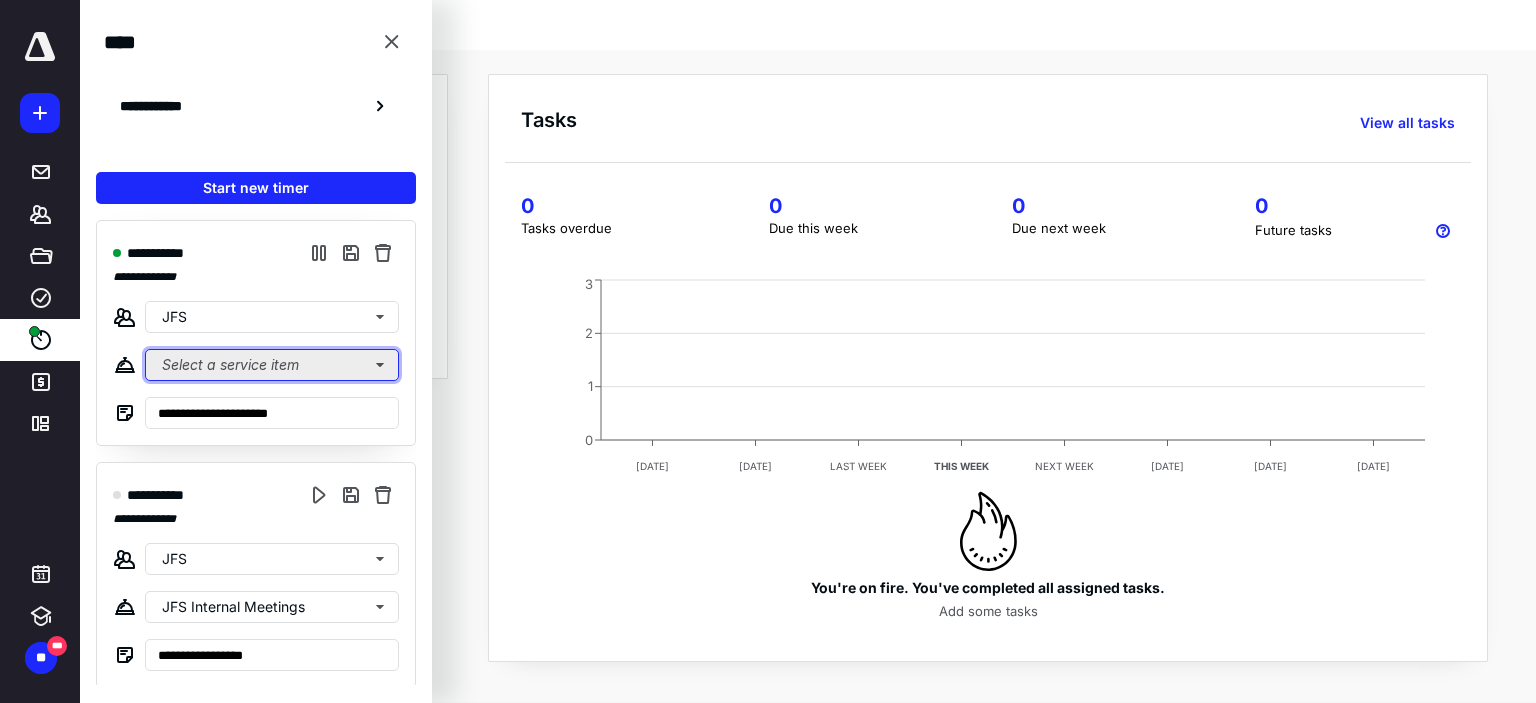 click on "Select a service item" at bounding box center (272, 365) 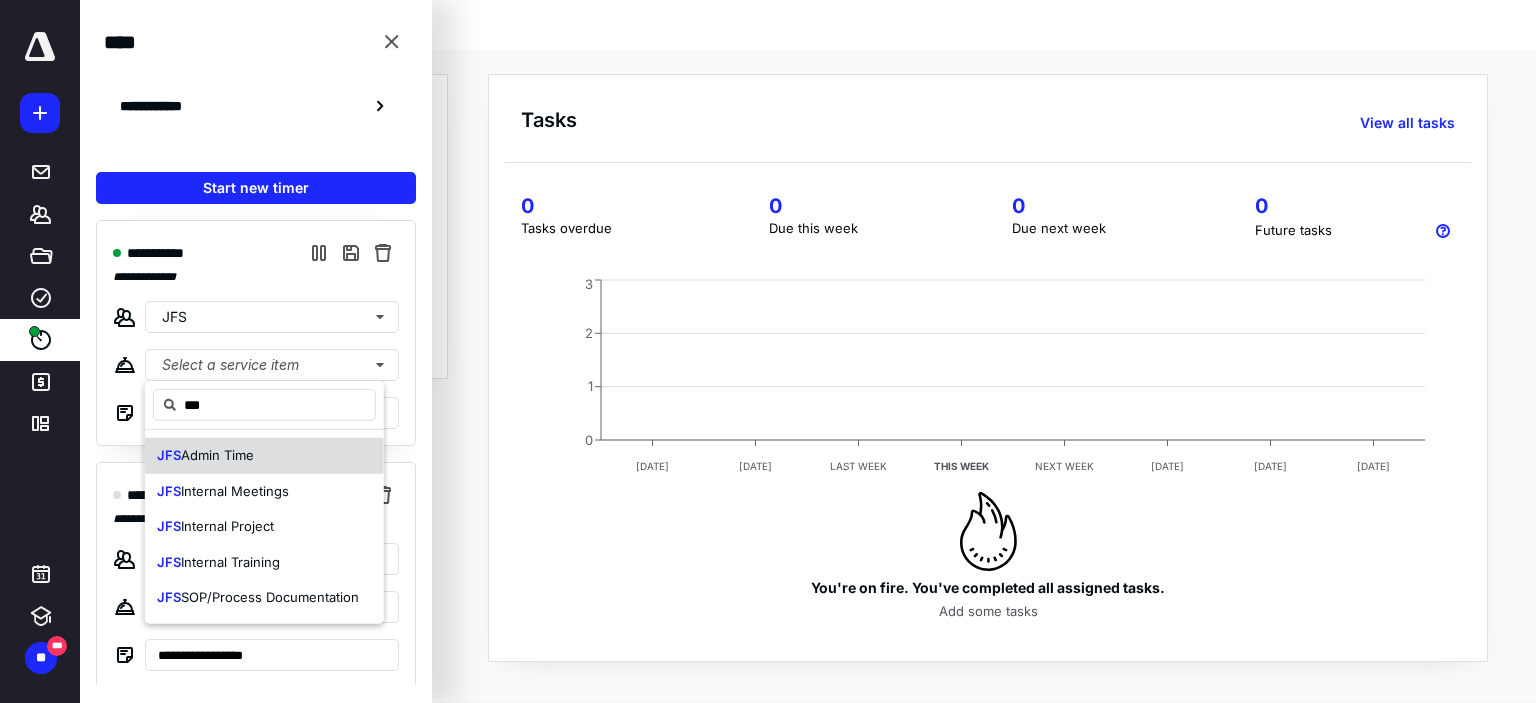 click on "Admin Time" at bounding box center (217, 455) 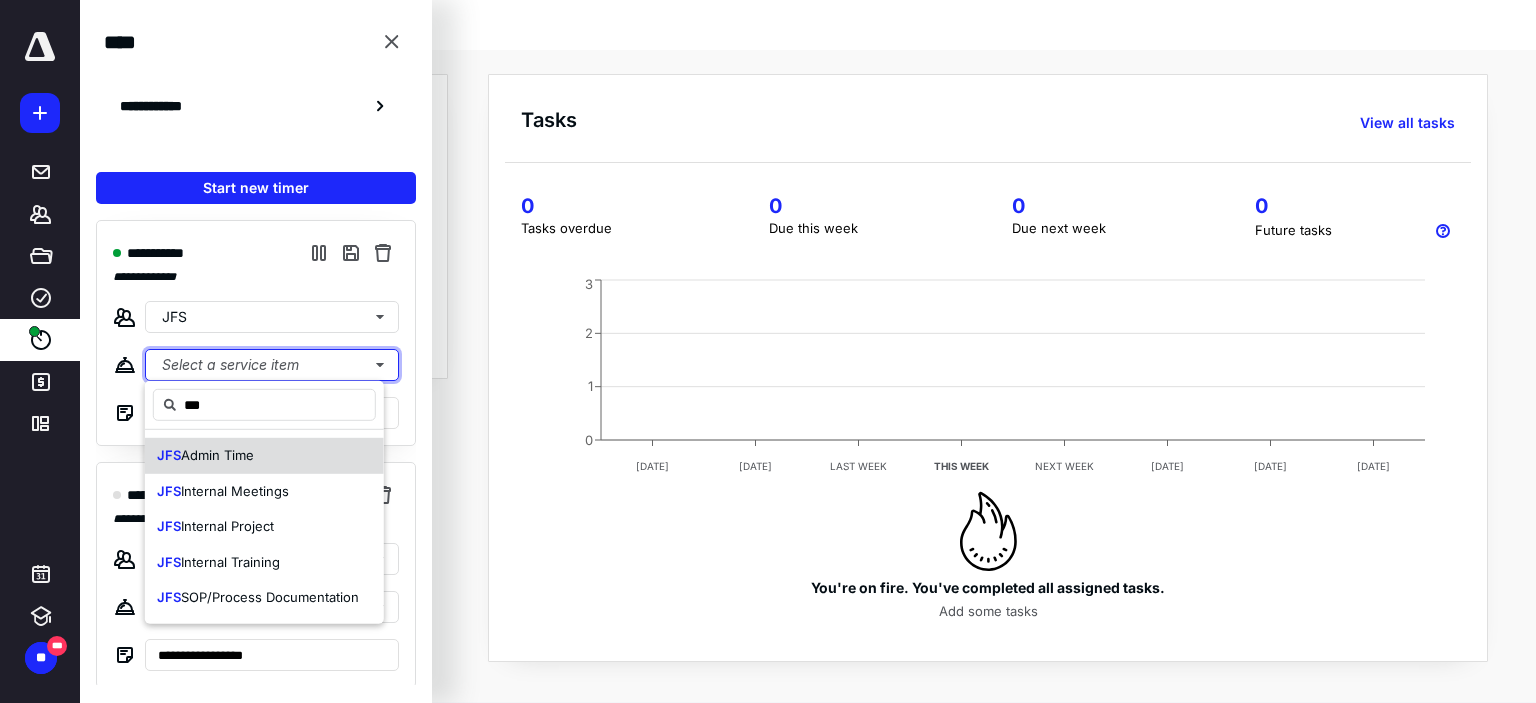 type 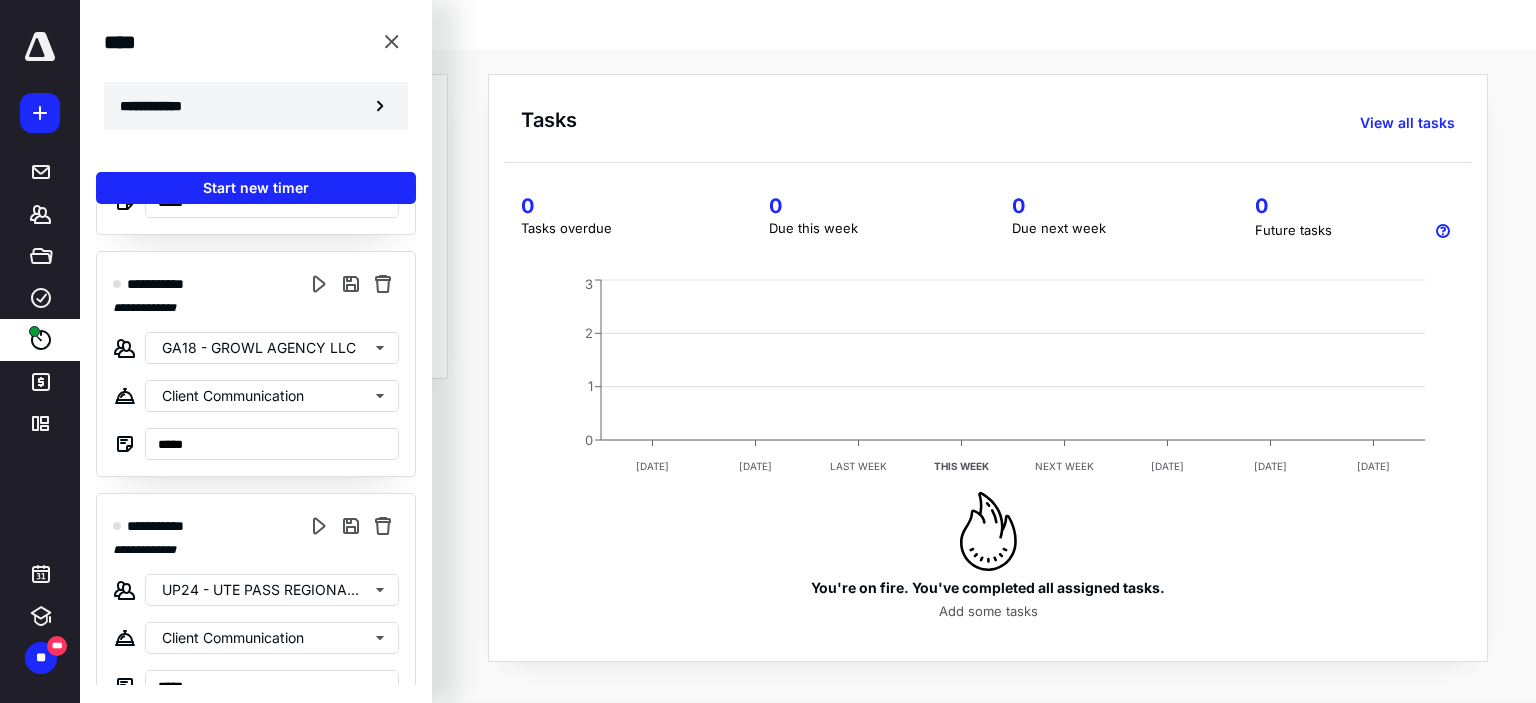 scroll, scrollTop: 1199, scrollLeft: 0, axis: vertical 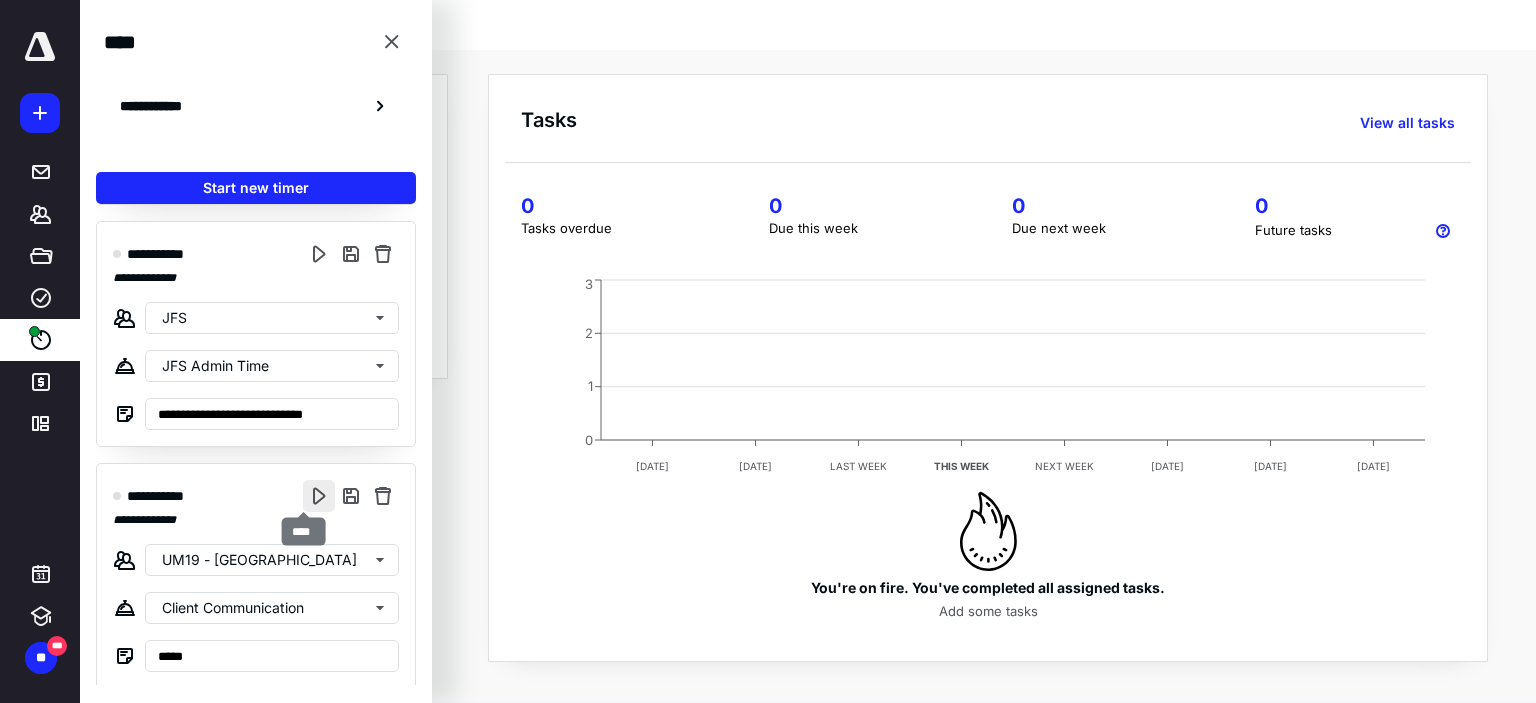 click at bounding box center [319, 496] 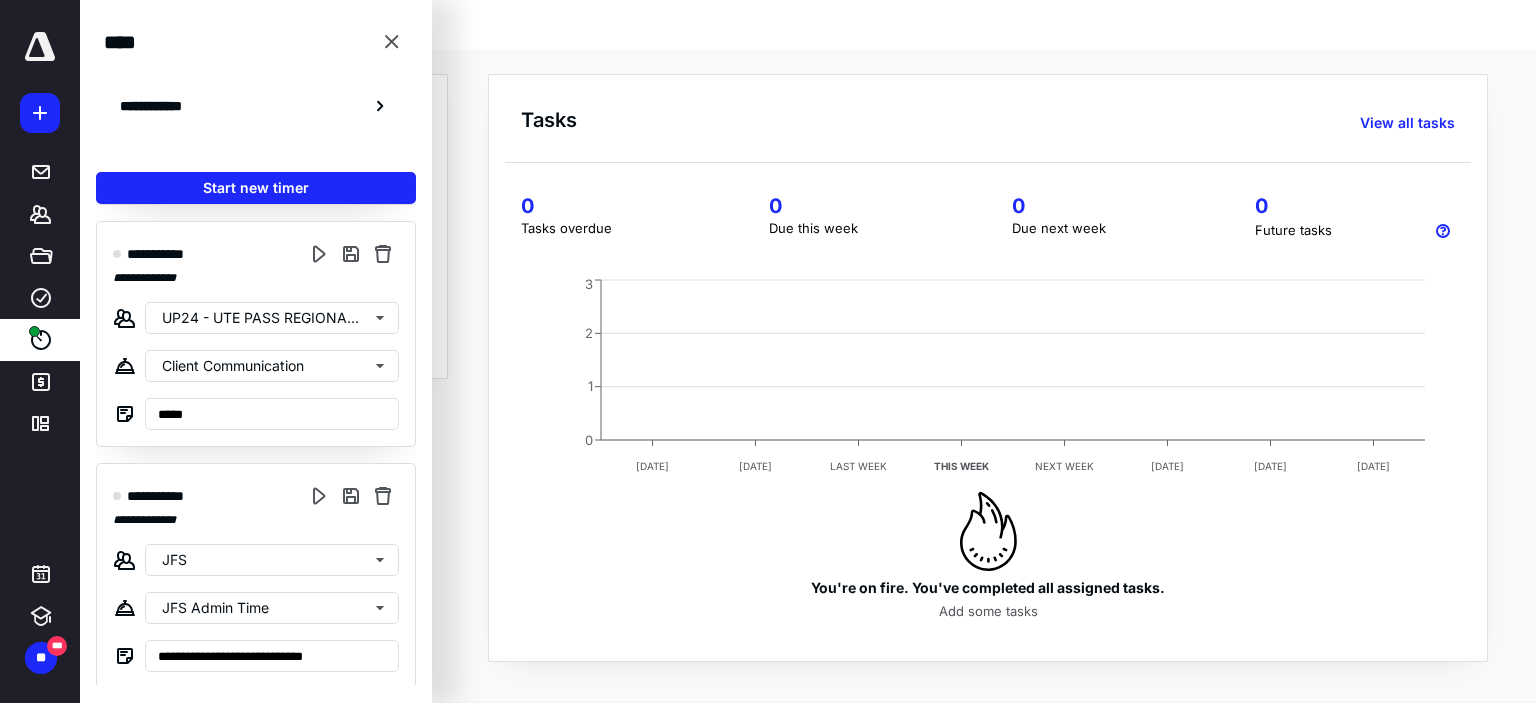 scroll, scrollTop: 0, scrollLeft: 0, axis: both 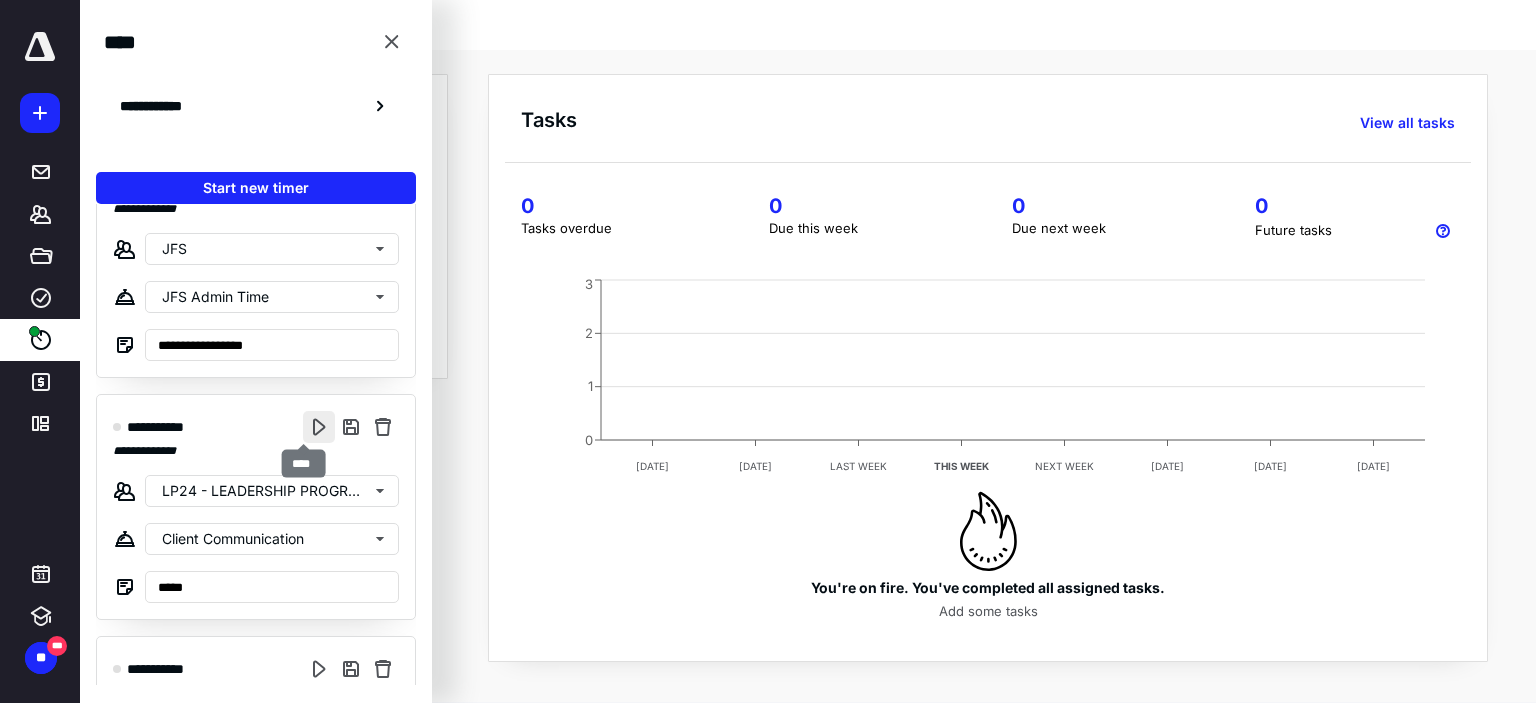 click at bounding box center (319, 427) 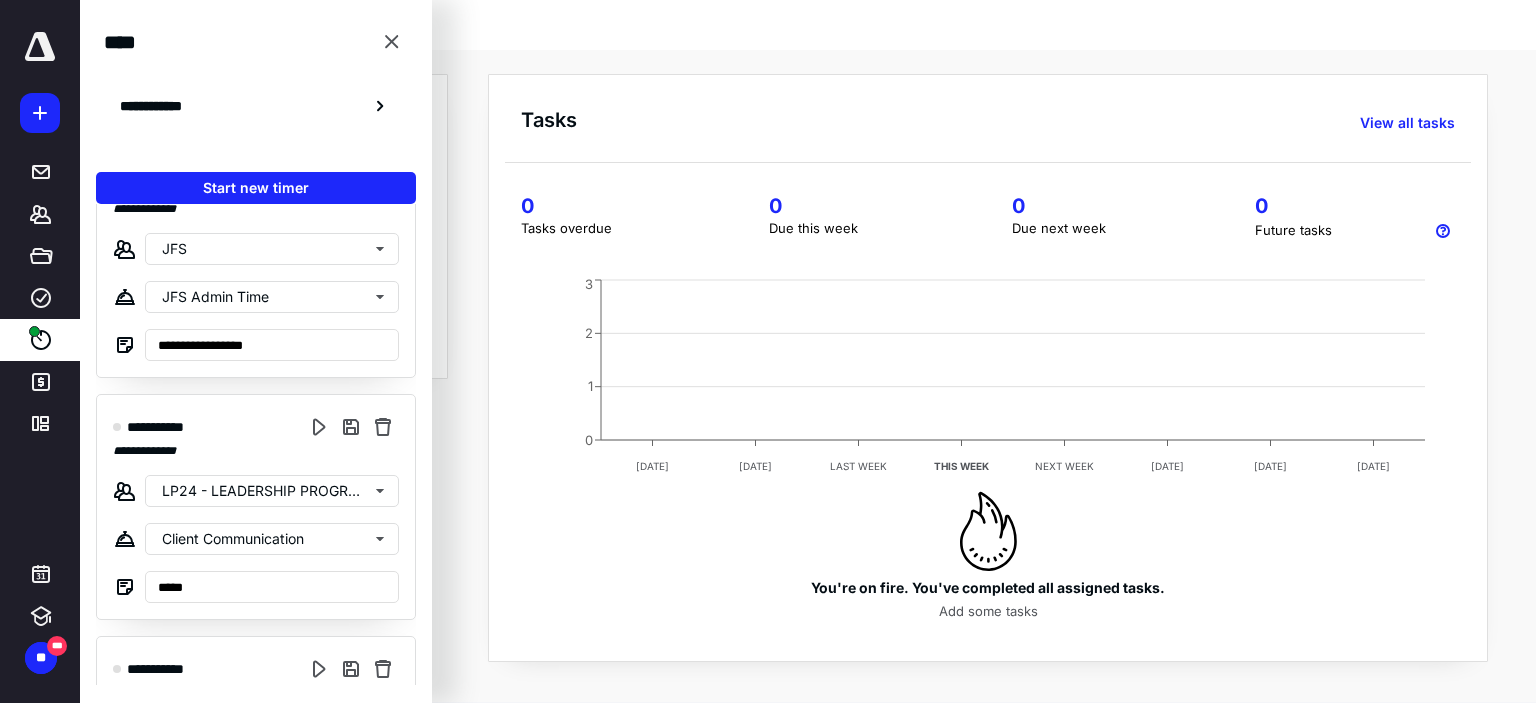 scroll, scrollTop: 0, scrollLeft: 0, axis: both 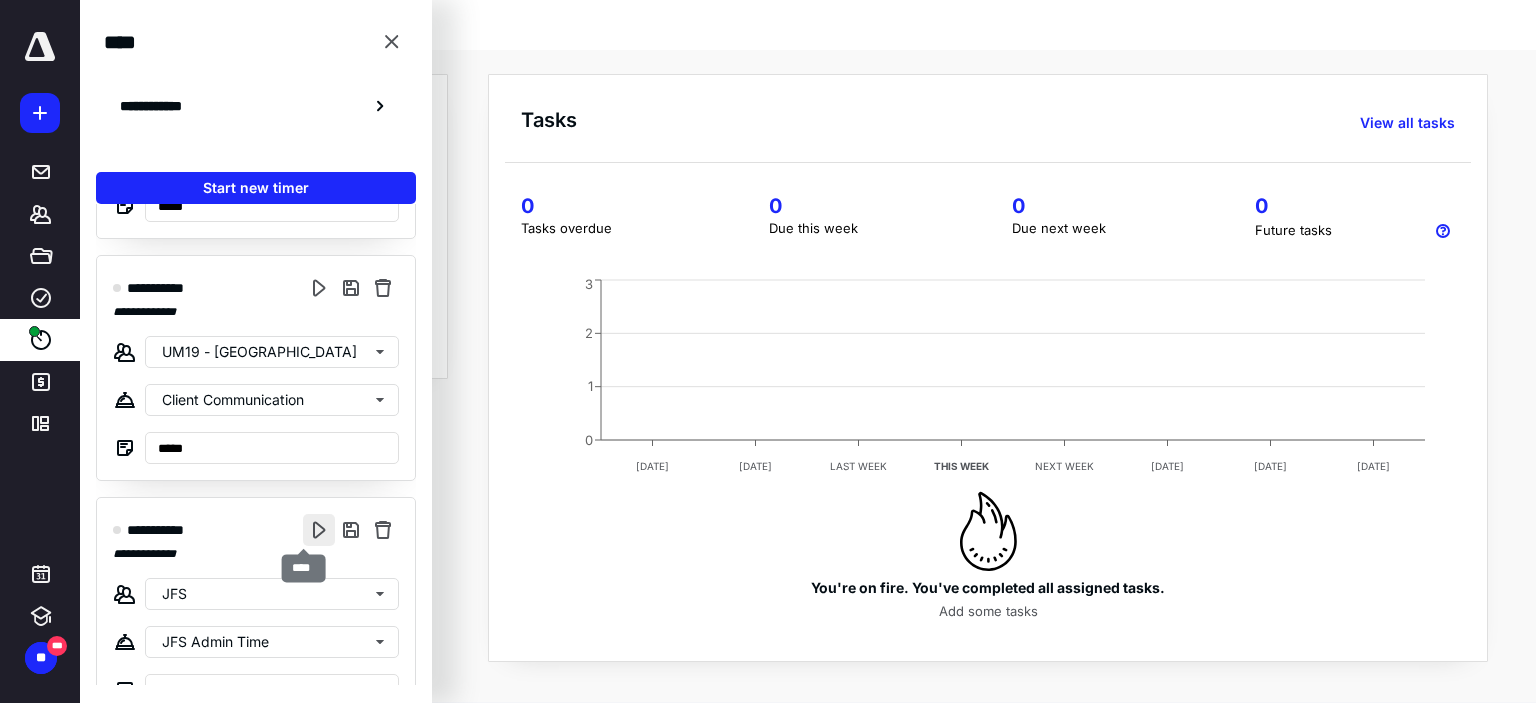 click at bounding box center [319, 530] 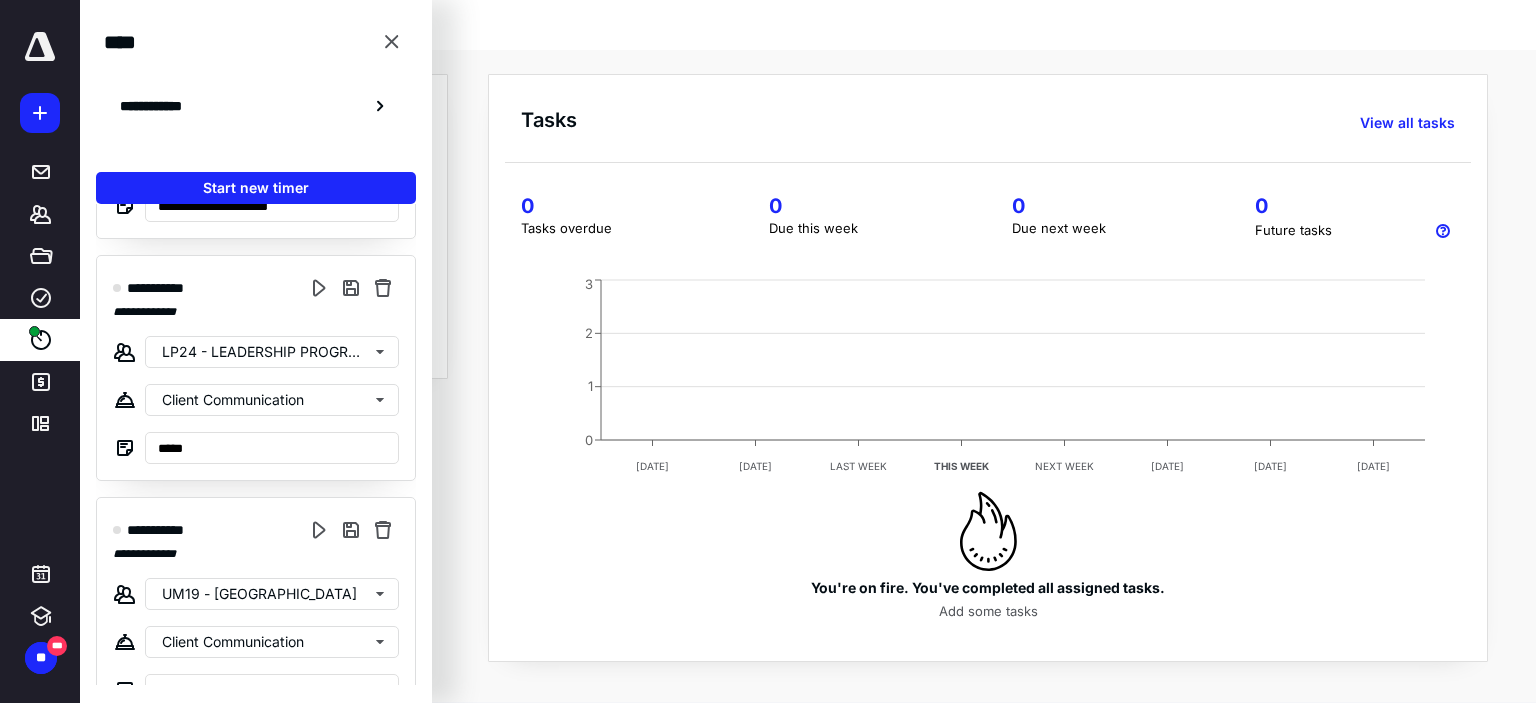 scroll, scrollTop: 0, scrollLeft: 0, axis: both 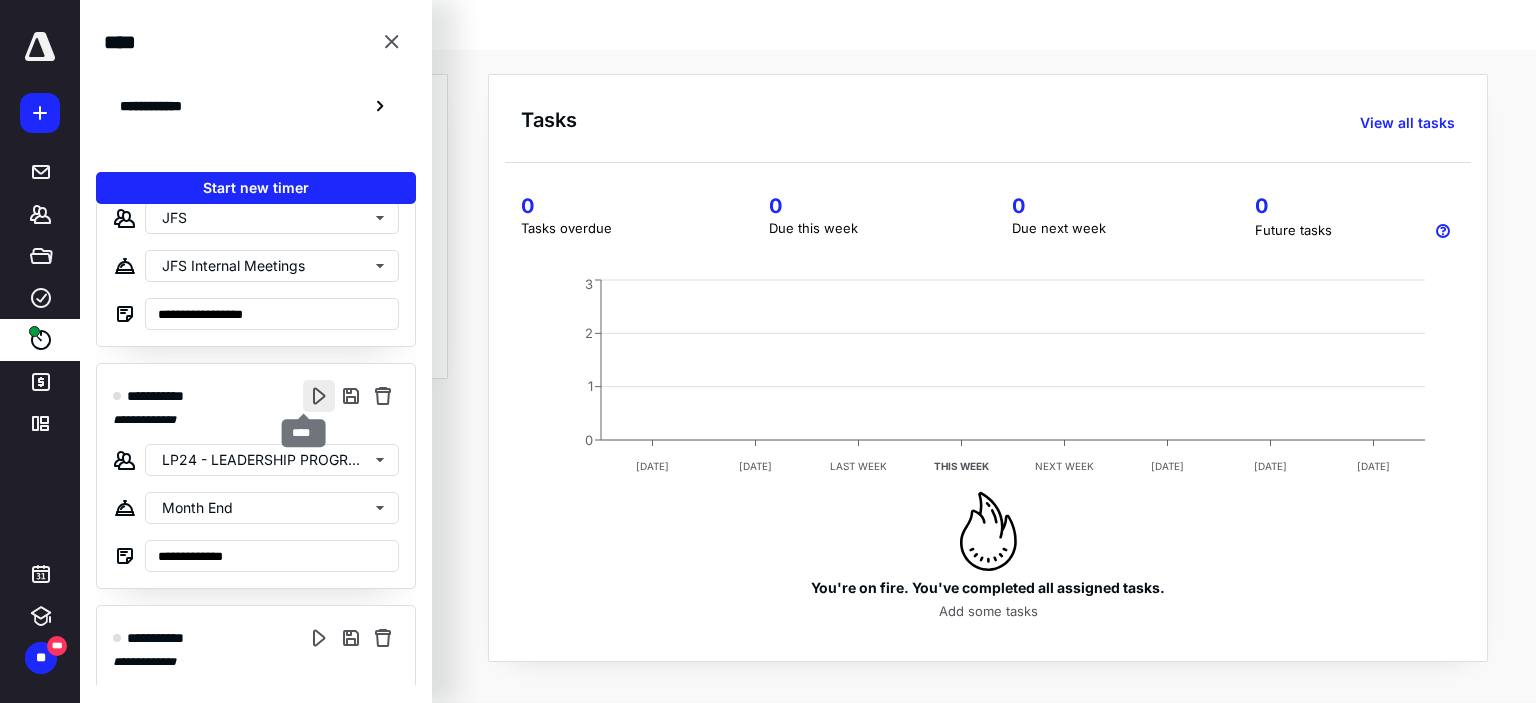 click at bounding box center (319, 396) 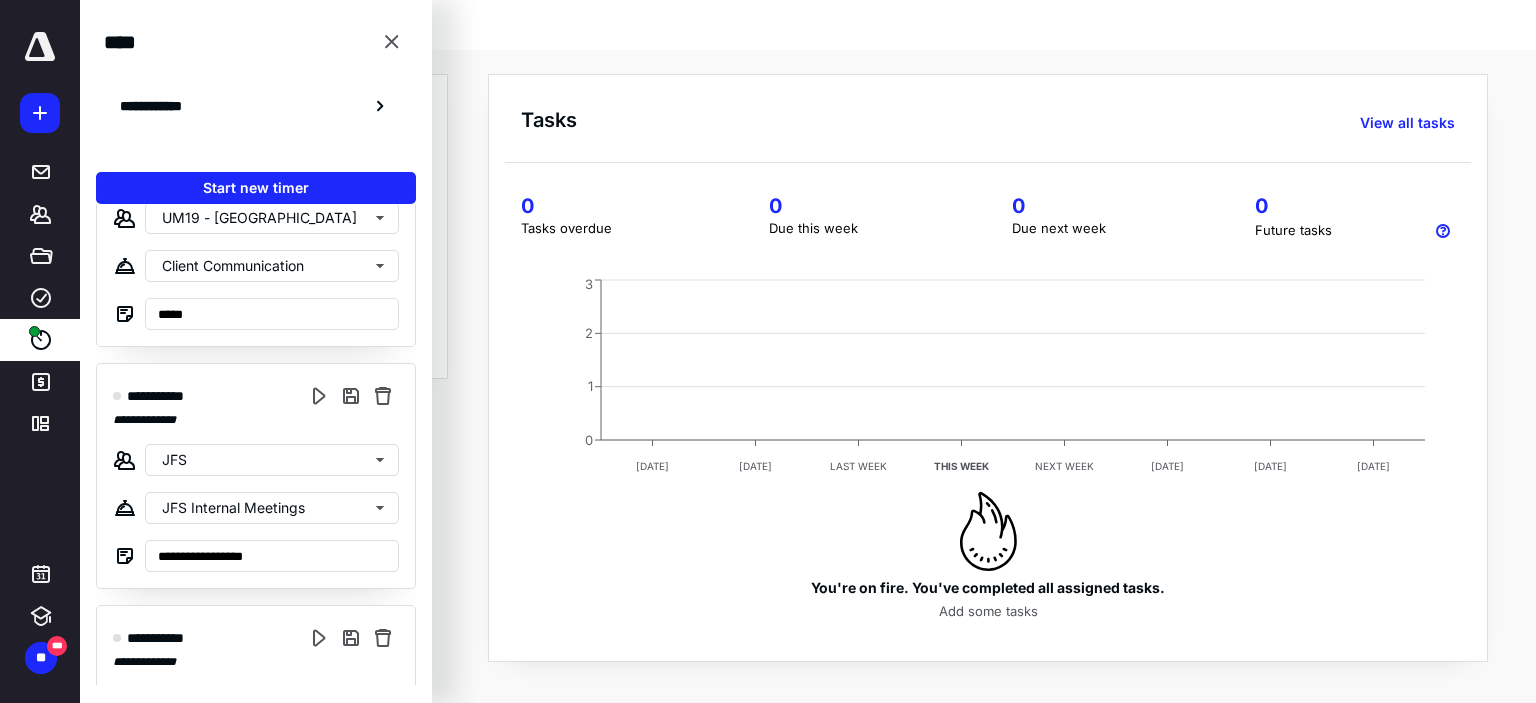 scroll, scrollTop: 0, scrollLeft: 0, axis: both 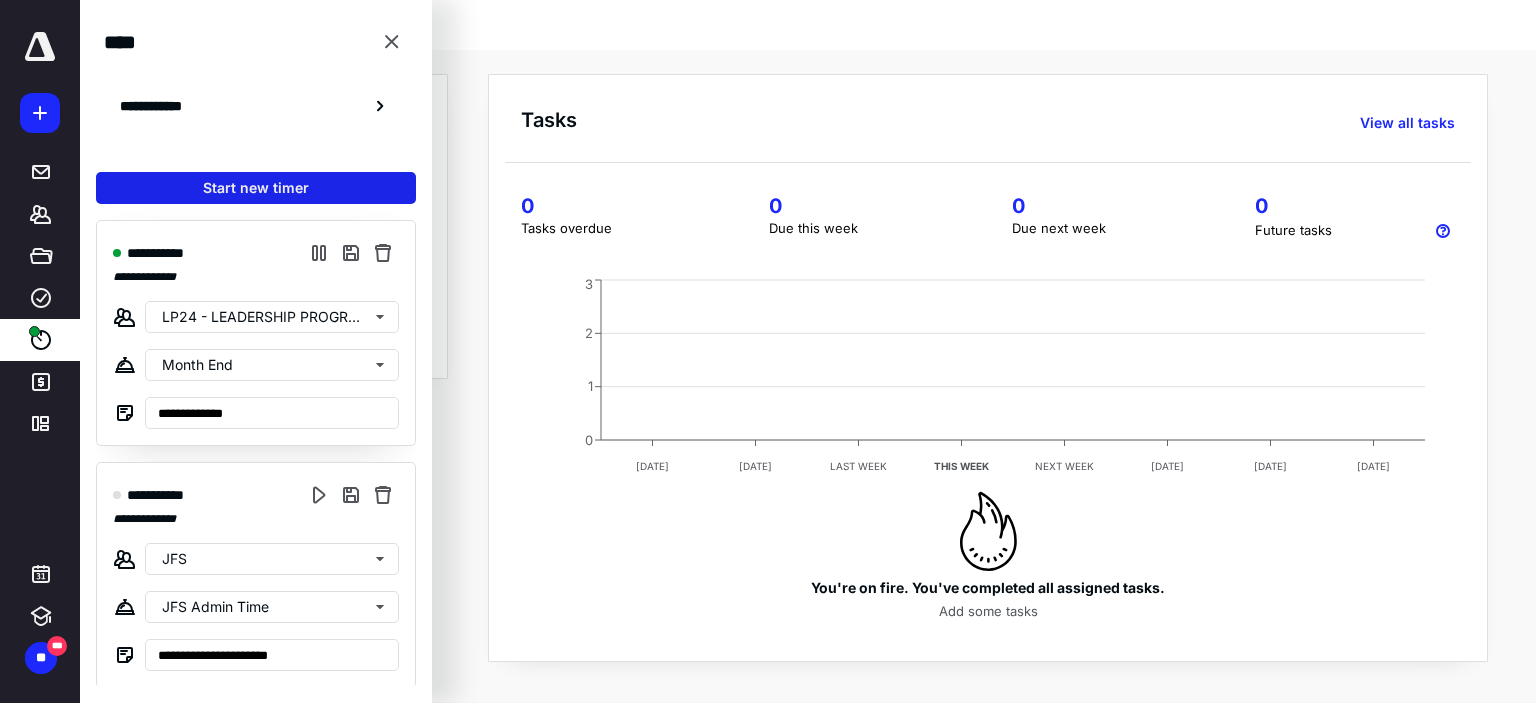 click on "Start new timer" at bounding box center (256, 188) 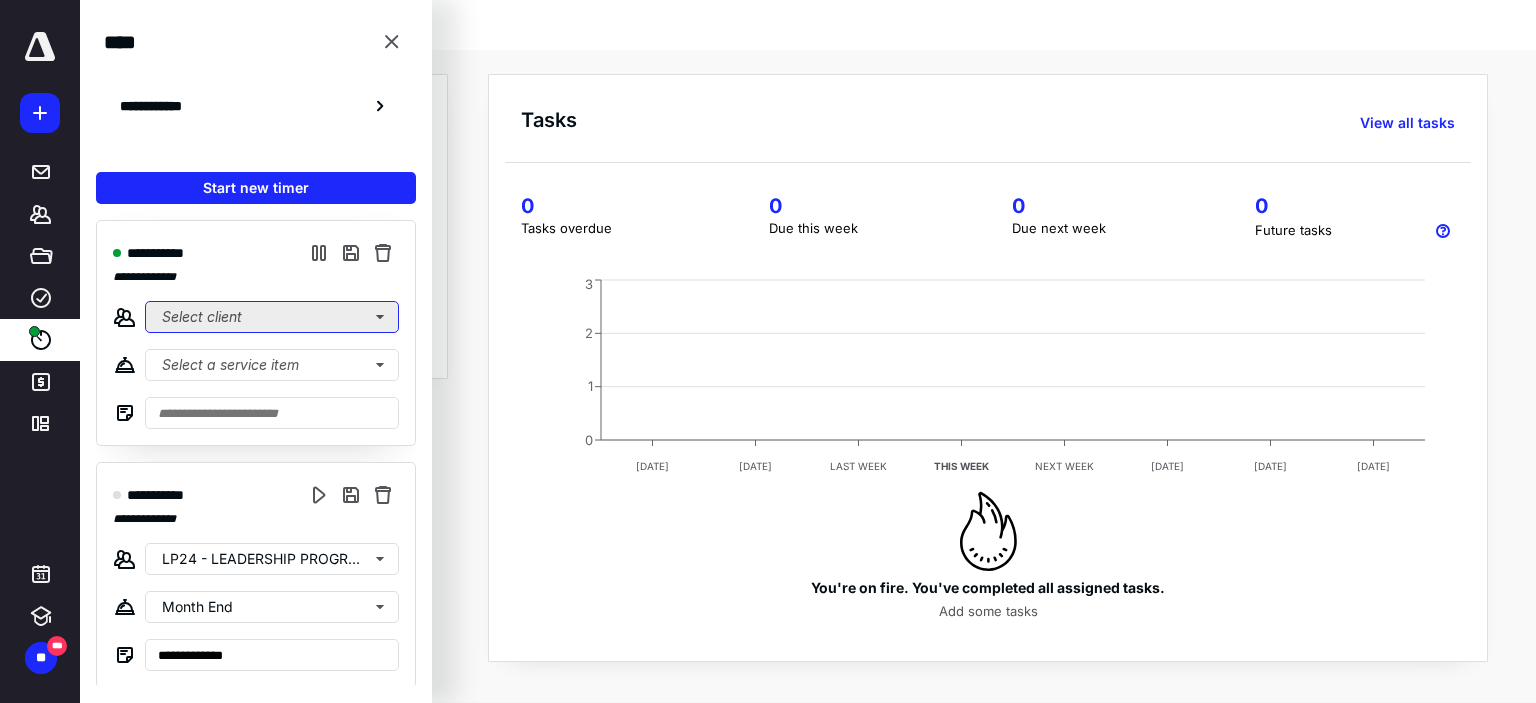click on "Select client" at bounding box center [272, 317] 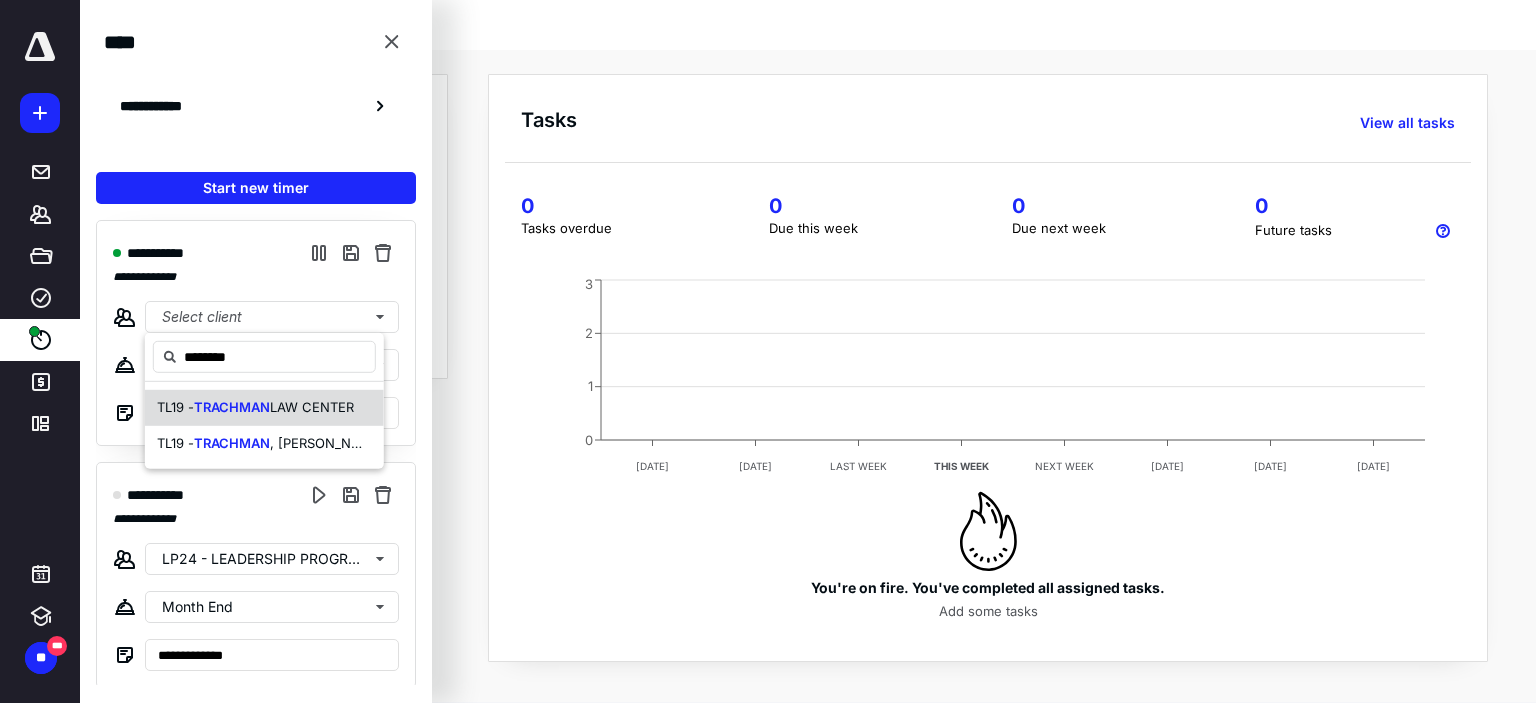 click on "TRACHMAN" at bounding box center (232, 407) 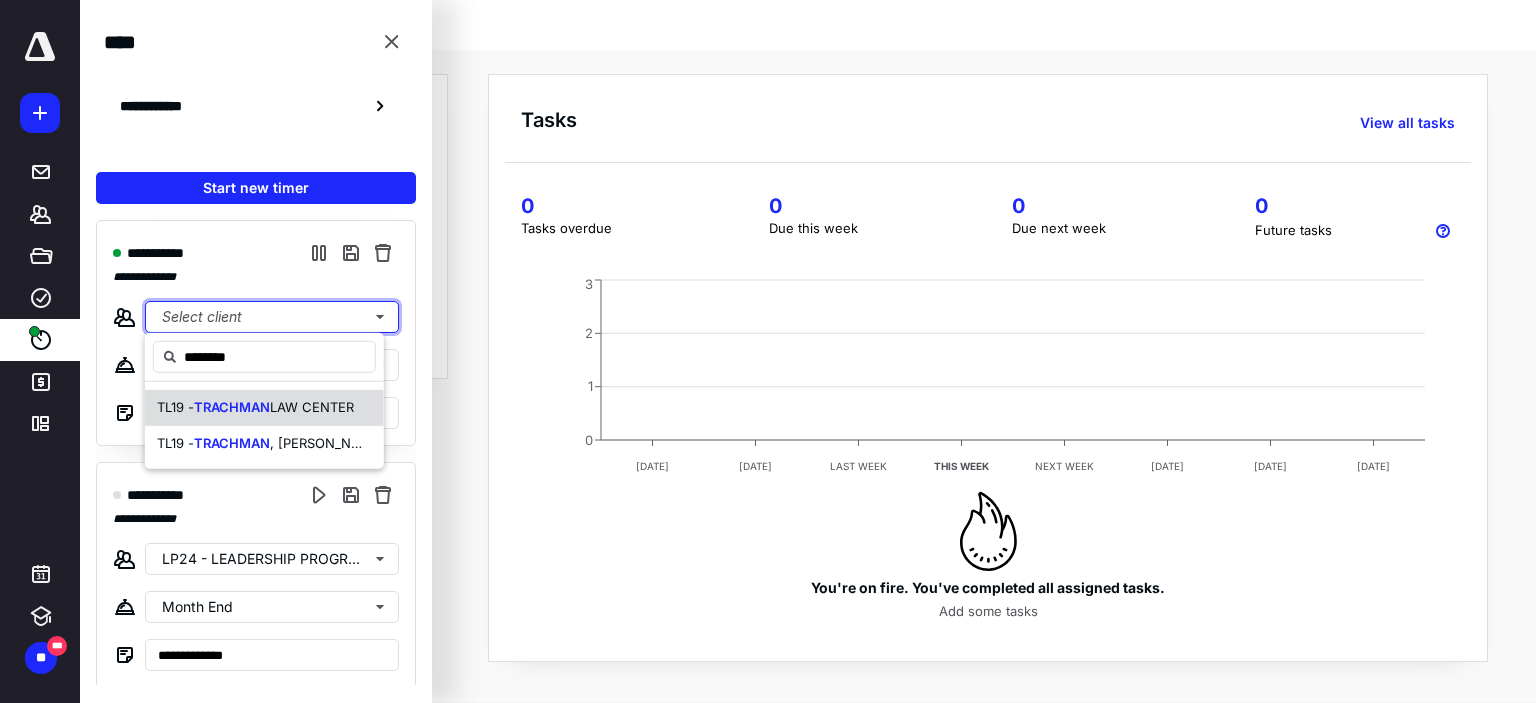 type 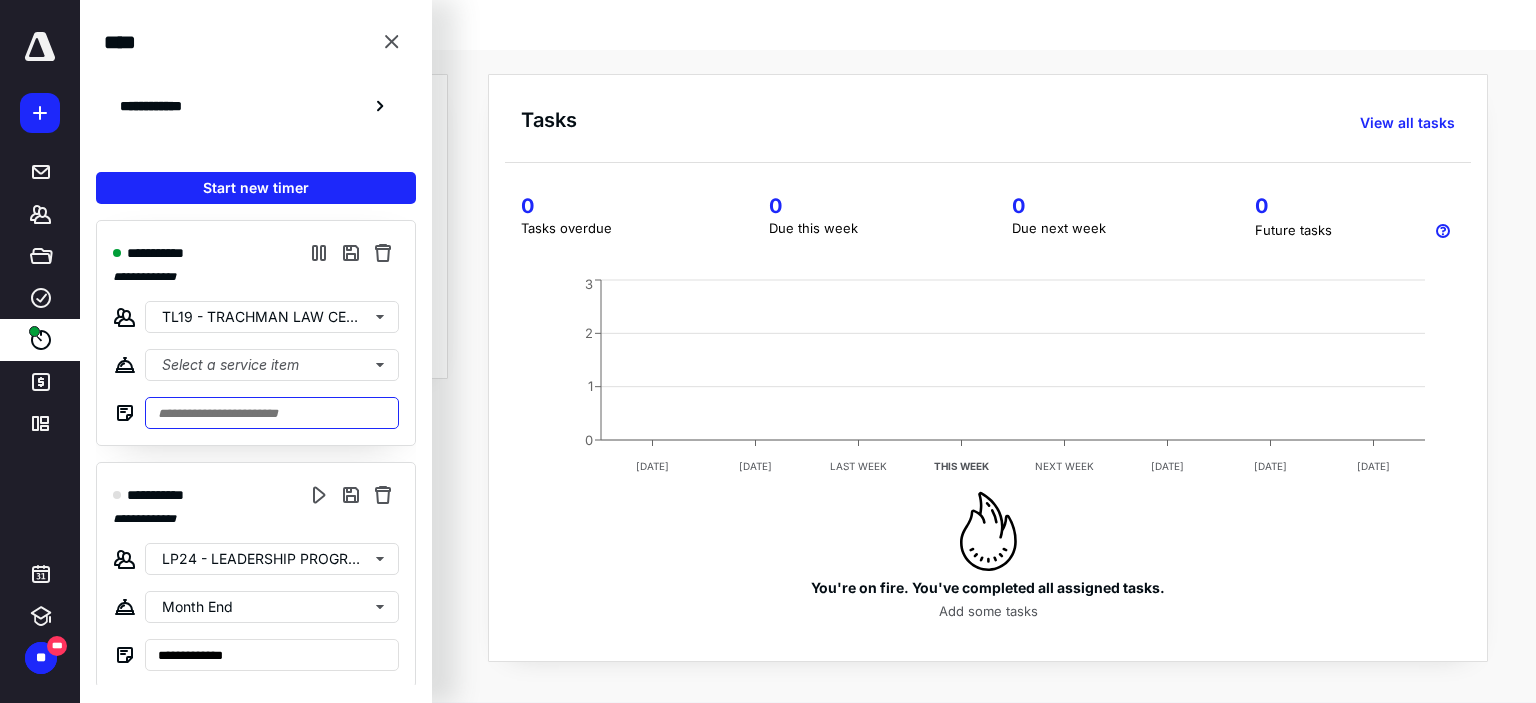 click at bounding box center [272, 413] 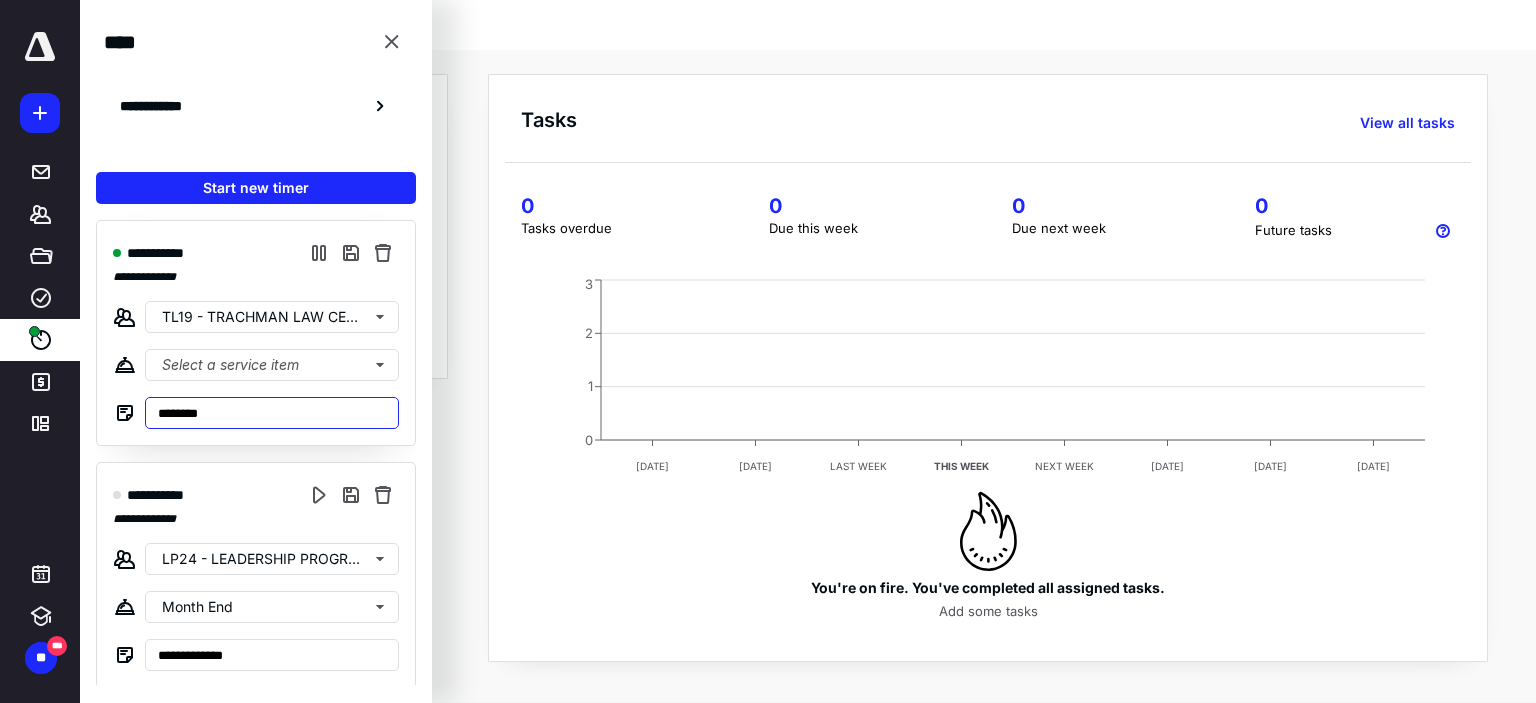 click on "********" at bounding box center [272, 413] 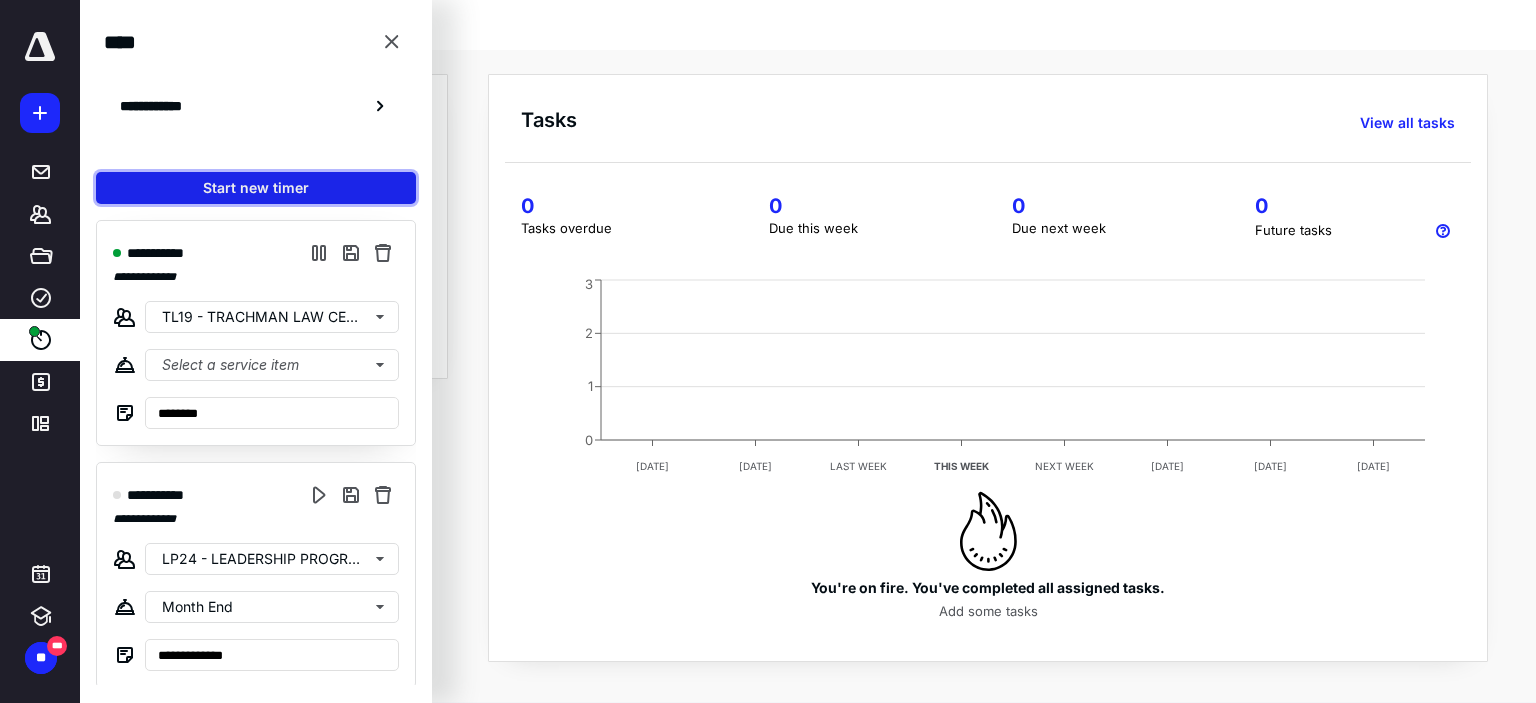 click on "Start new timer" at bounding box center (256, 188) 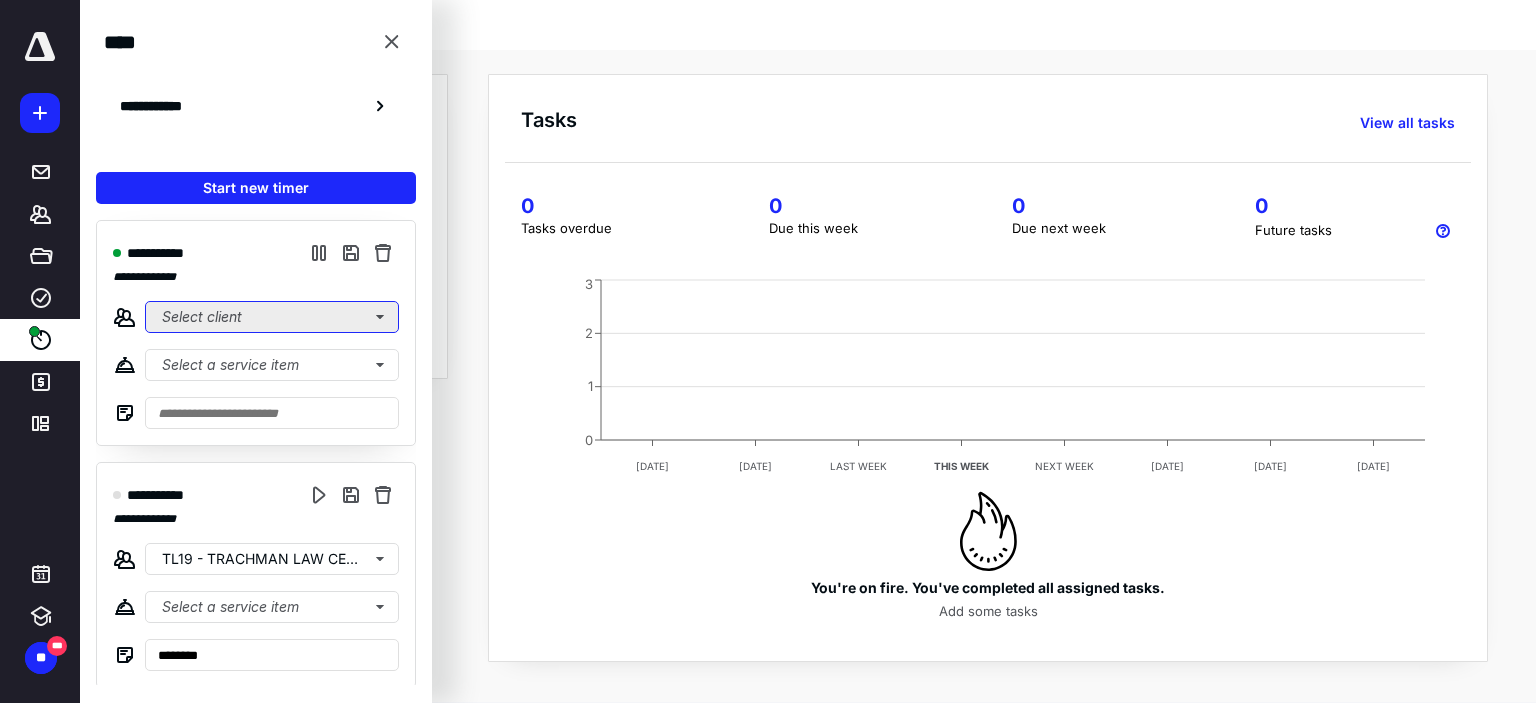 click on "Select client" at bounding box center (272, 317) 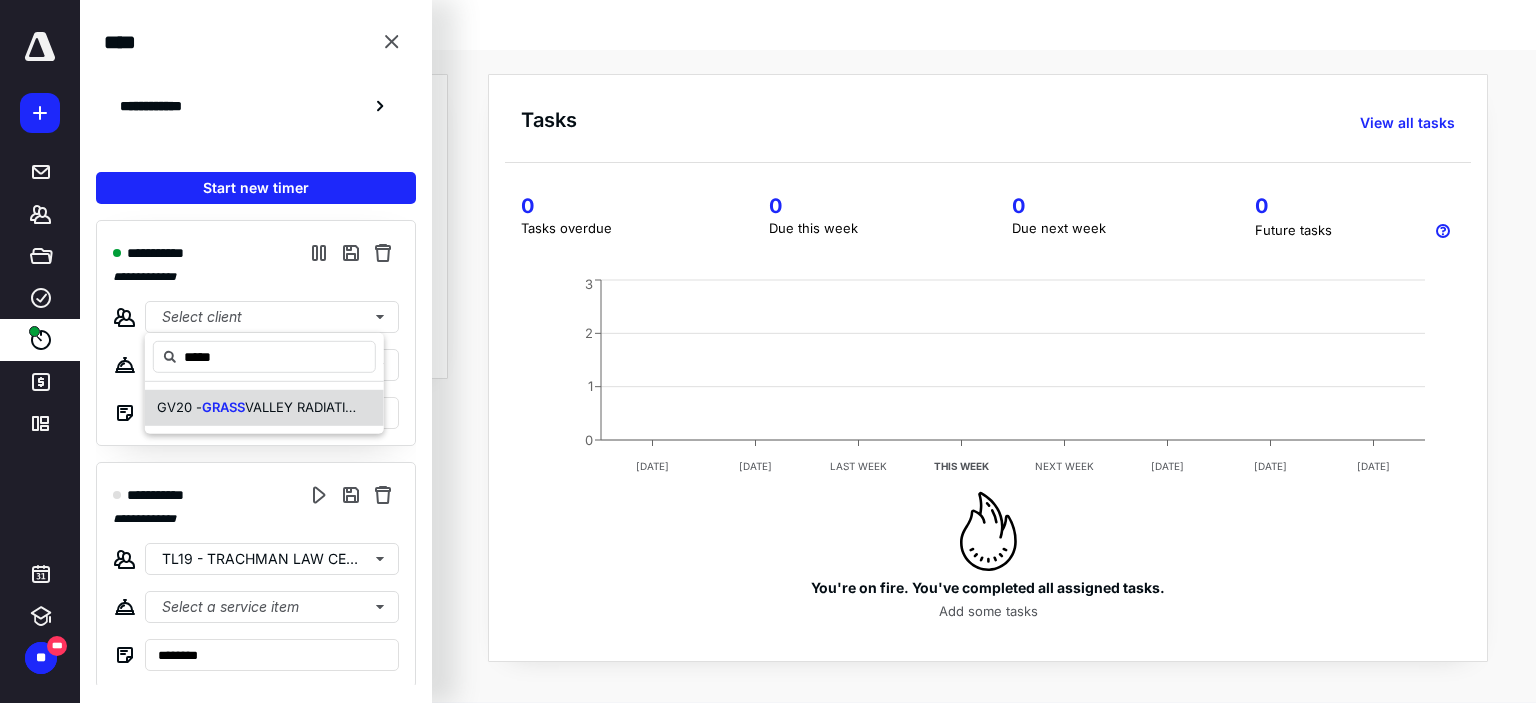 click on "GV20 -  GRASS  VALLEY RADIATION ONCOLOGY" at bounding box center [264, 408] 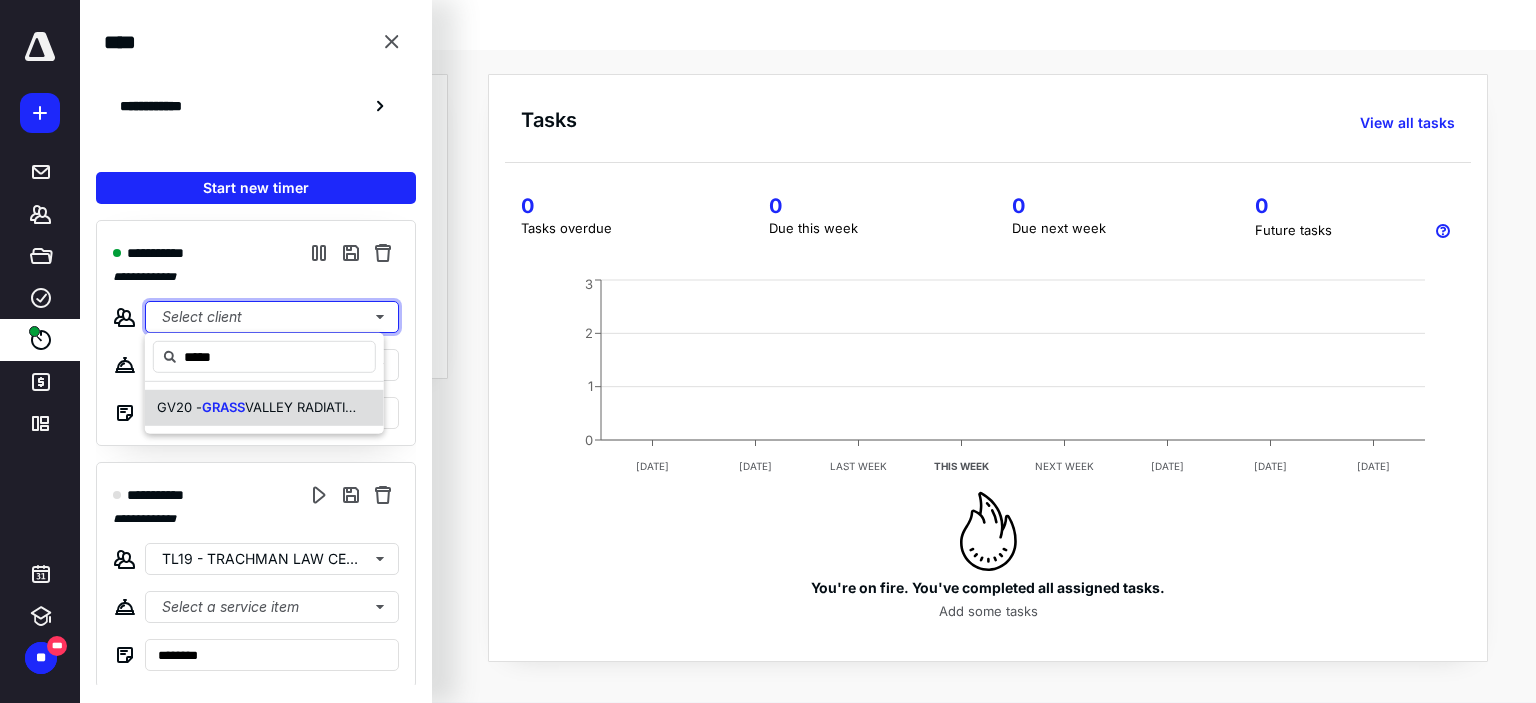 type 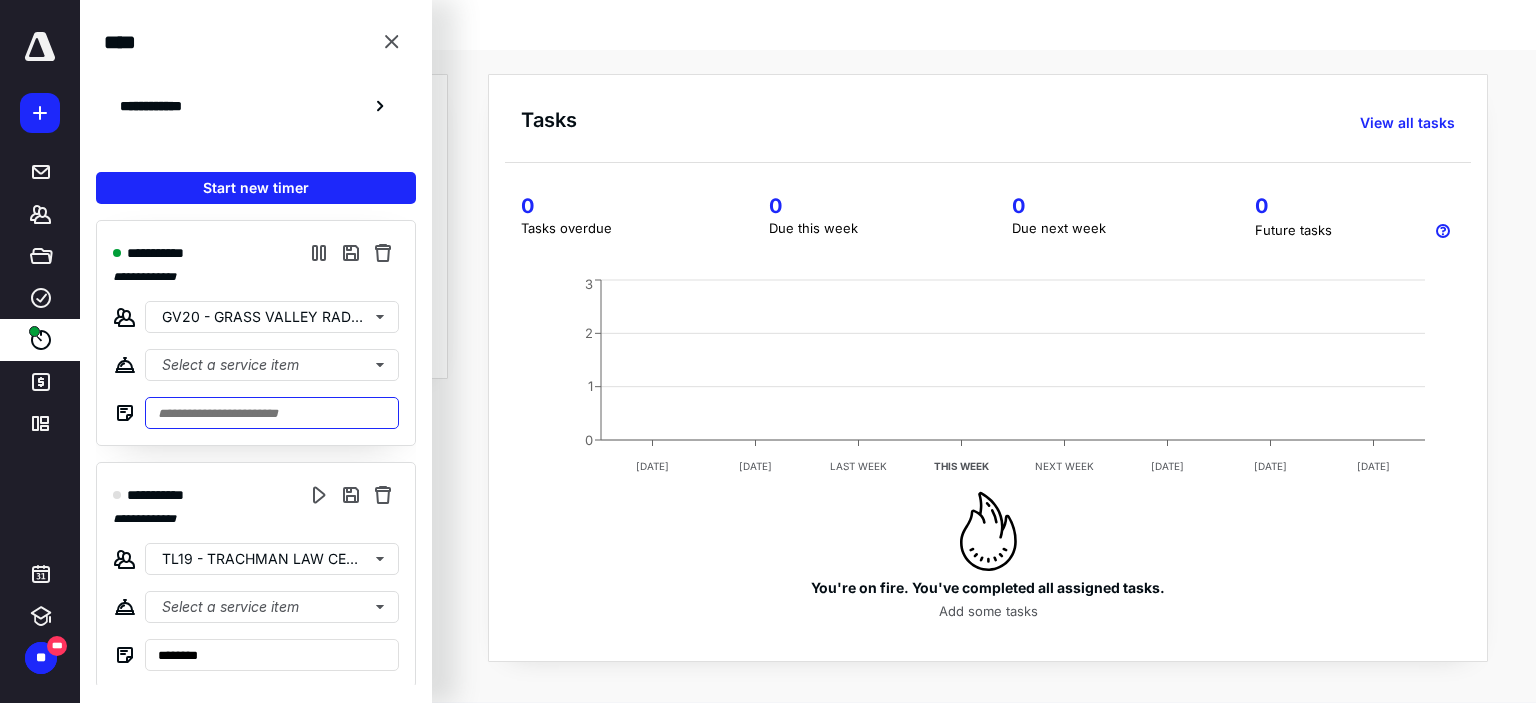 click at bounding box center [272, 413] 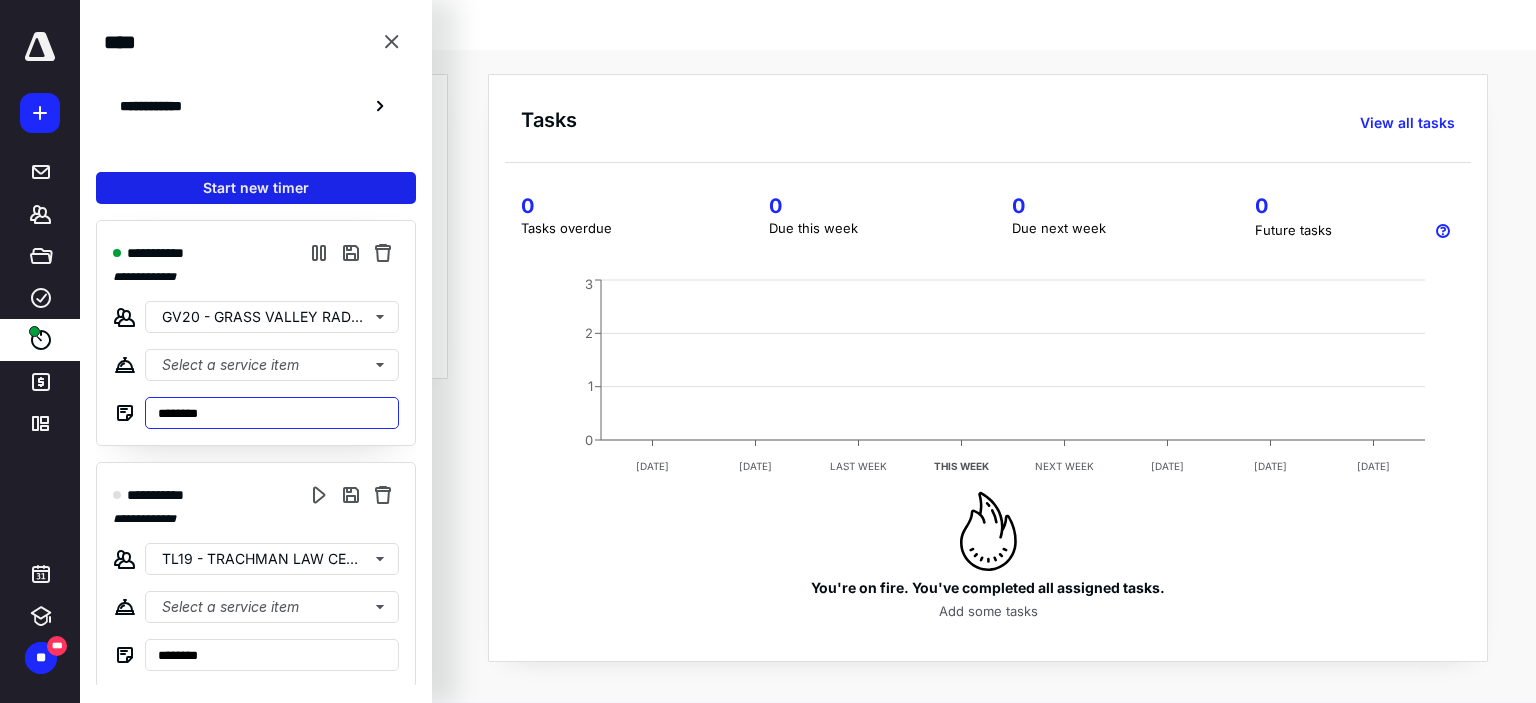 type on "********" 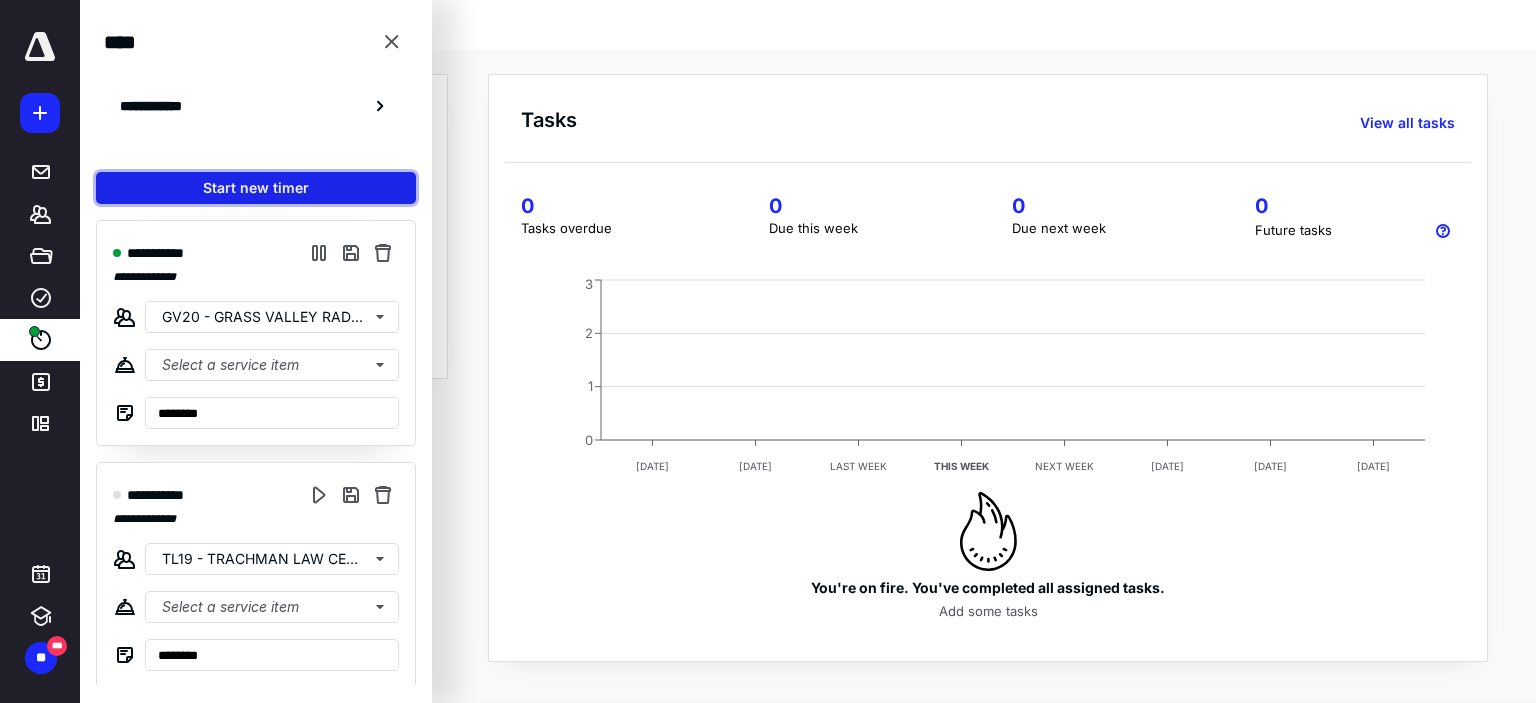 click on "Start new timer" at bounding box center (256, 188) 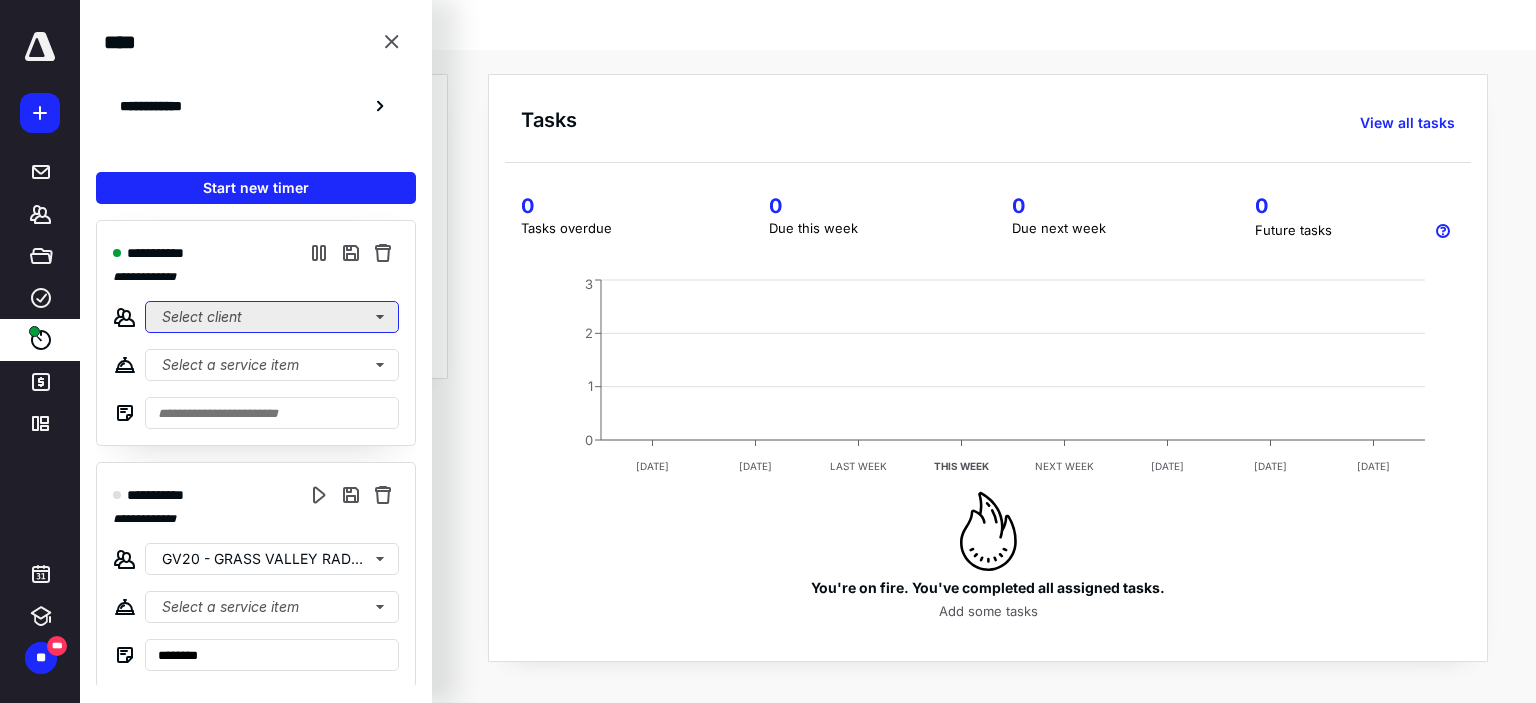 click on "Select client" at bounding box center [272, 317] 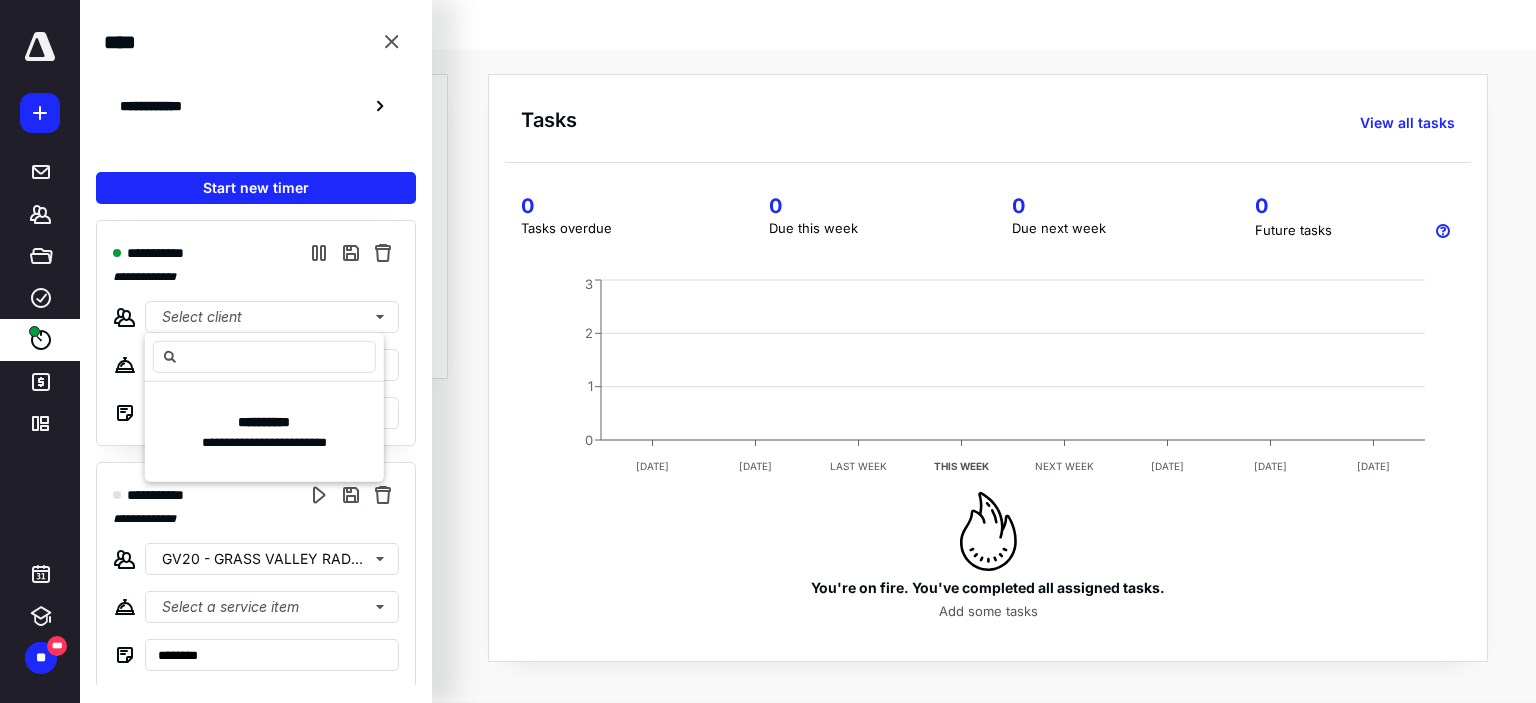 click on "**********" at bounding box center (40, 351) 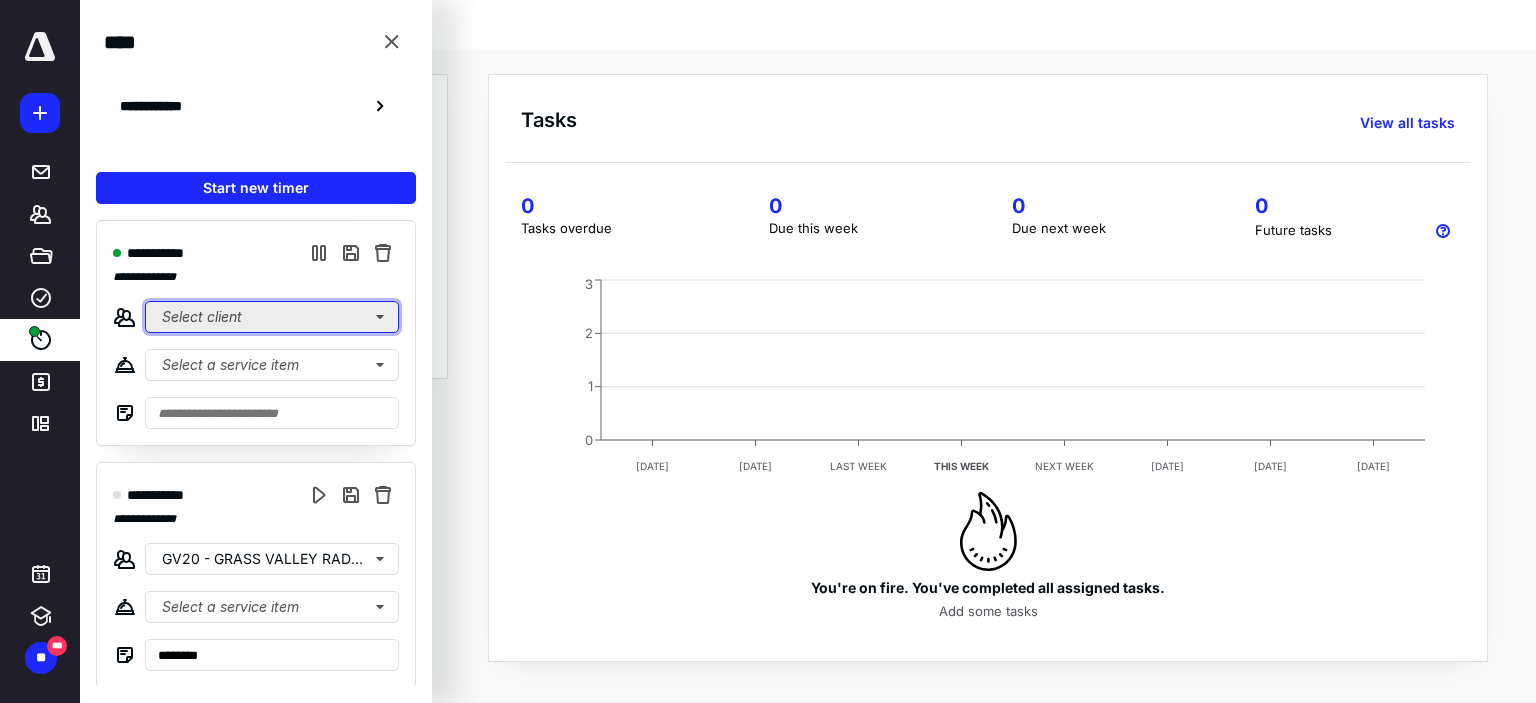 click on "Select client" at bounding box center [272, 317] 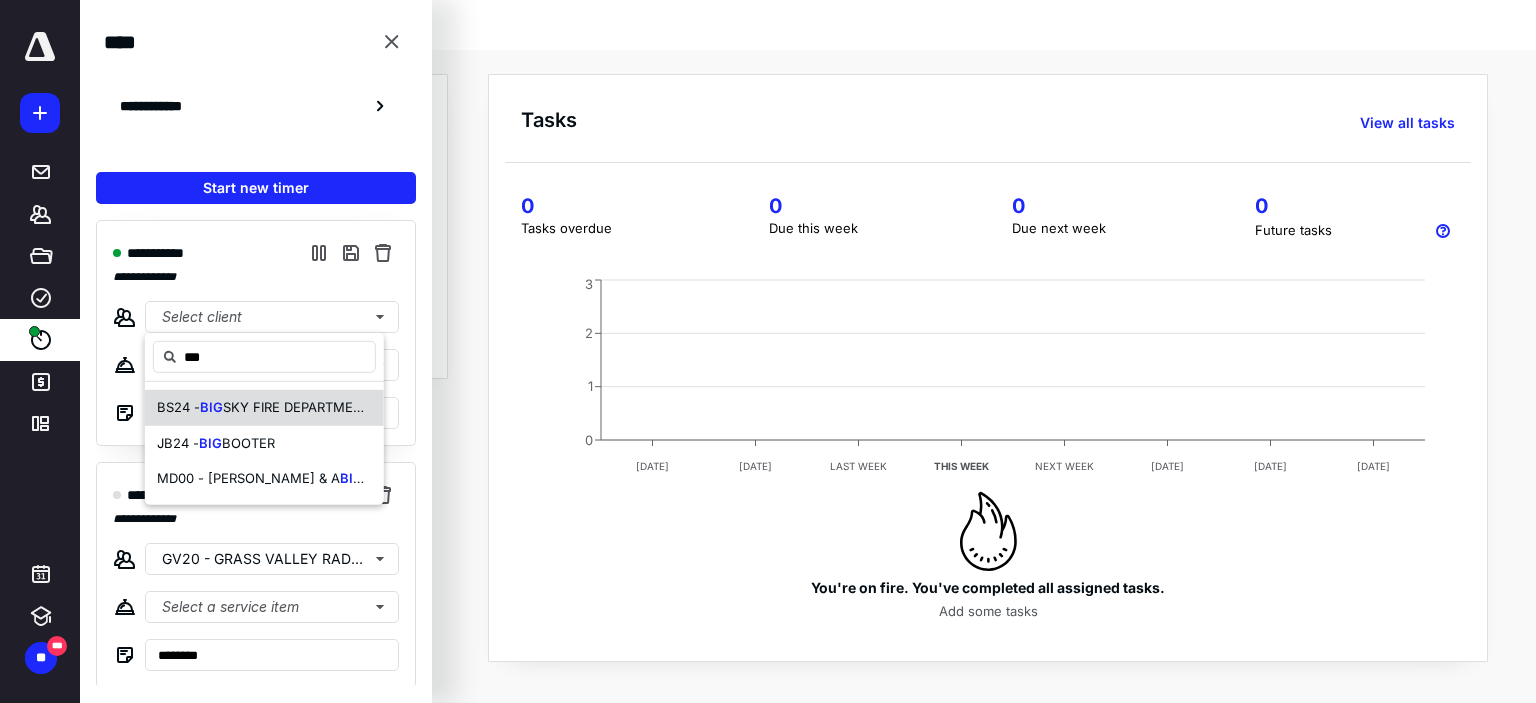 click on "SKY FIRE DEPARTMENT" at bounding box center (297, 407) 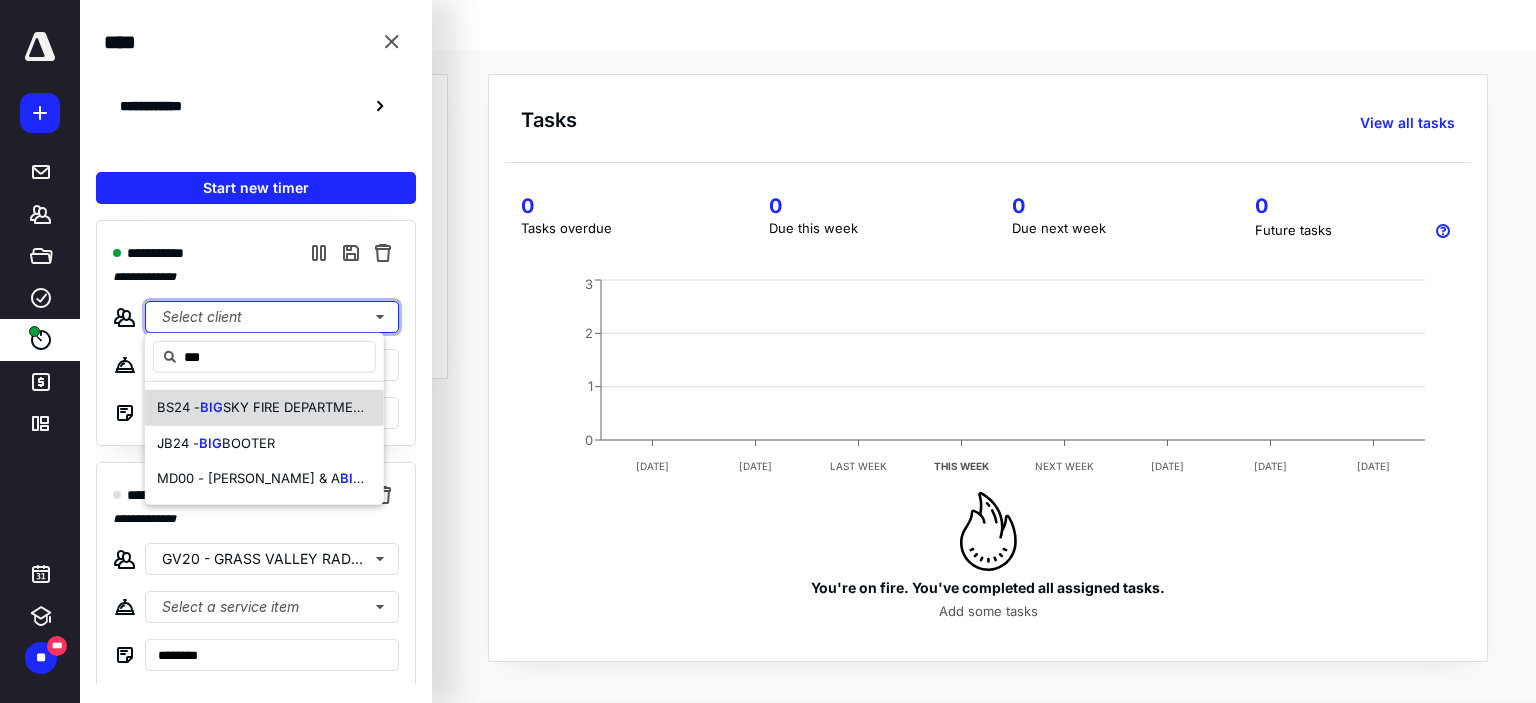 type 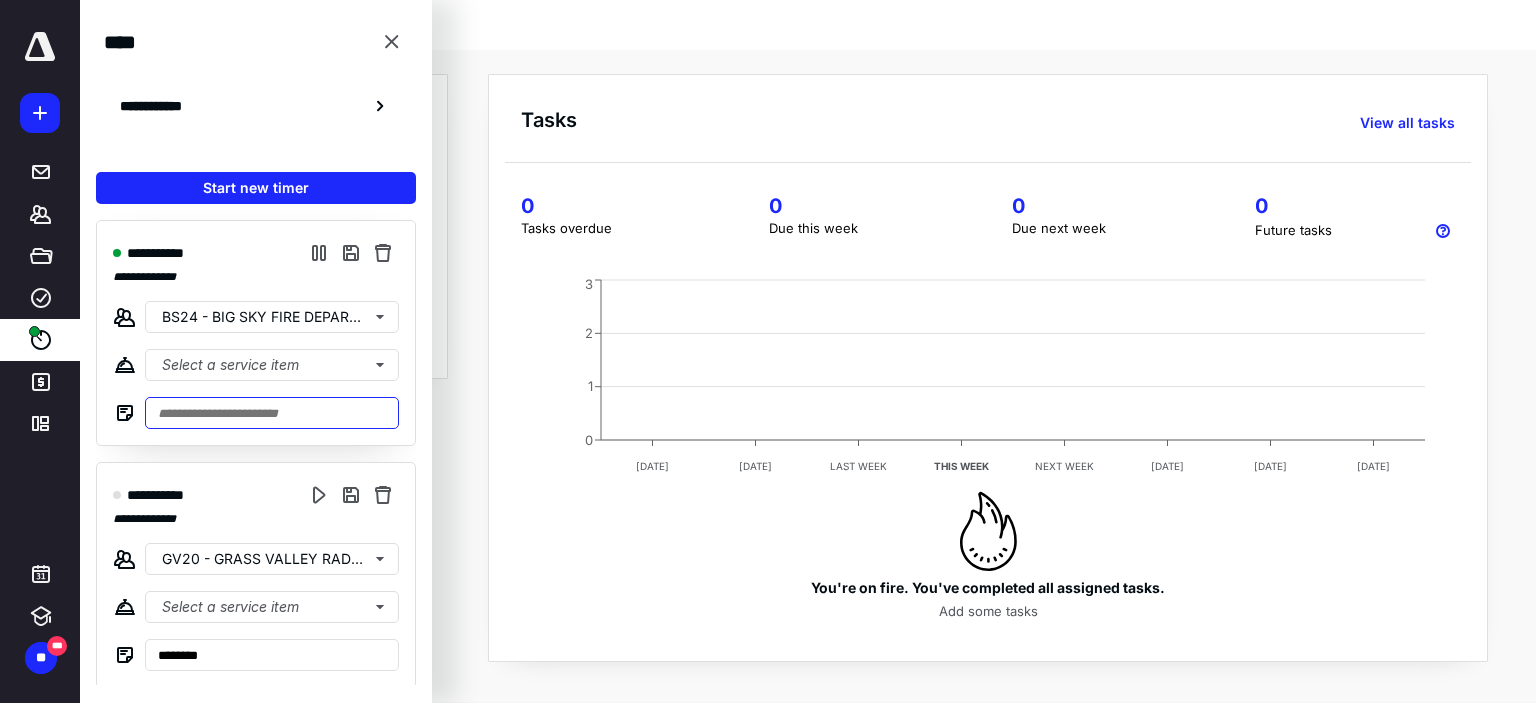 click at bounding box center [272, 413] 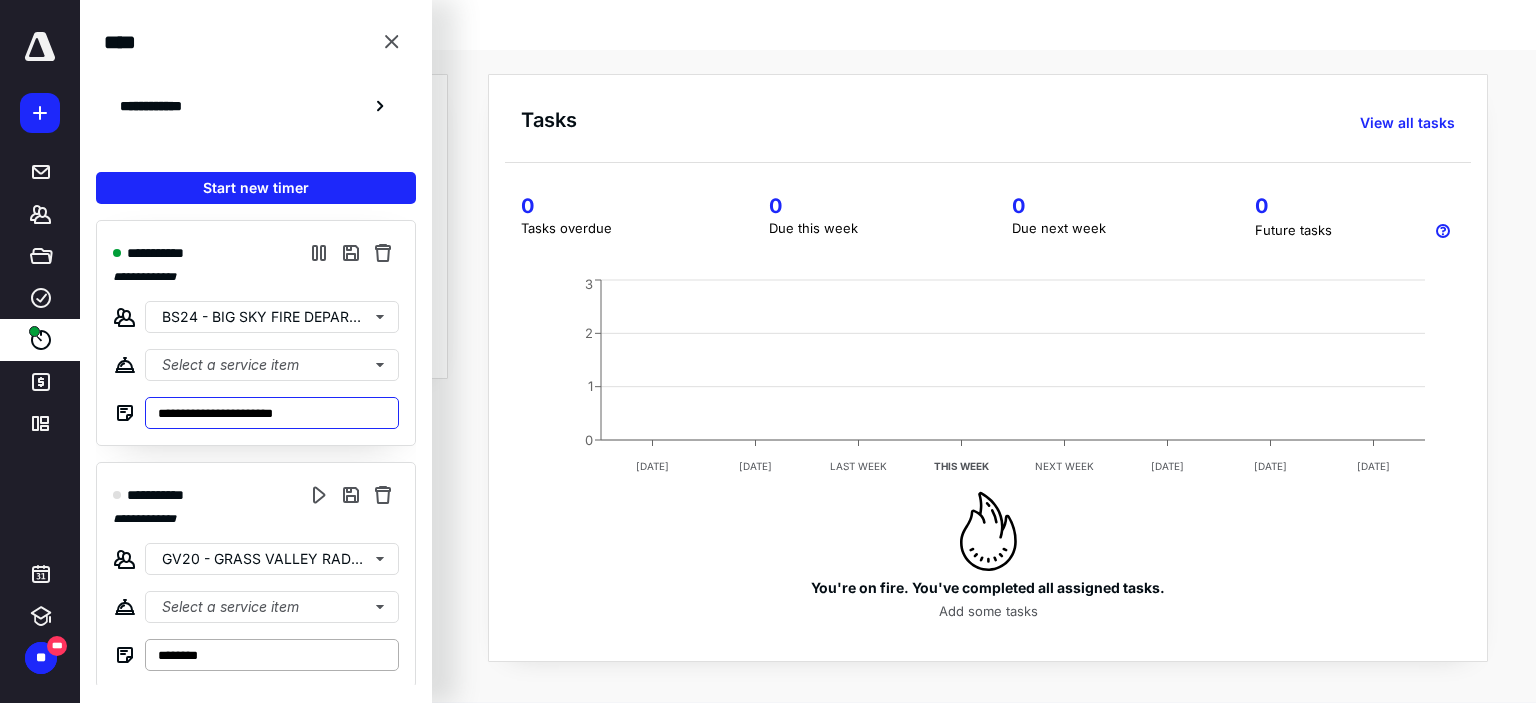type on "**********" 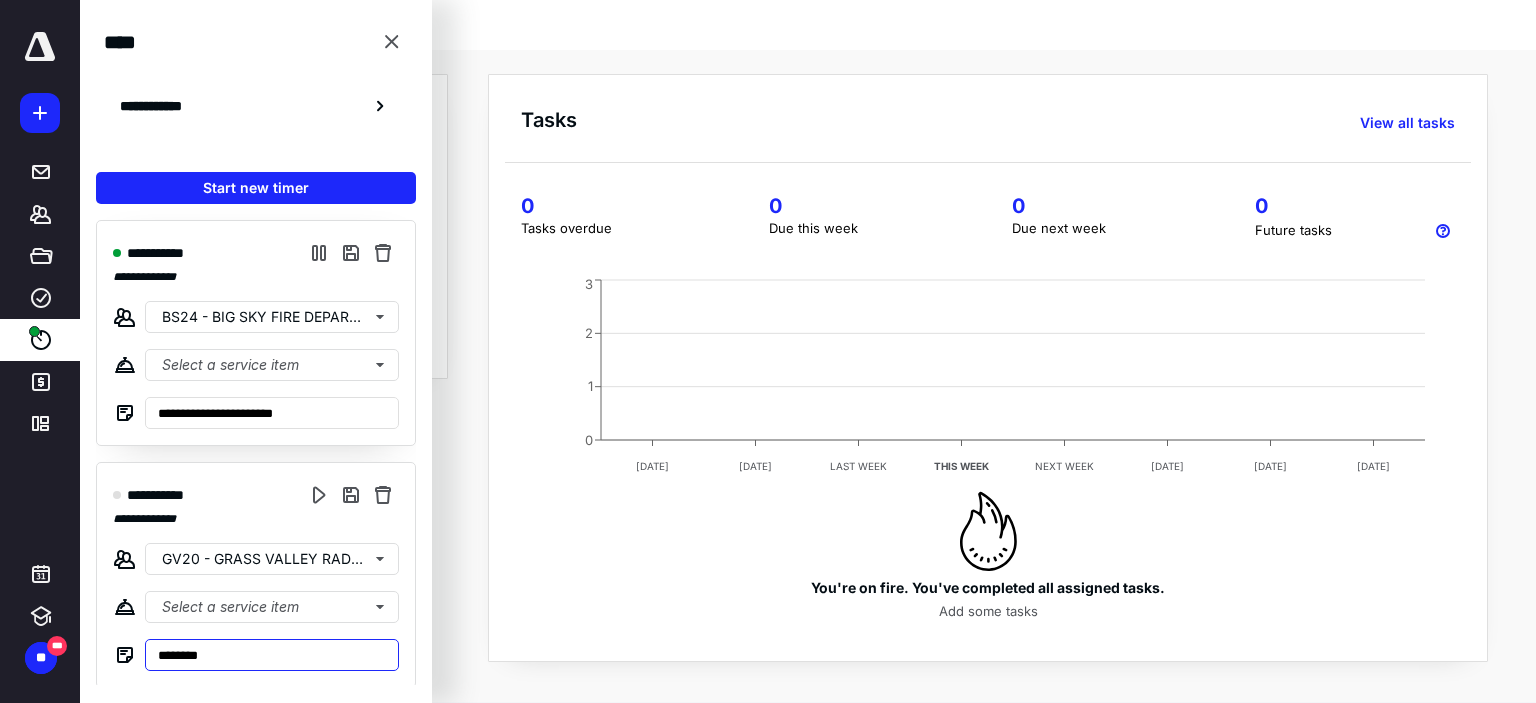 click on "********" at bounding box center (272, 655) 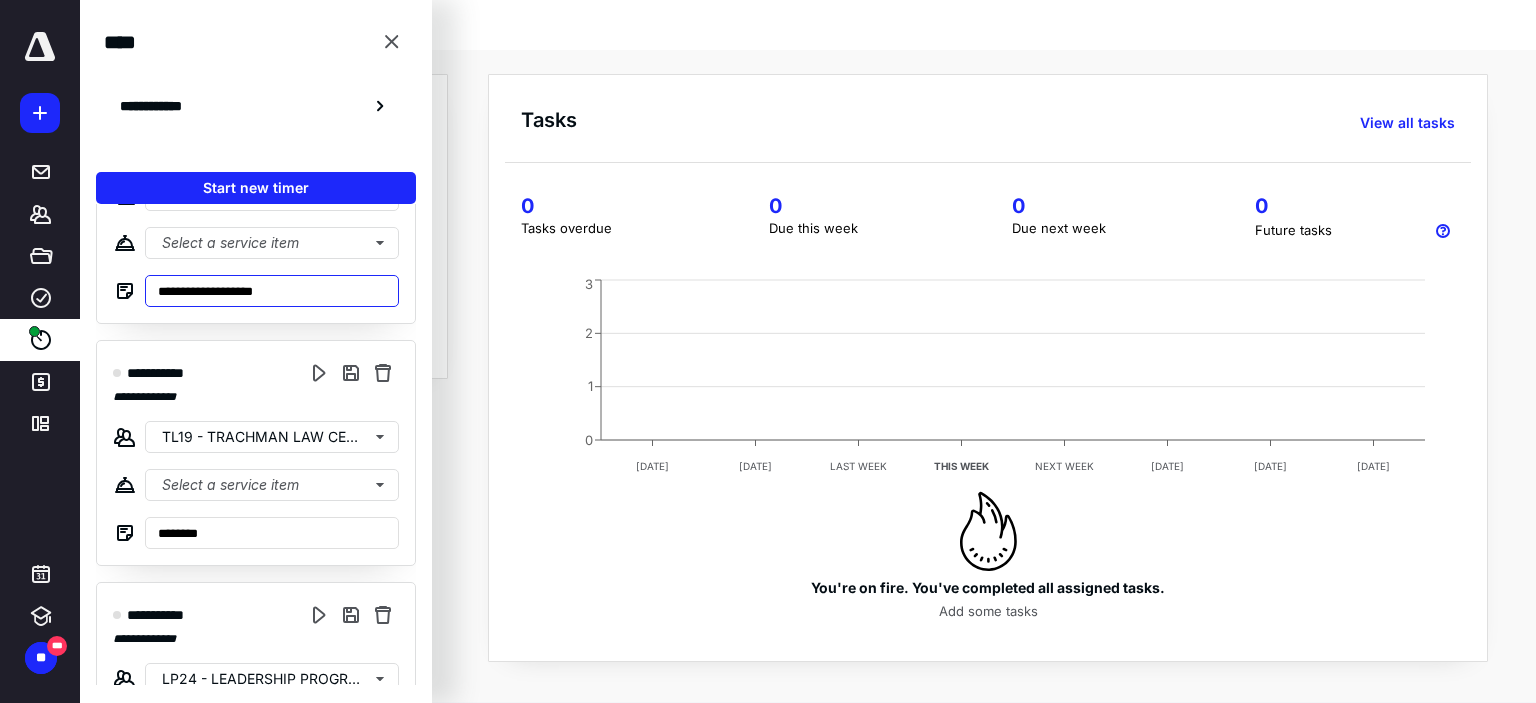 scroll, scrollTop: 364, scrollLeft: 0, axis: vertical 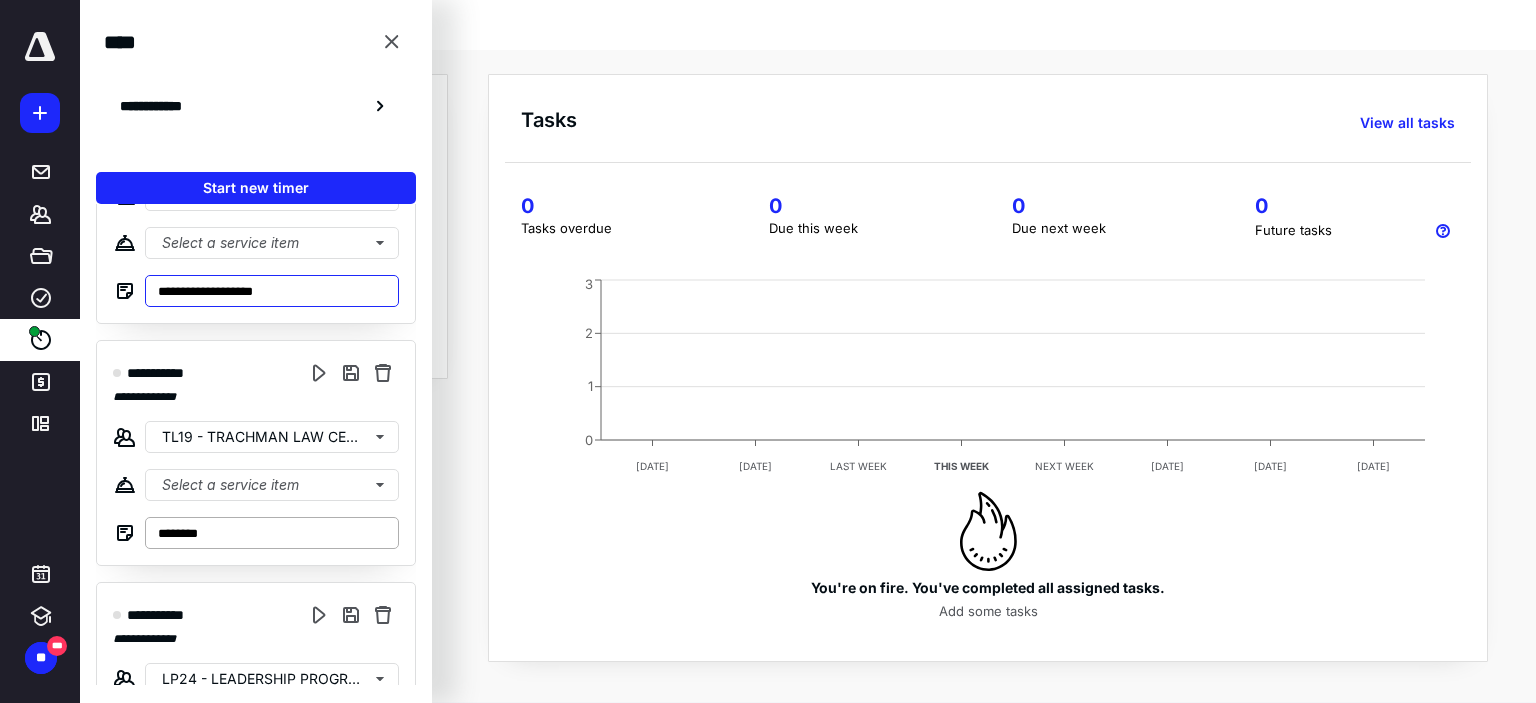 type on "**********" 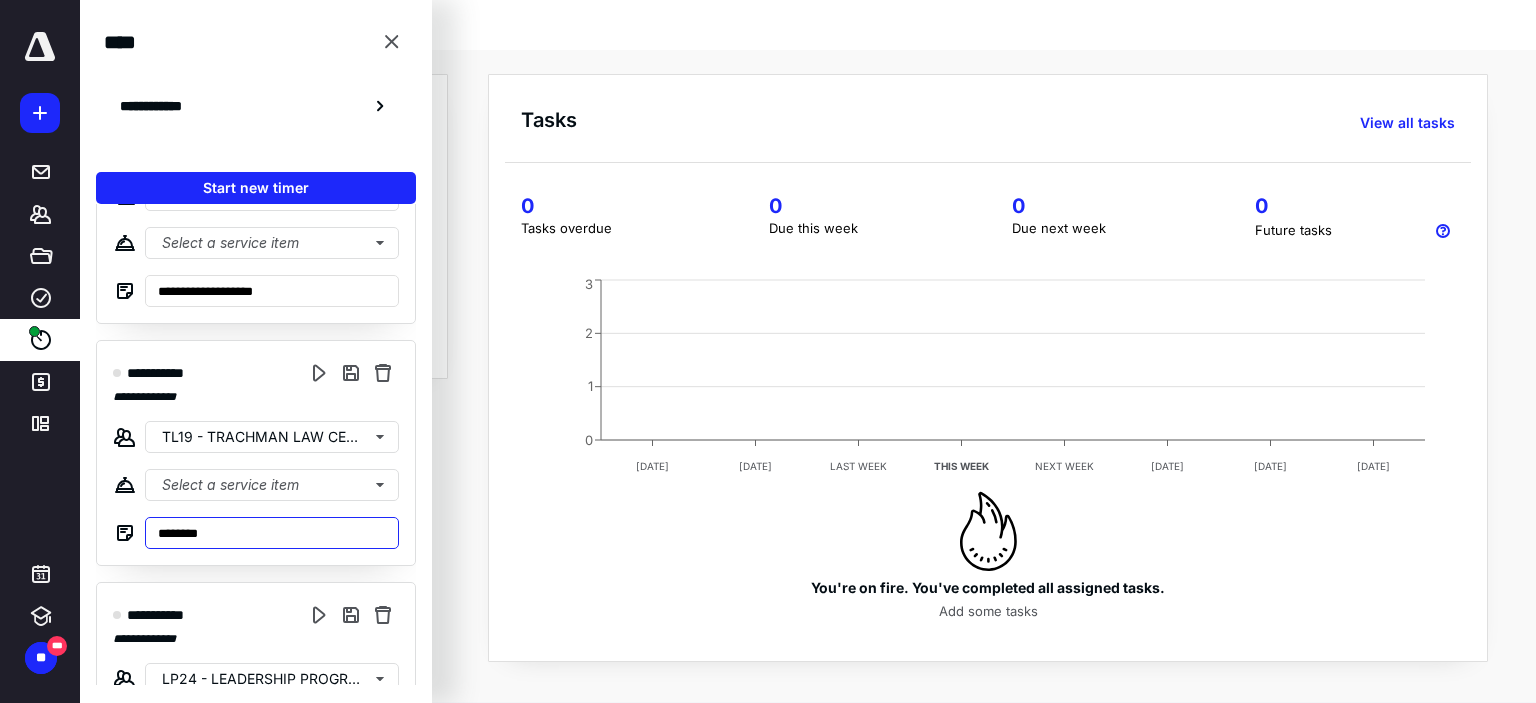 click on "********" at bounding box center (272, 533) 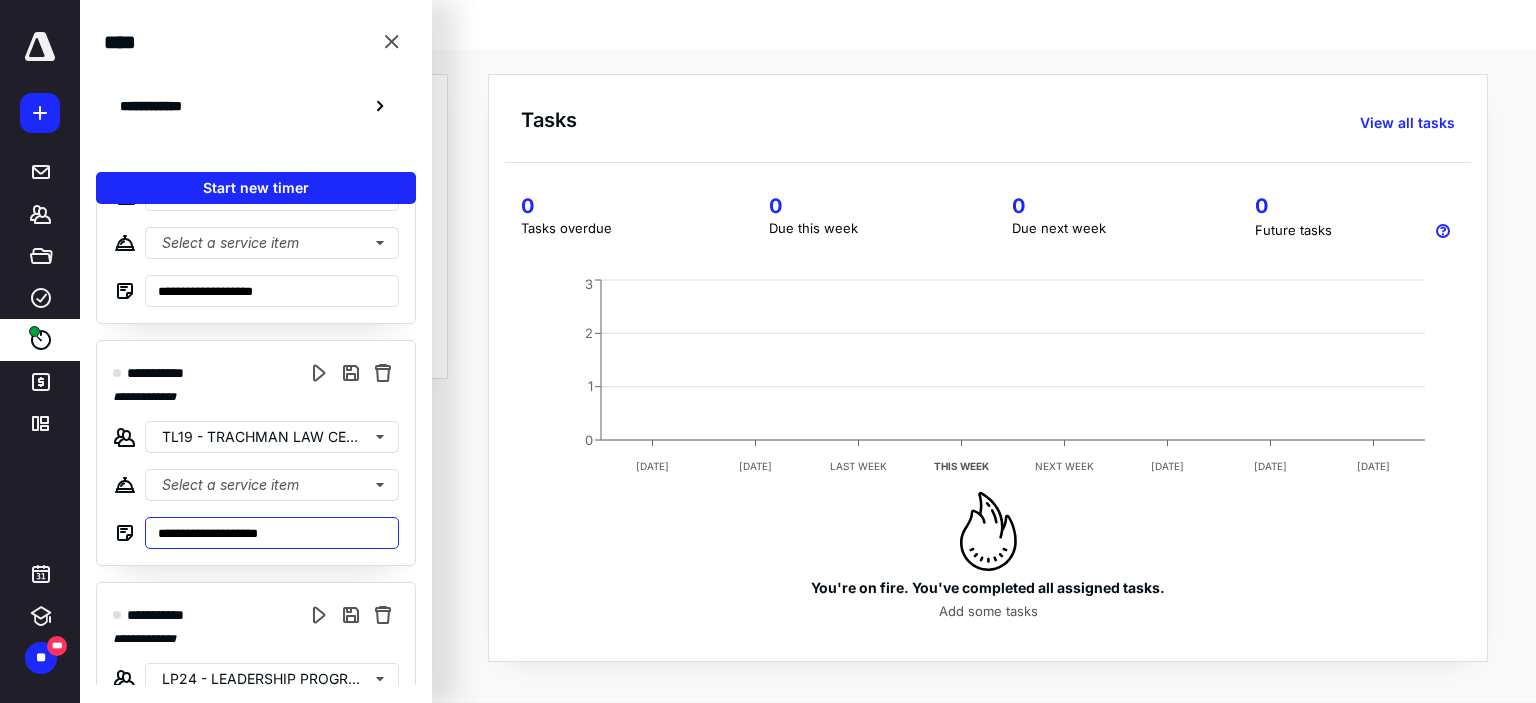 scroll, scrollTop: 0, scrollLeft: 0, axis: both 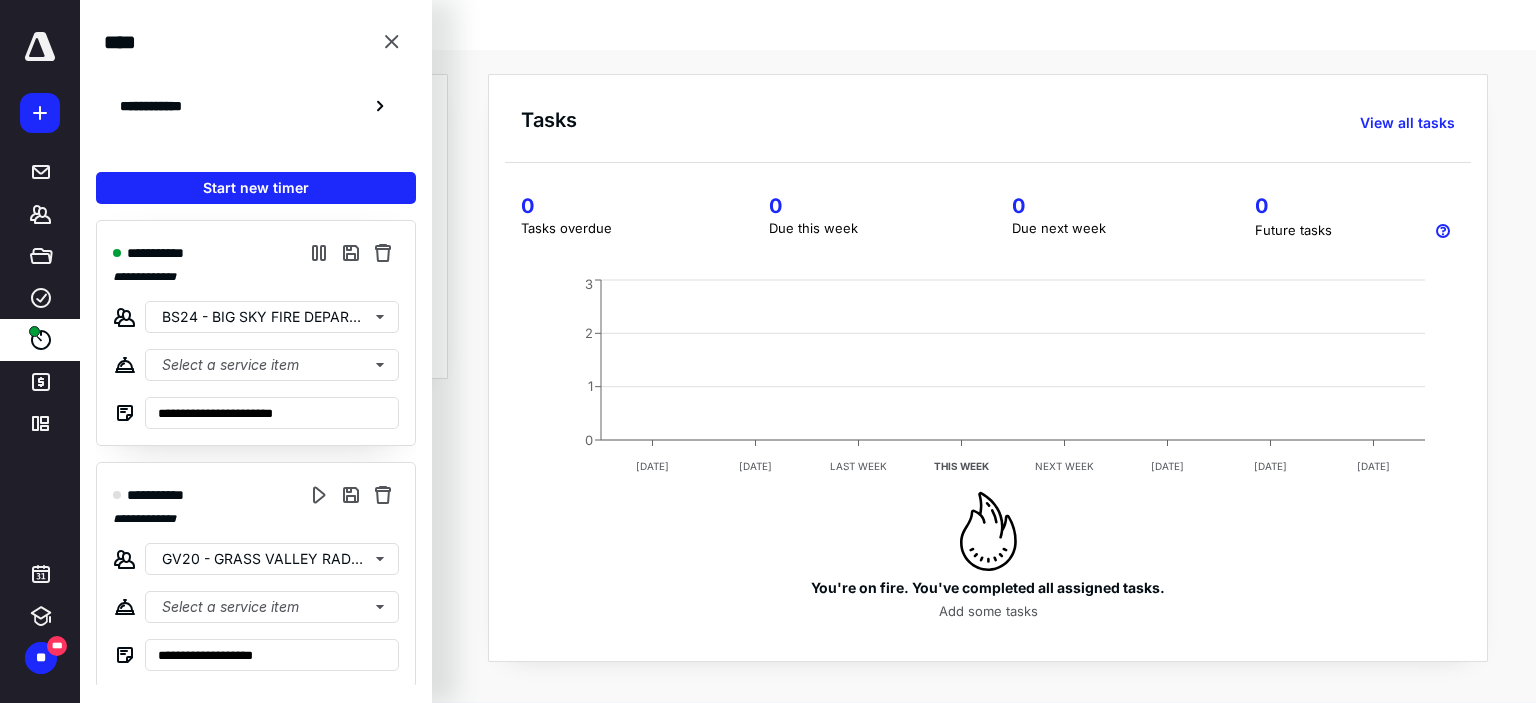 type on "**********" 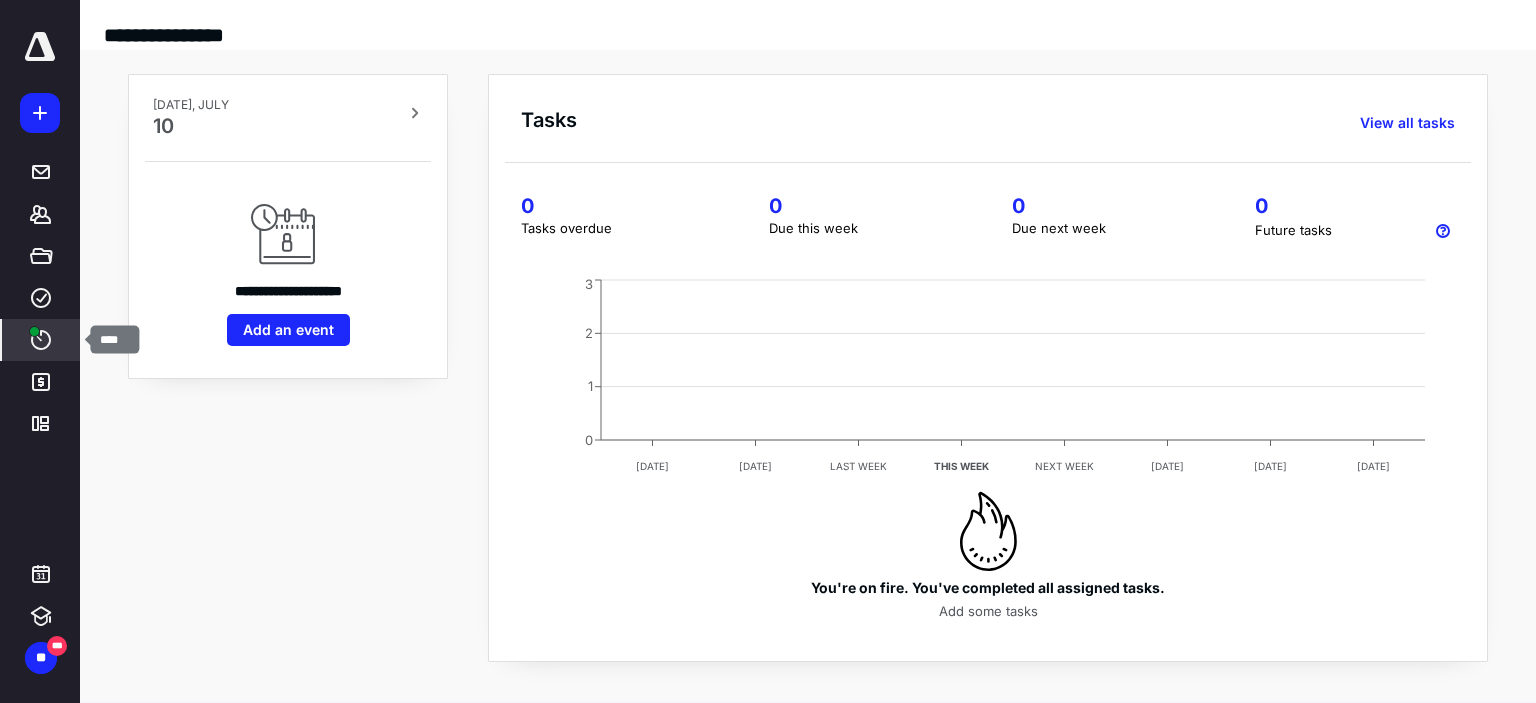 click on "****" at bounding box center (41, 340) 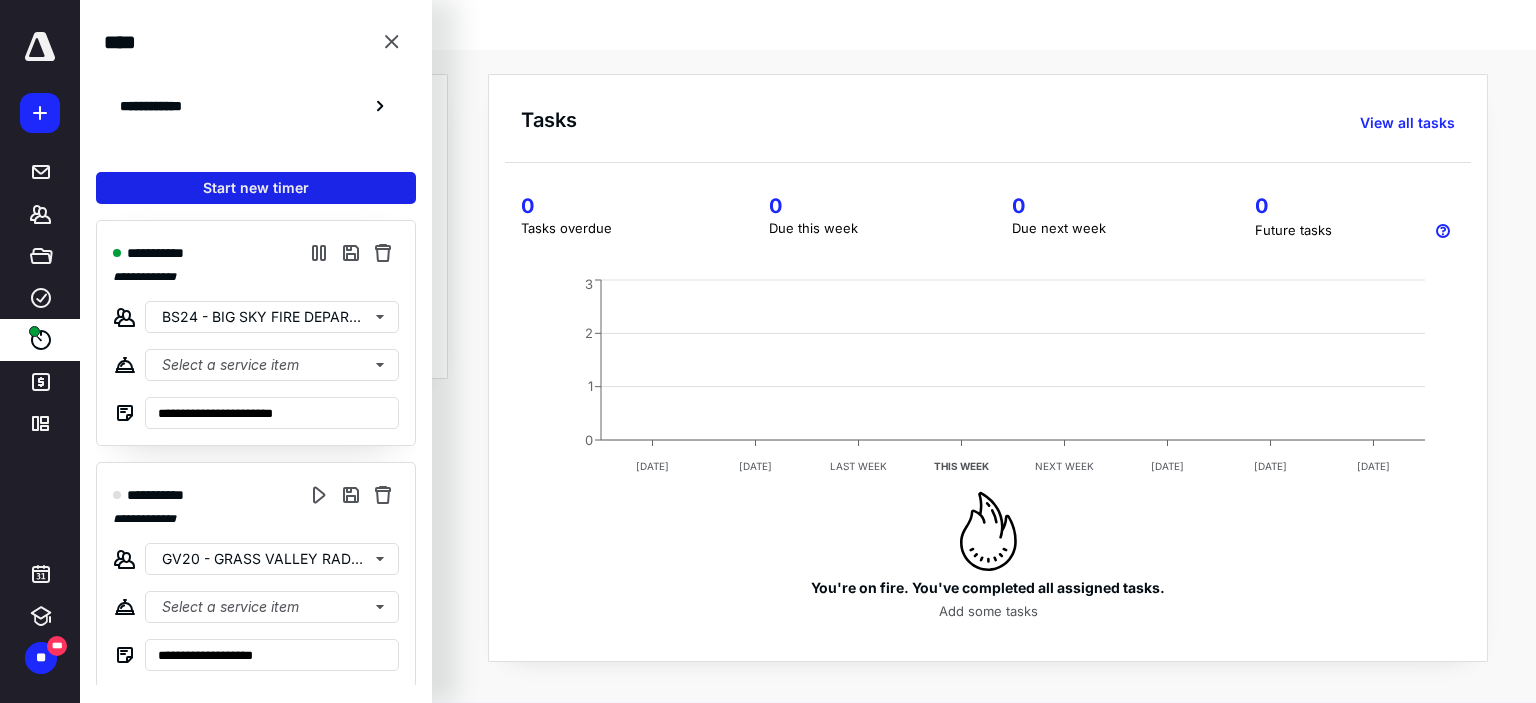 click on "Start new timer" at bounding box center (256, 188) 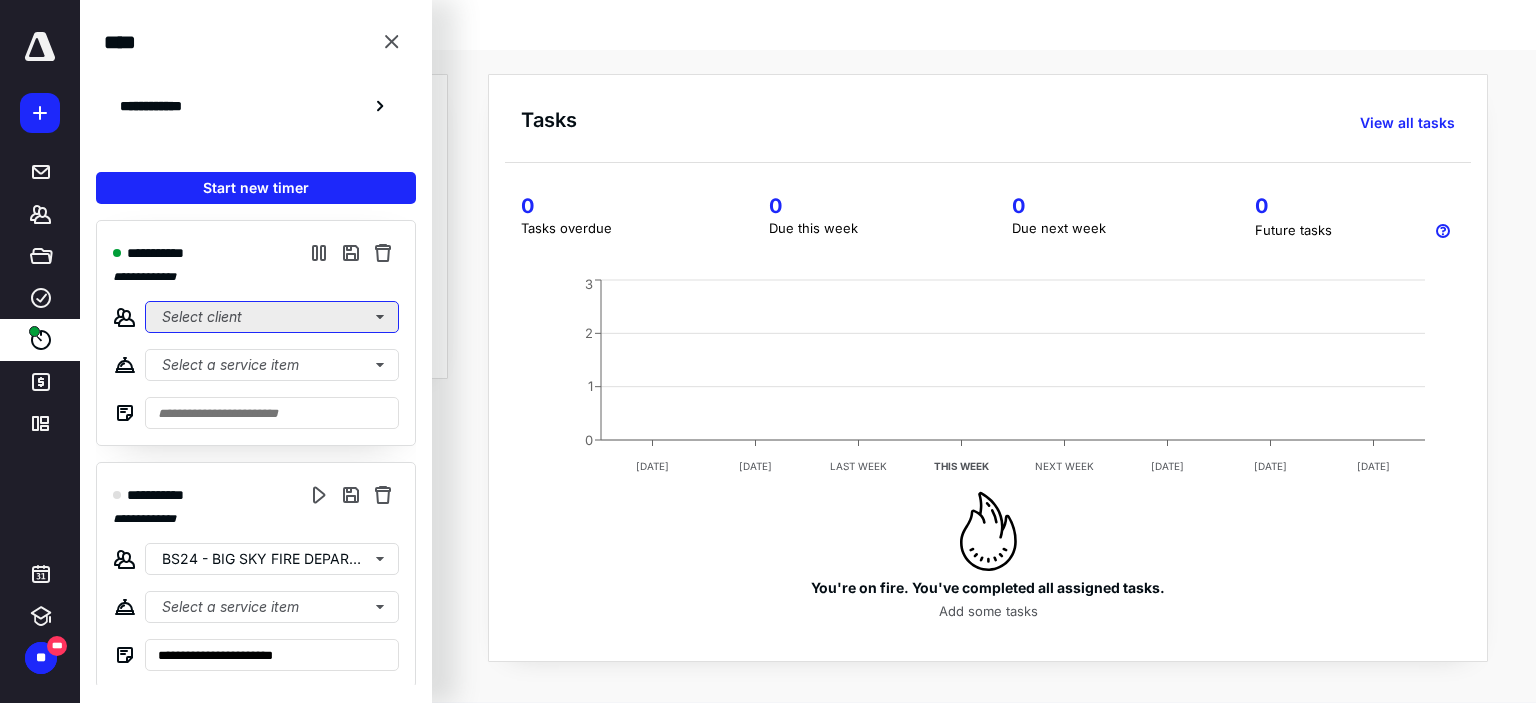 click on "Select client" at bounding box center (272, 317) 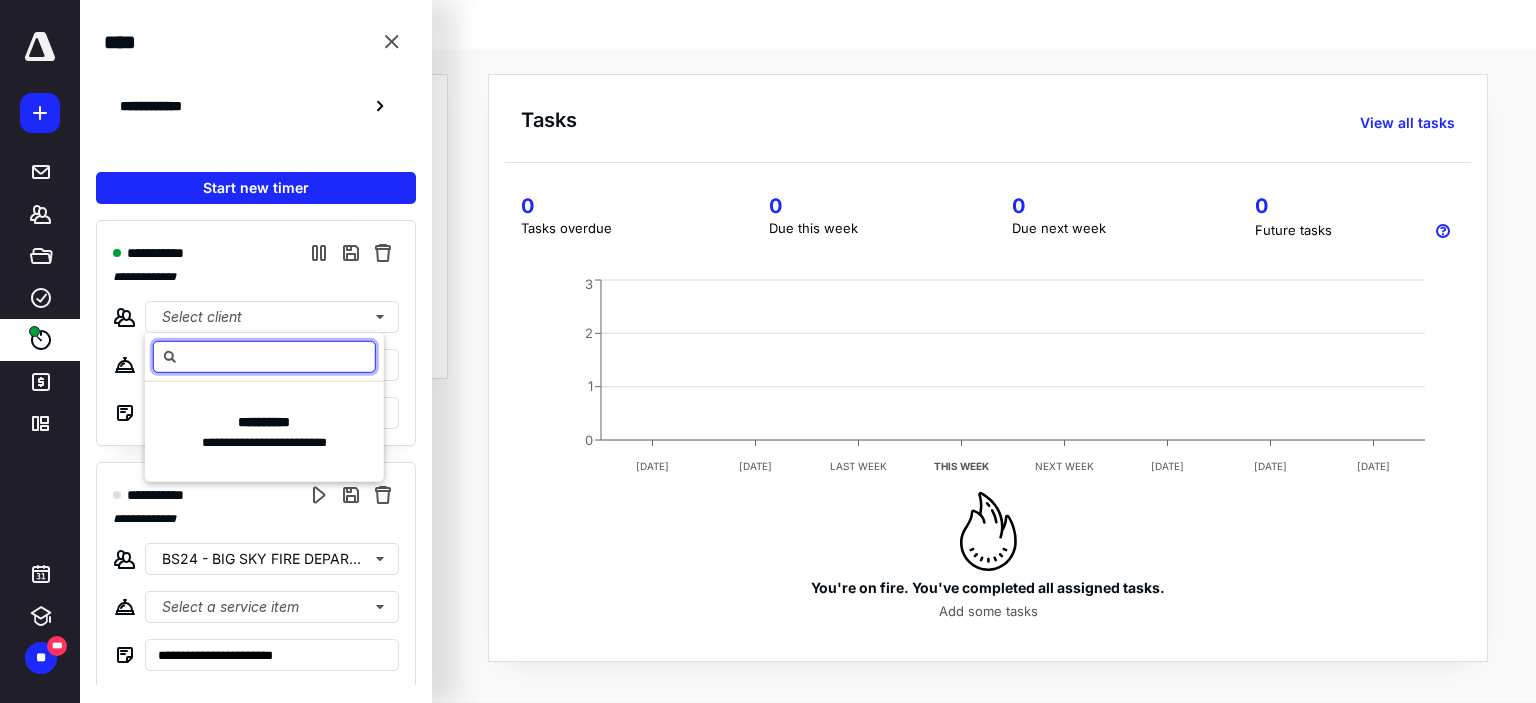 click at bounding box center [264, 357] 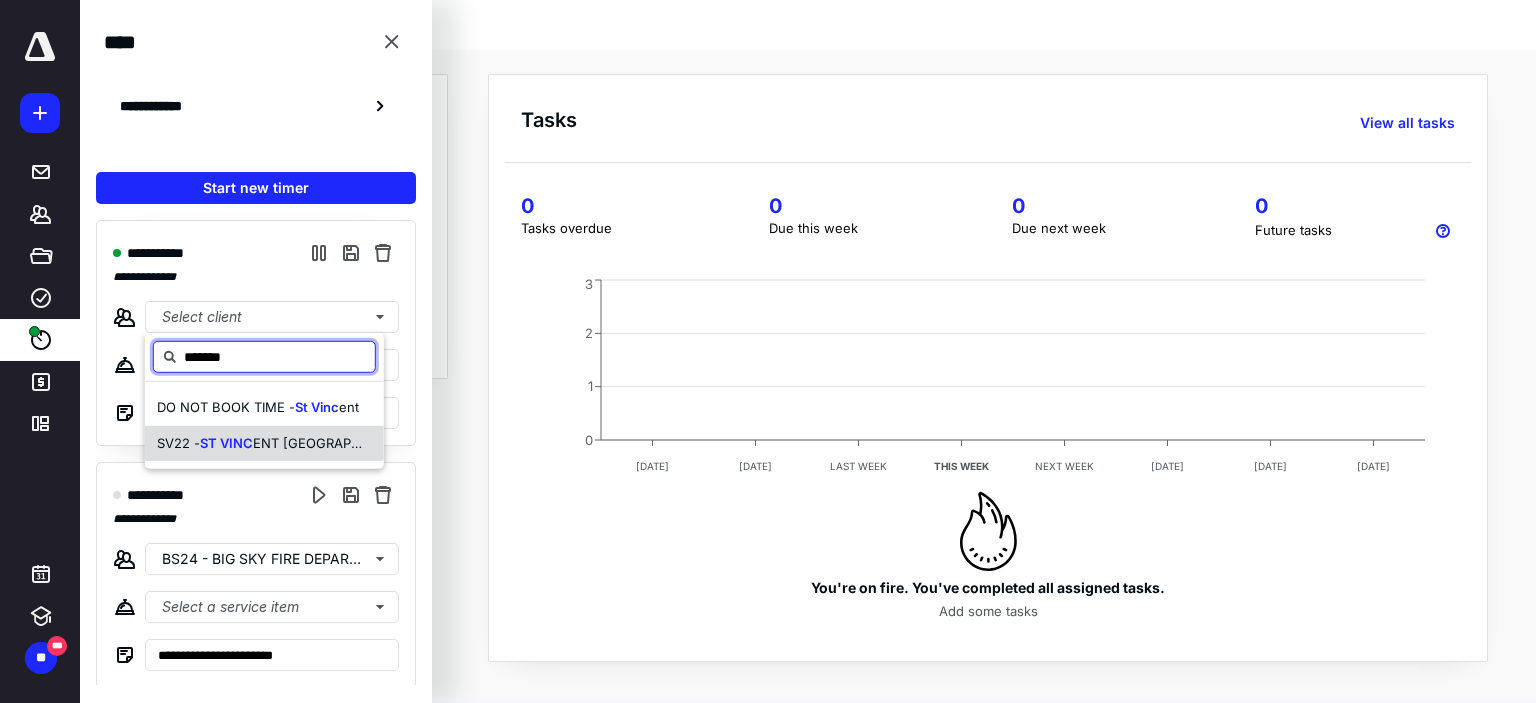 click on "ST VINC" at bounding box center (226, 442) 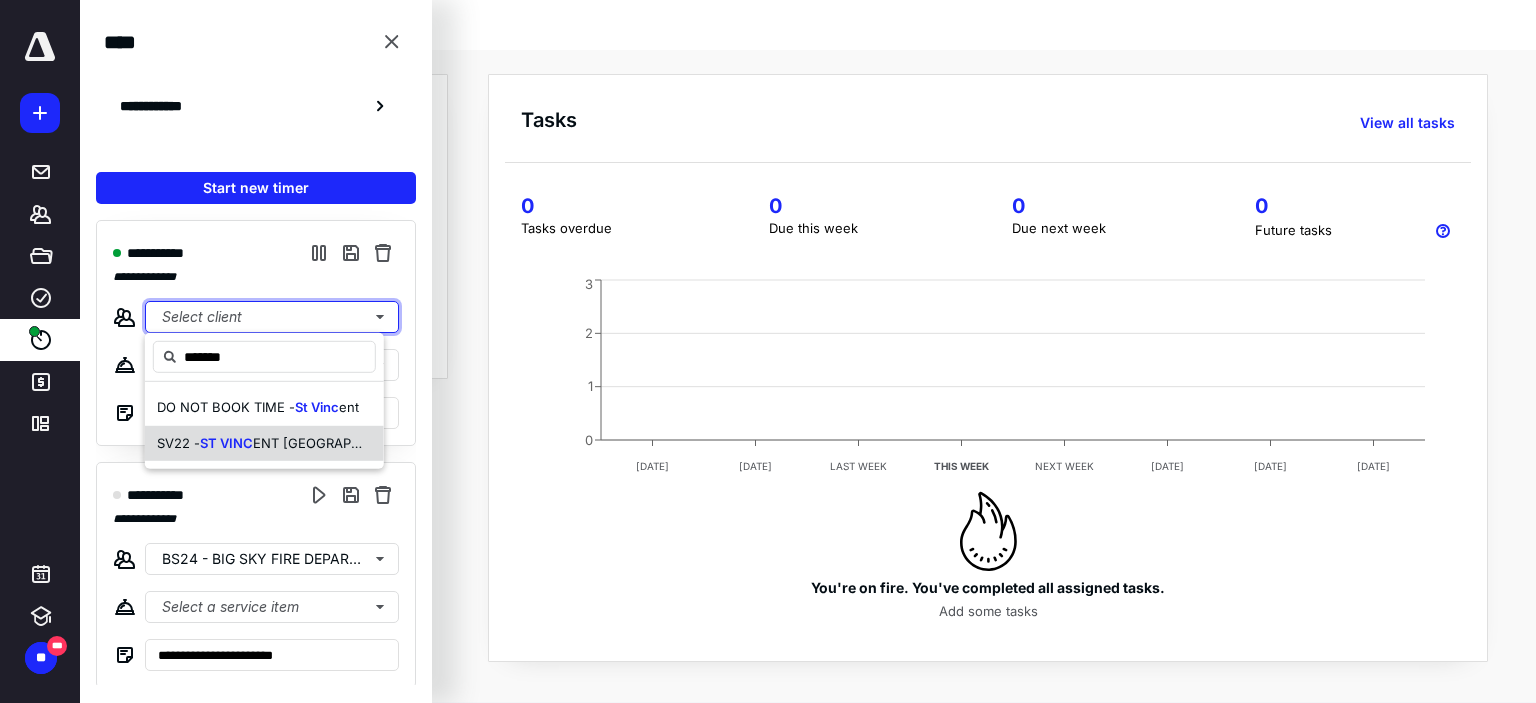 type 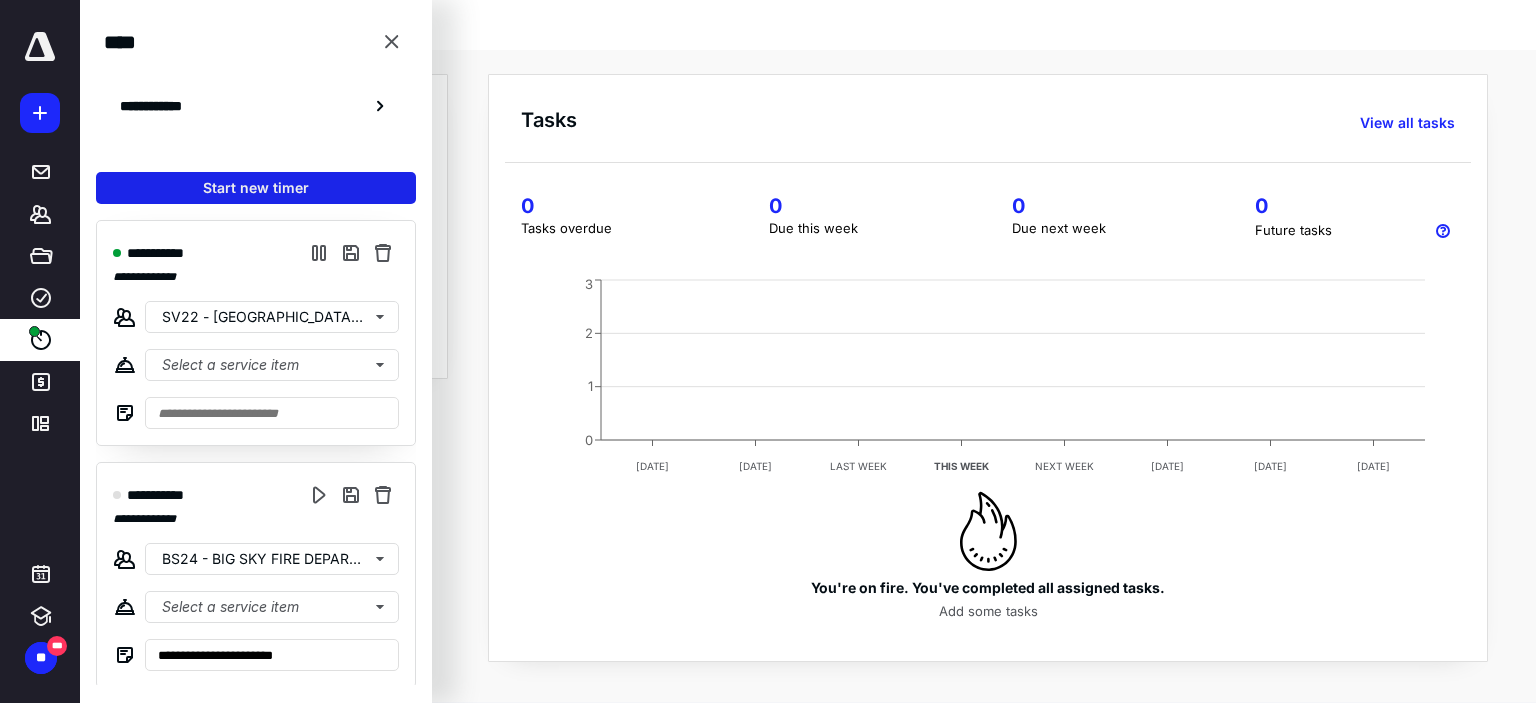 click on "Start new timer" at bounding box center (256, 188) 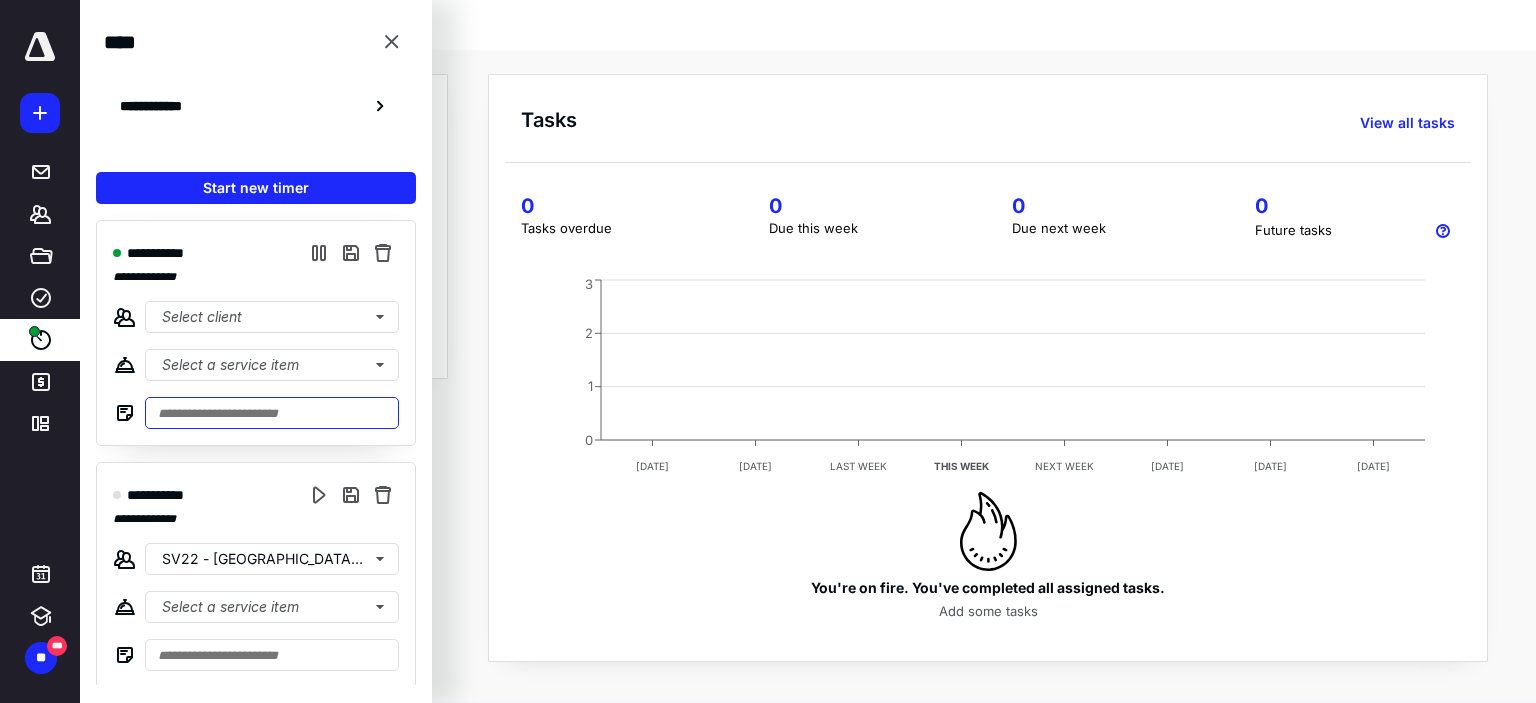 click at bounding box center [272, 413] 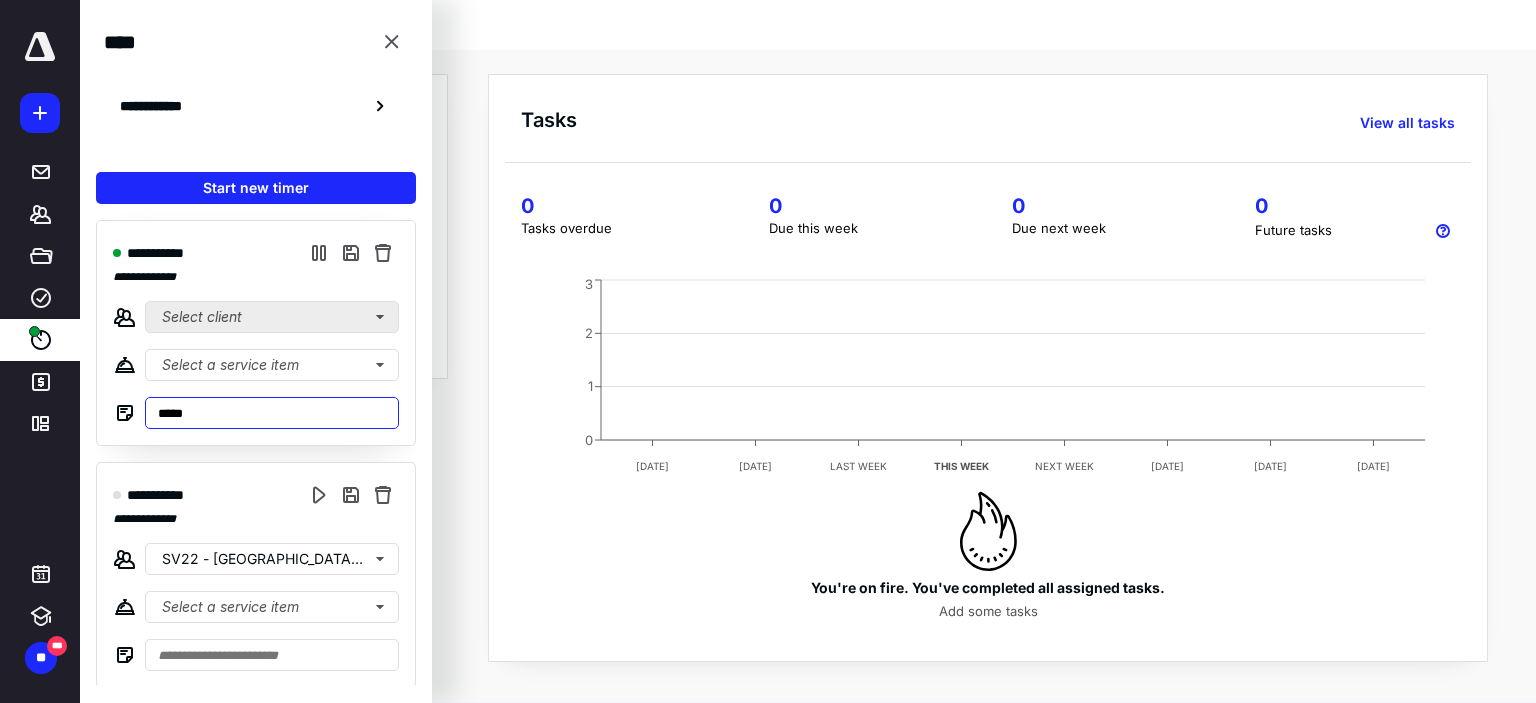 type on "*****" 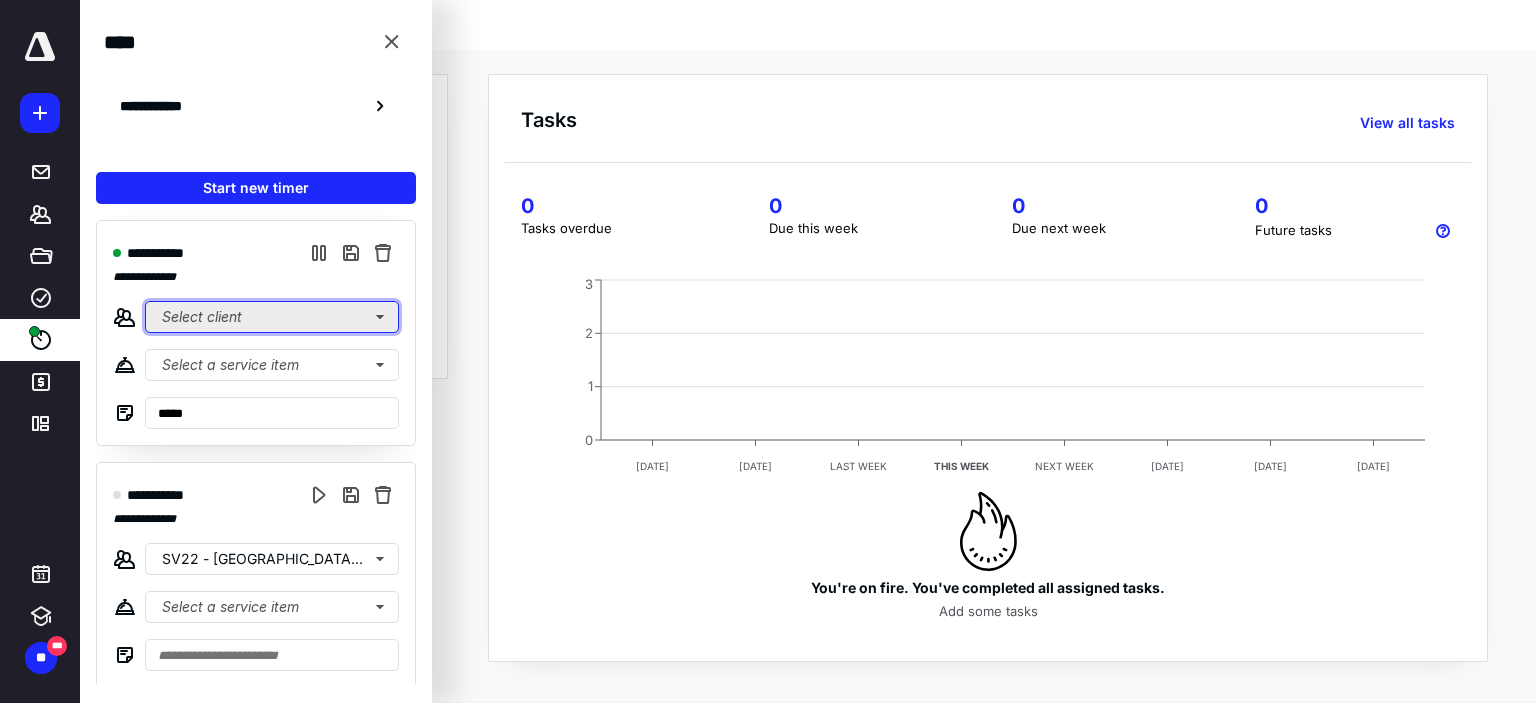 click on "Select client" at bounding box center [272, 317] 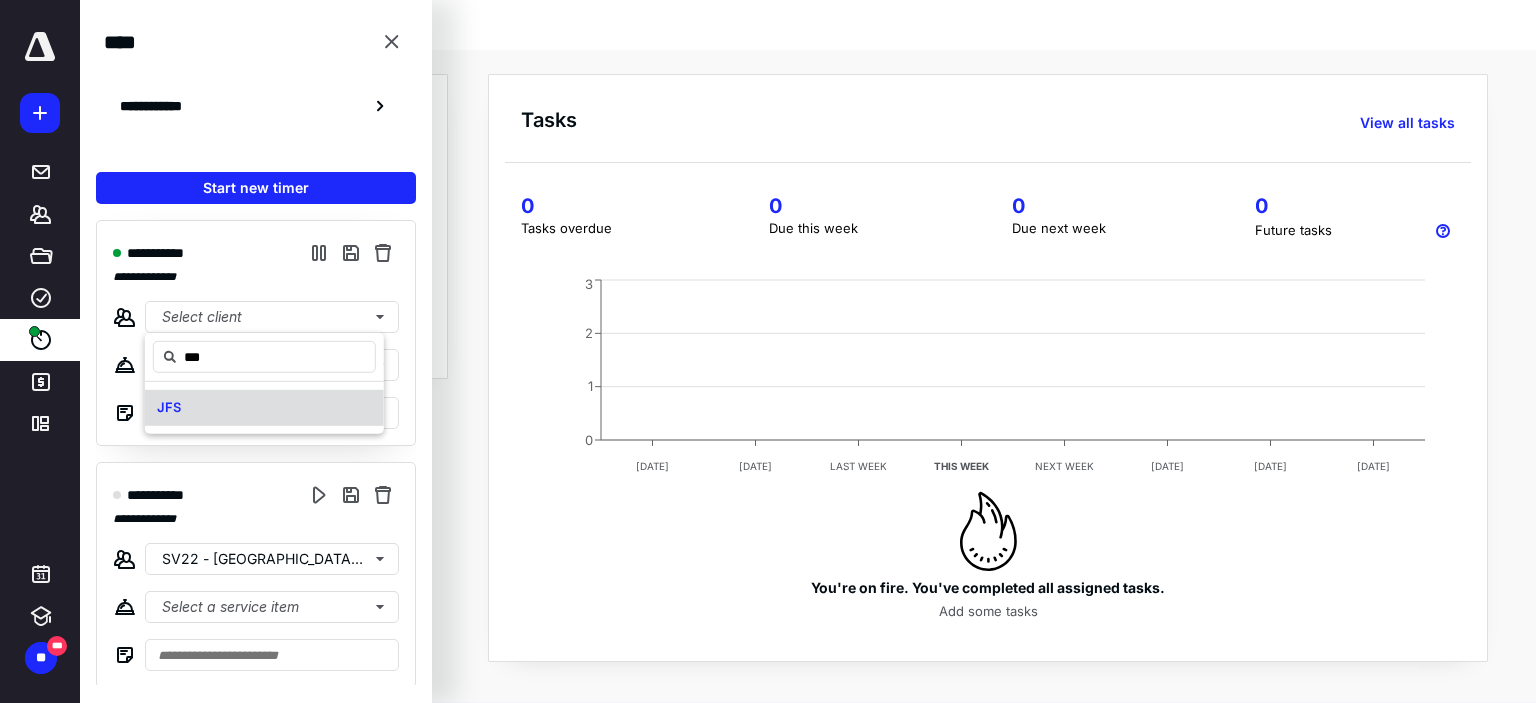 click on "JFS" at bounding box center [264, 408] 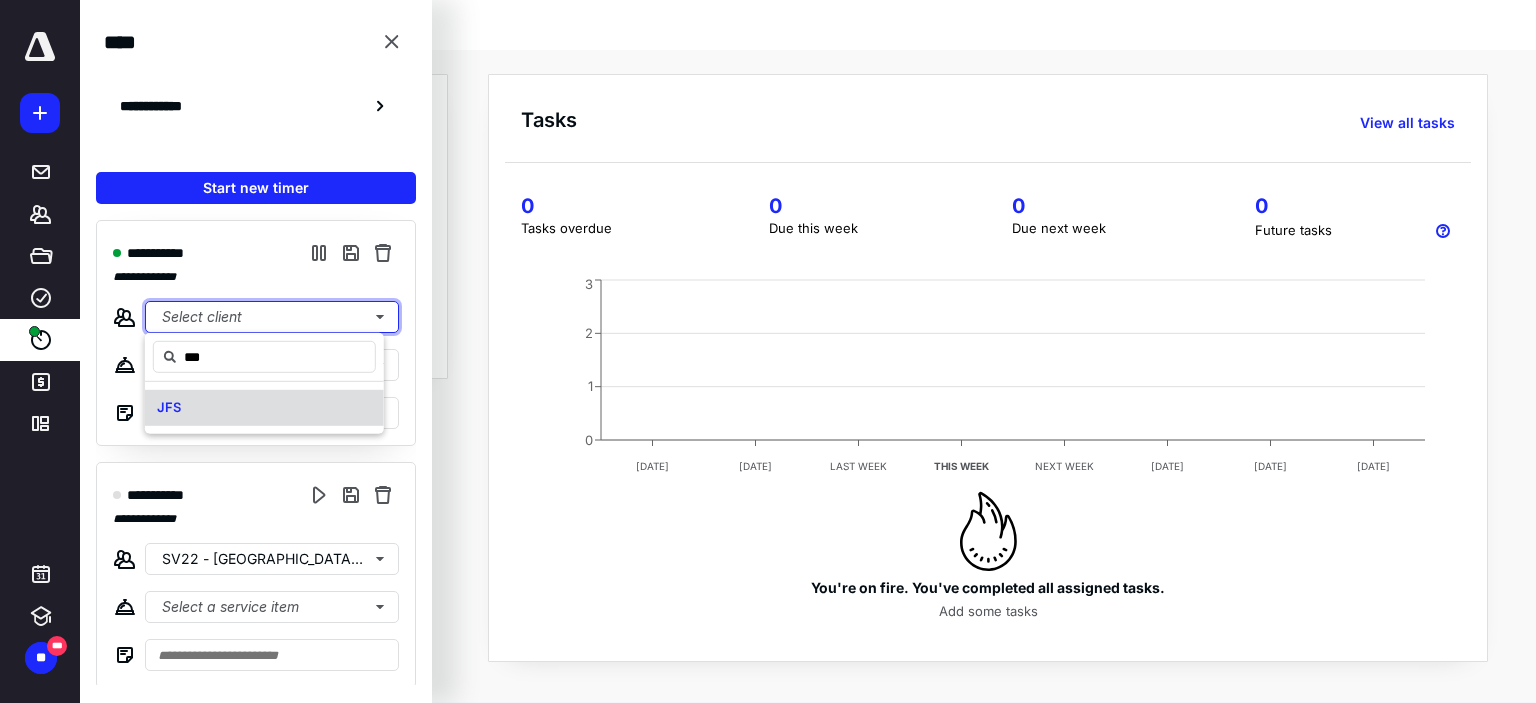 type 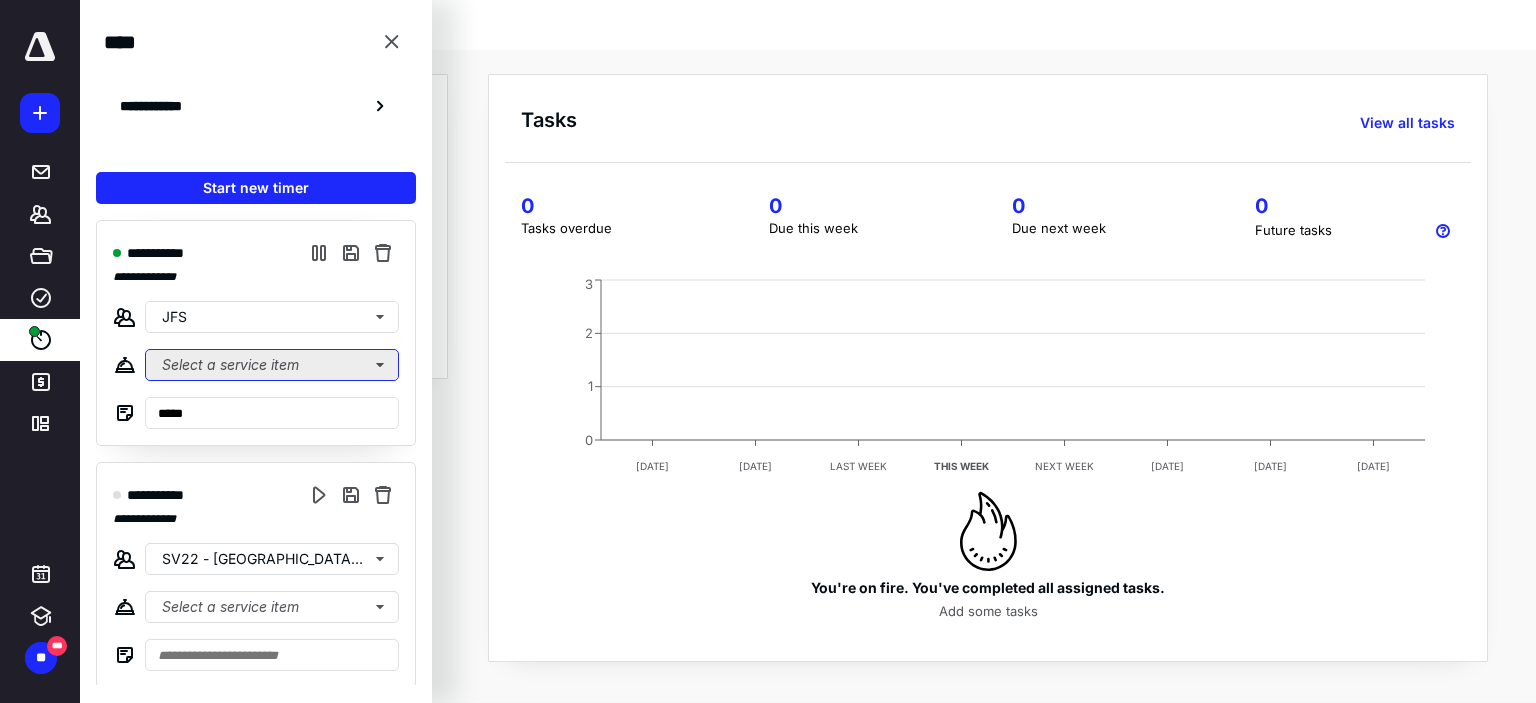 click on "Select a service item" at bounding box center (272, 365) 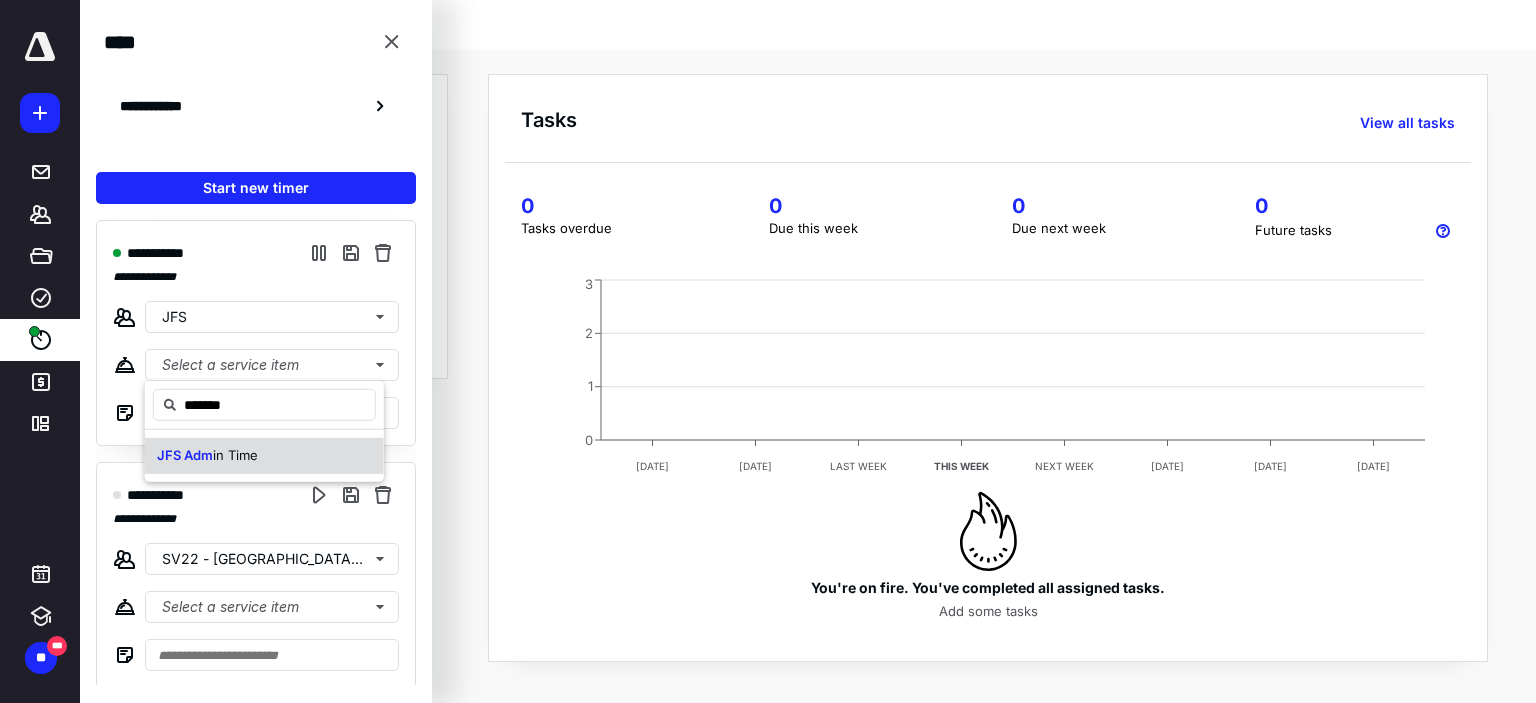 click on "JFS Adm in Time" at bounding box center [264, 456] 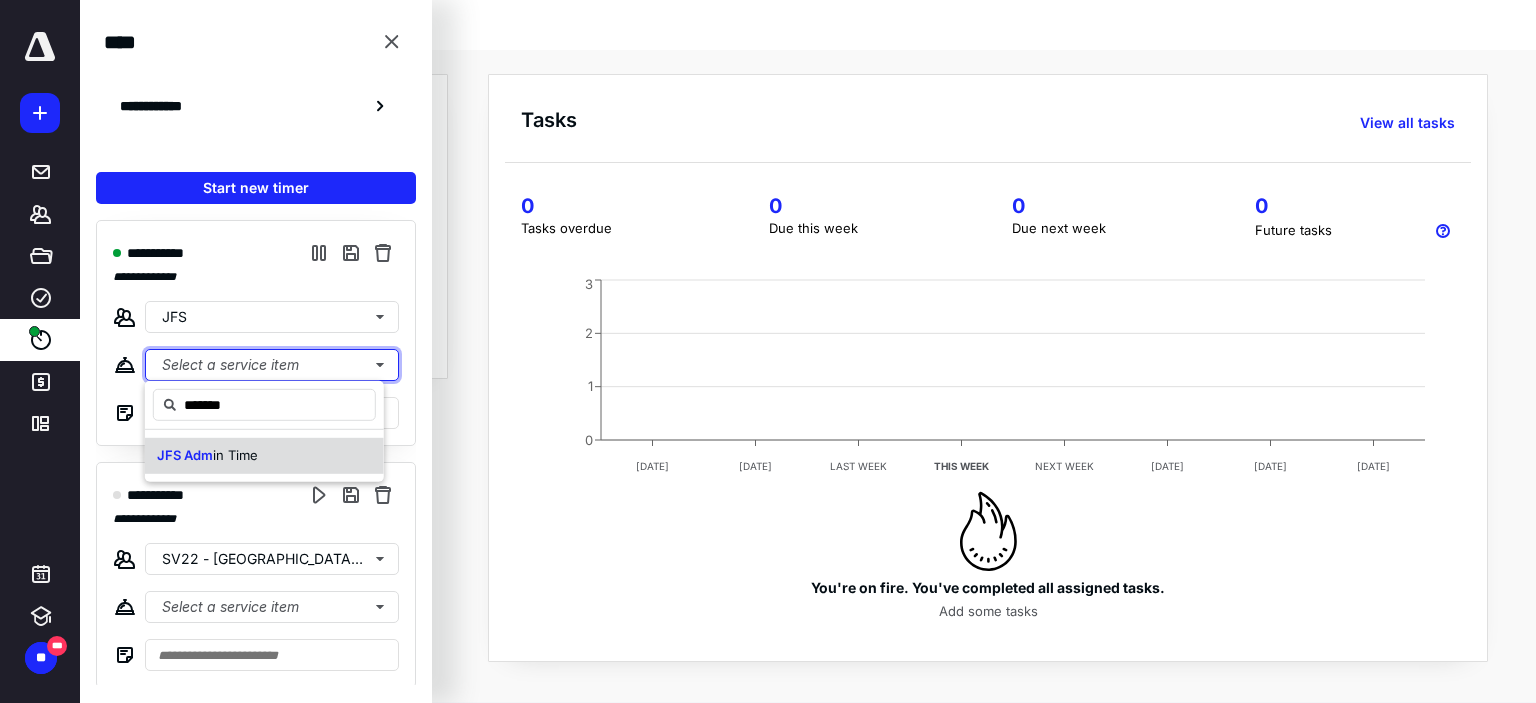 type 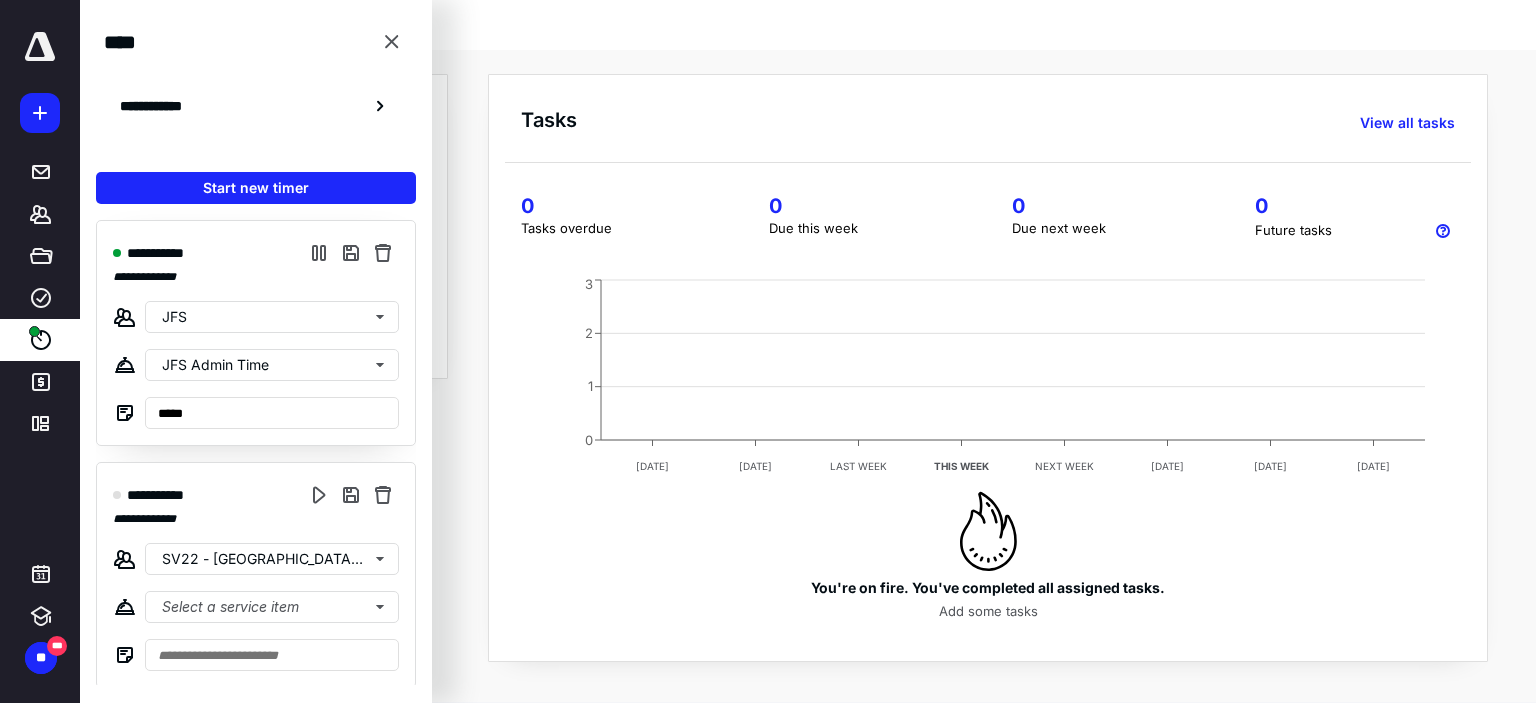 click on "**********" at bounding box center [40, 351] 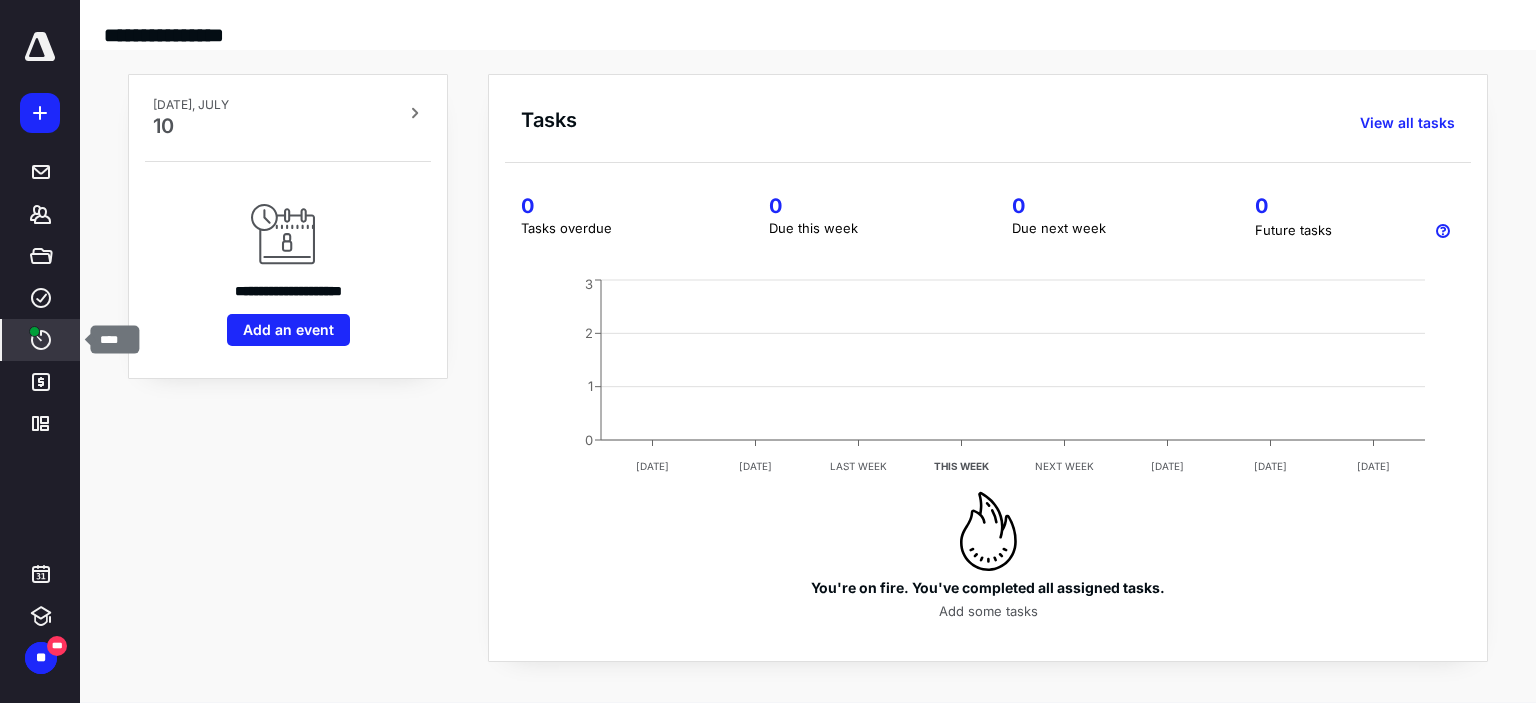 click 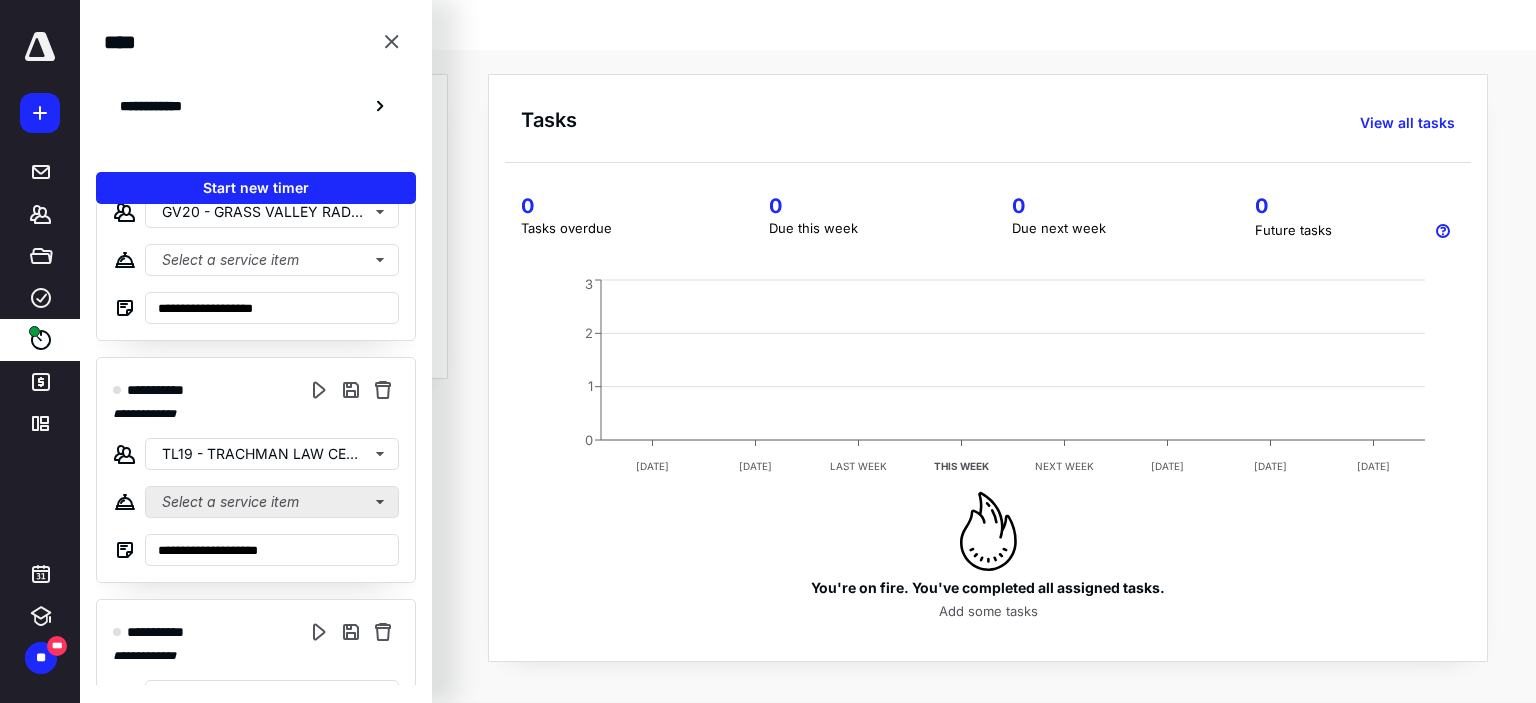scroll, scrollTop: 1035, scrollLeft: 0, axis: vertical 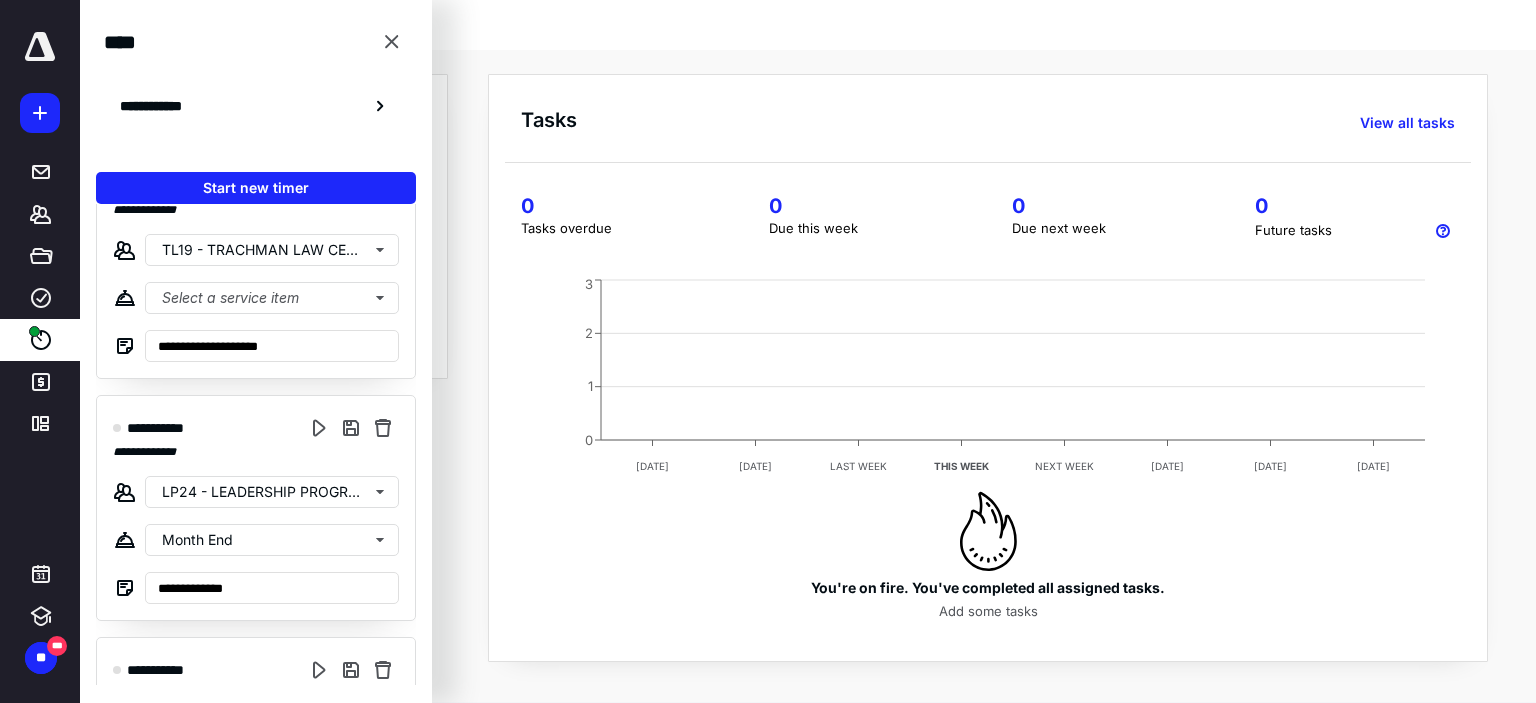 click on "**********" at bounding box center (256, 428) 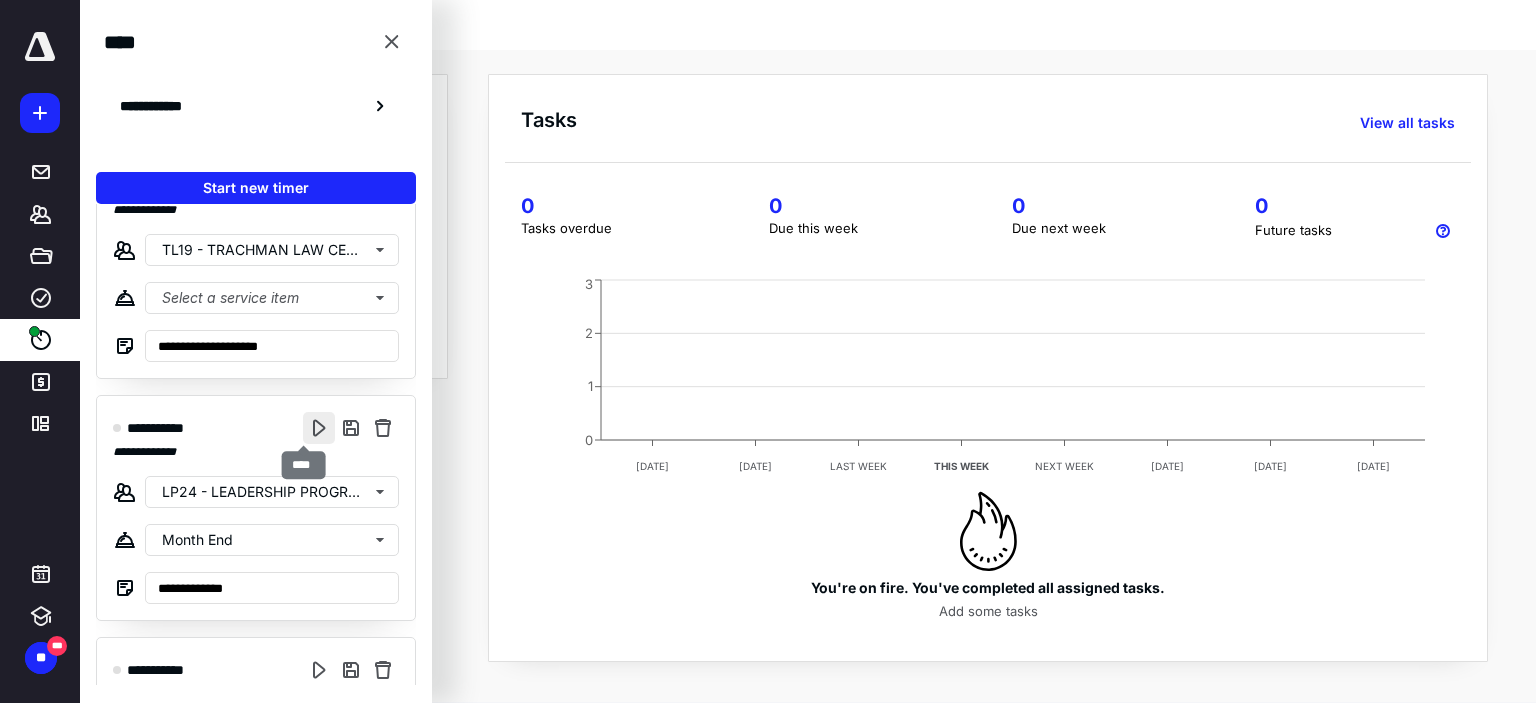 click at bounding box center (319, 428) 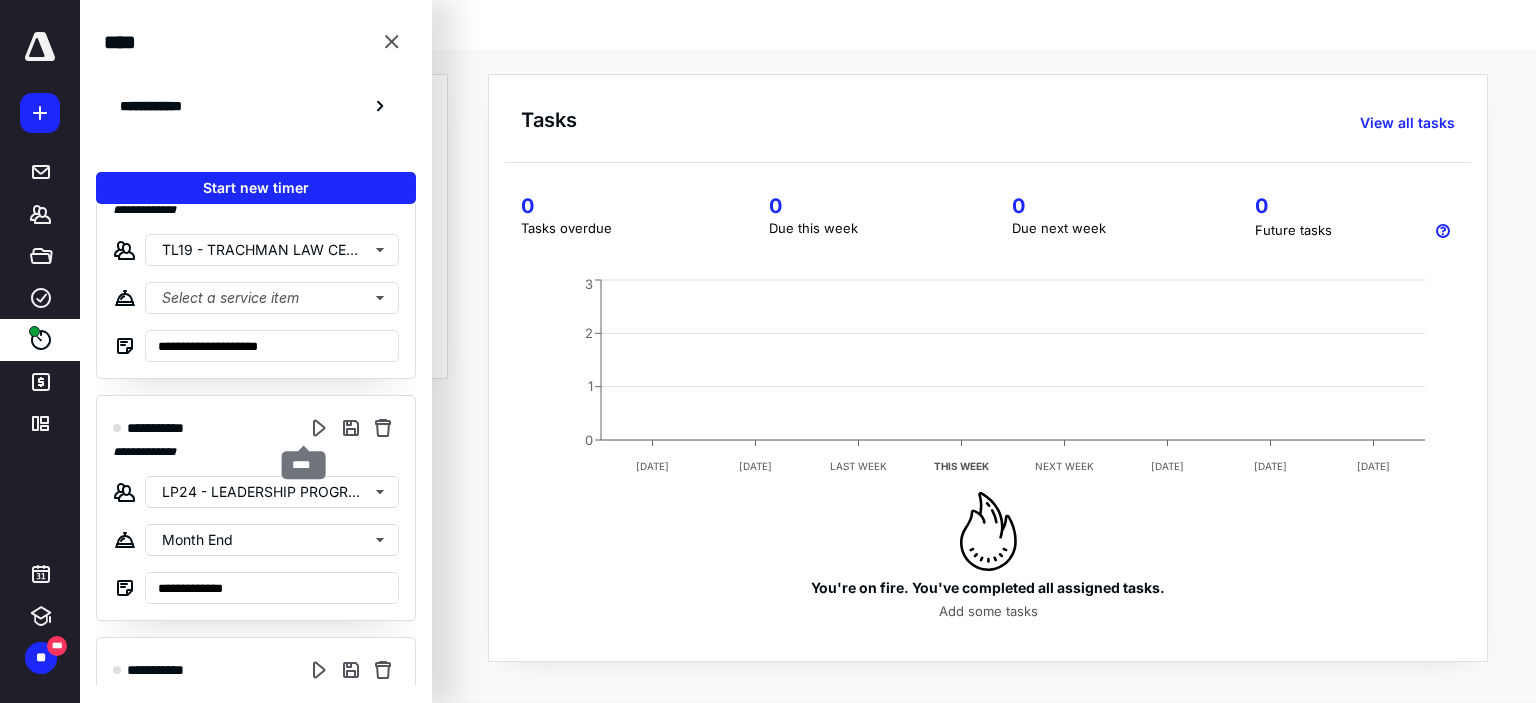 scroll, scrollTop: 0, scrollLeft: 0, axis: both 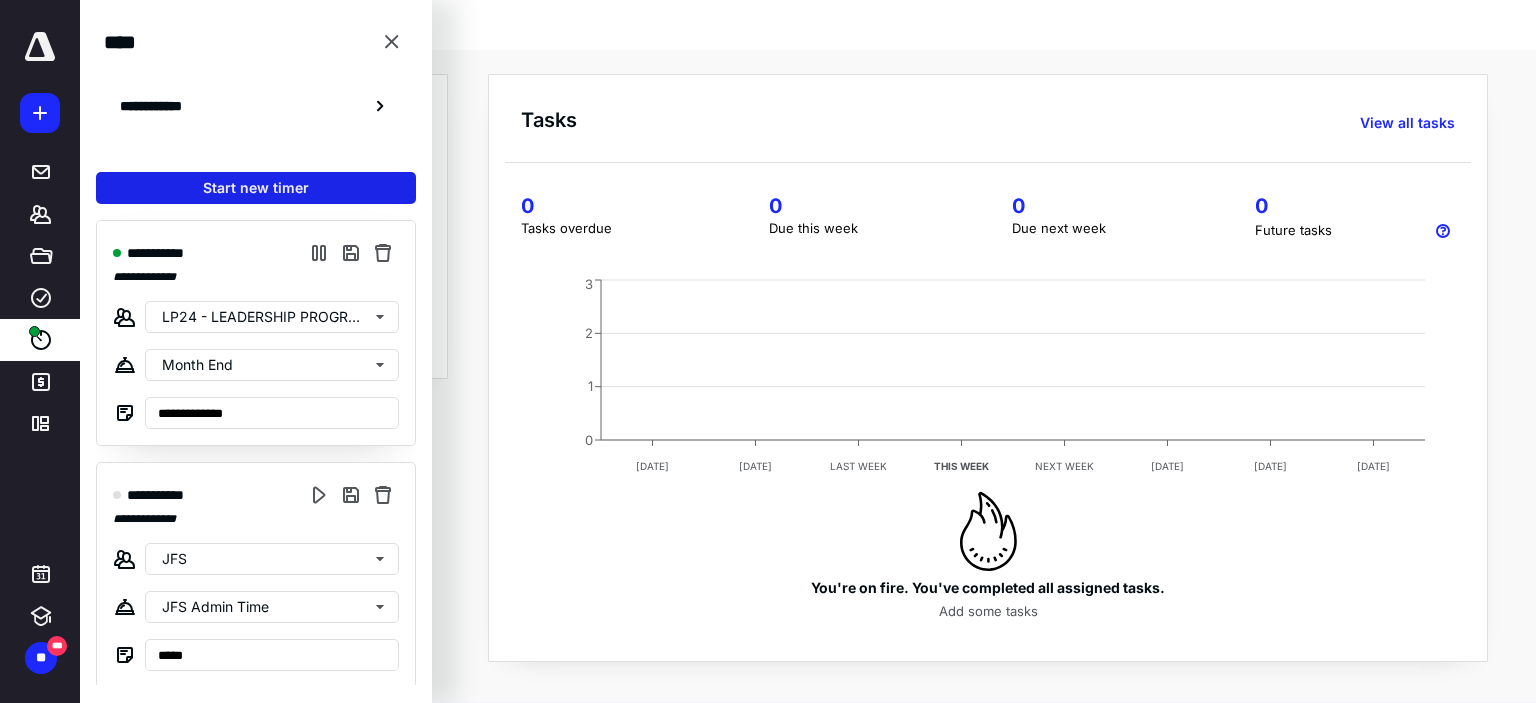click on "Start new timer" at bounding box center [256, 188] 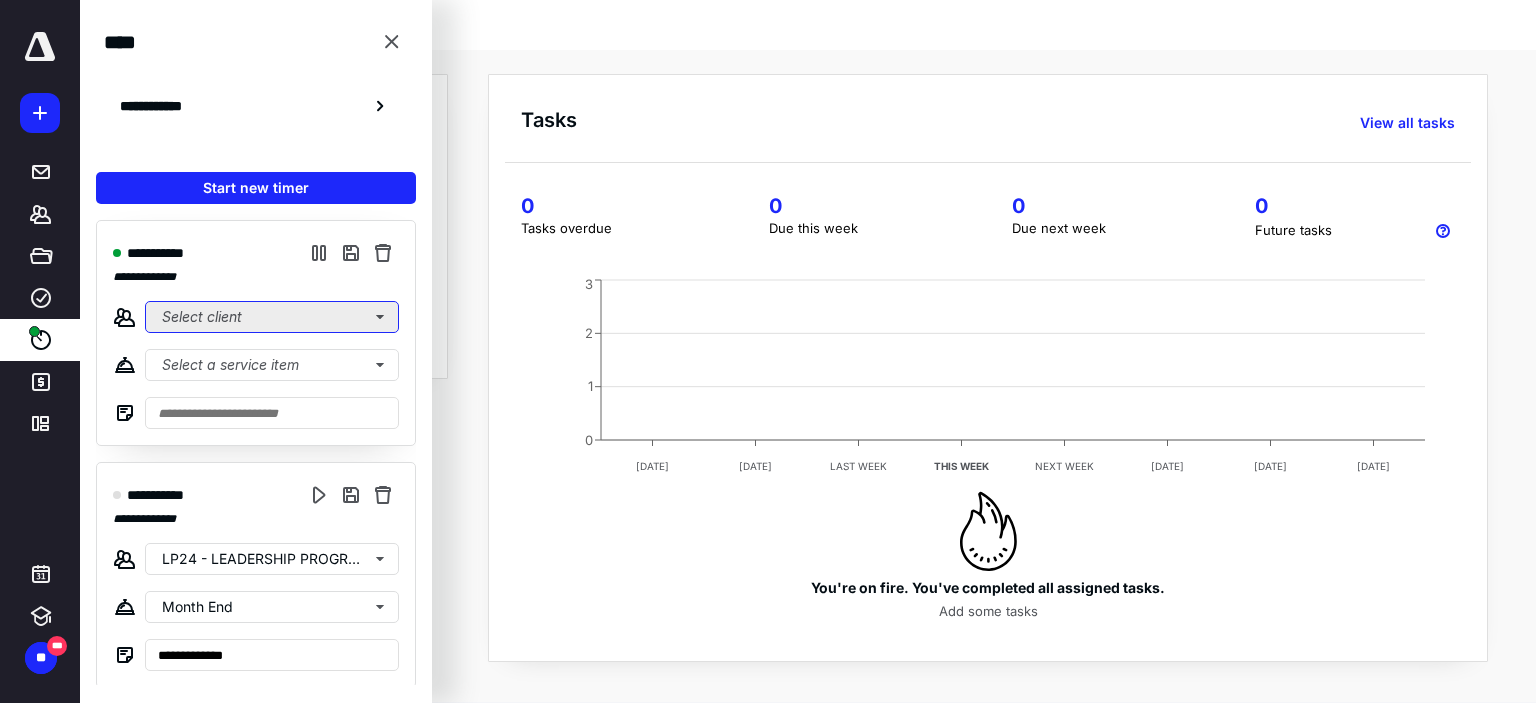 click on "Select client" at bounding box center [272, 317] 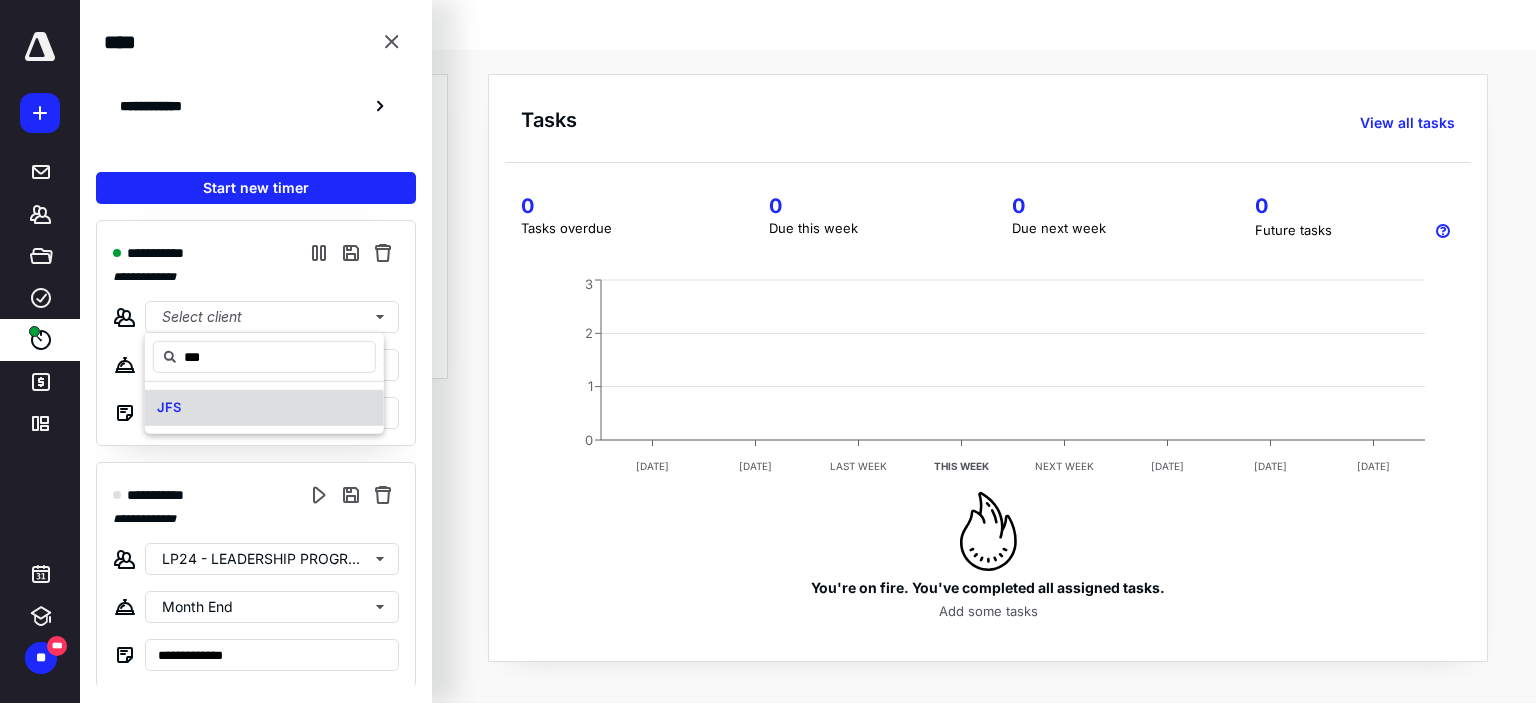 click on "JFS" at bounding box center (264, 408) 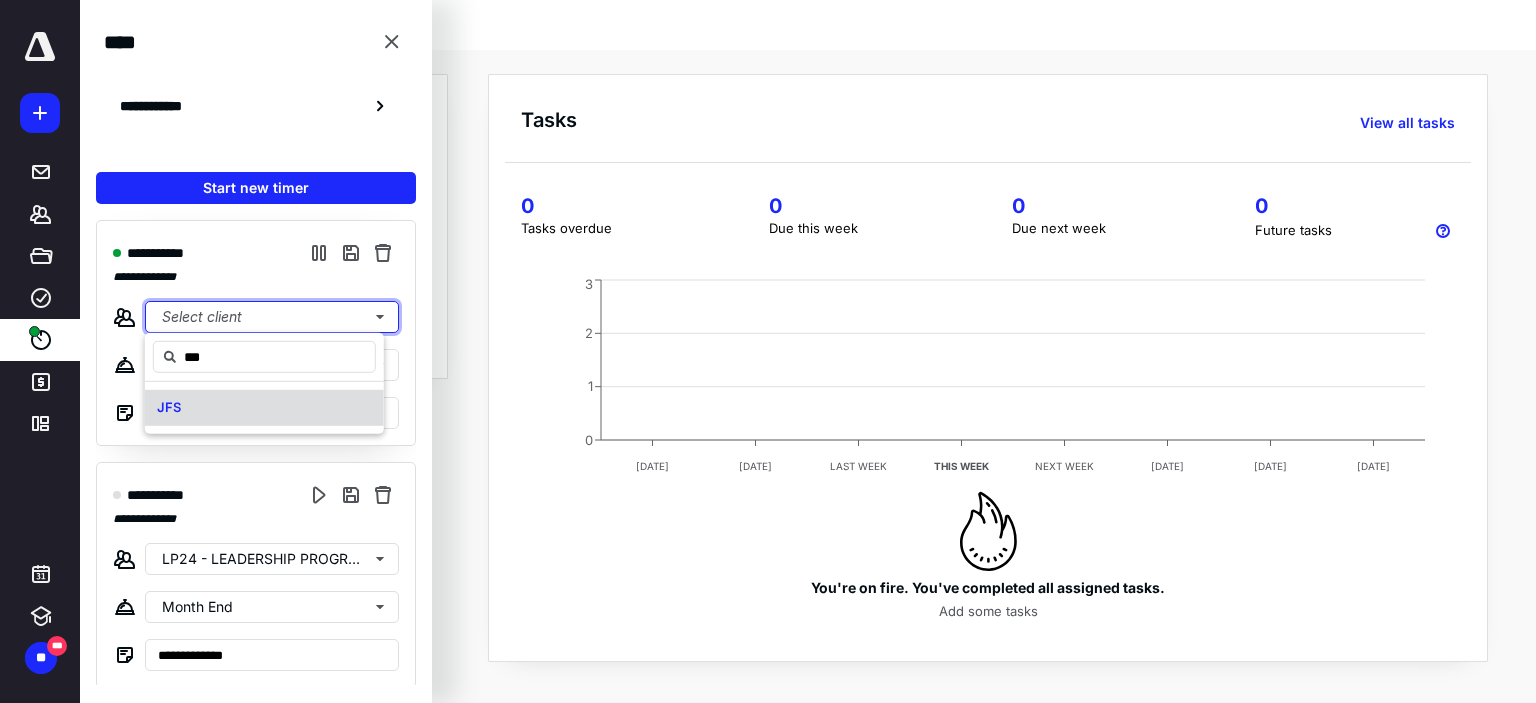 type 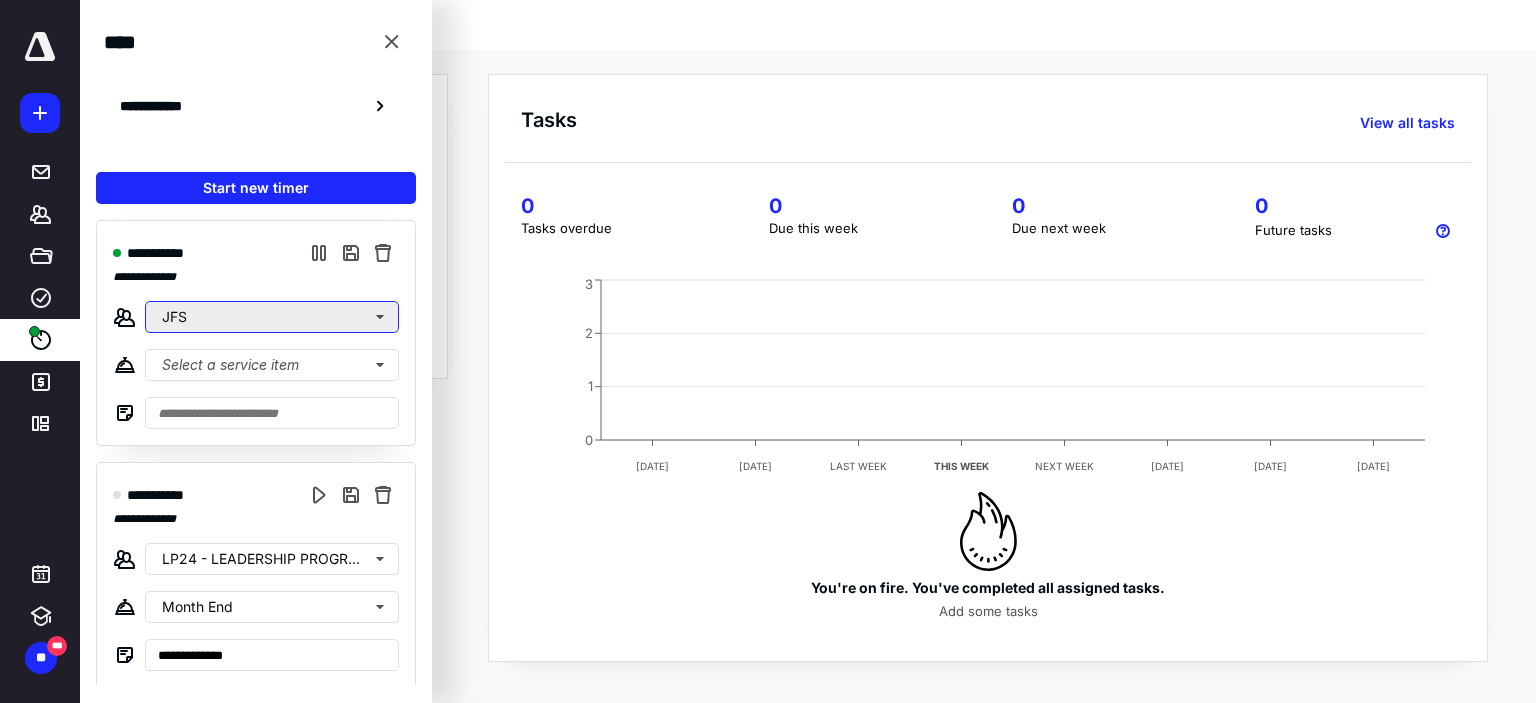 click on "JFS" at bounding box center (272, 317) 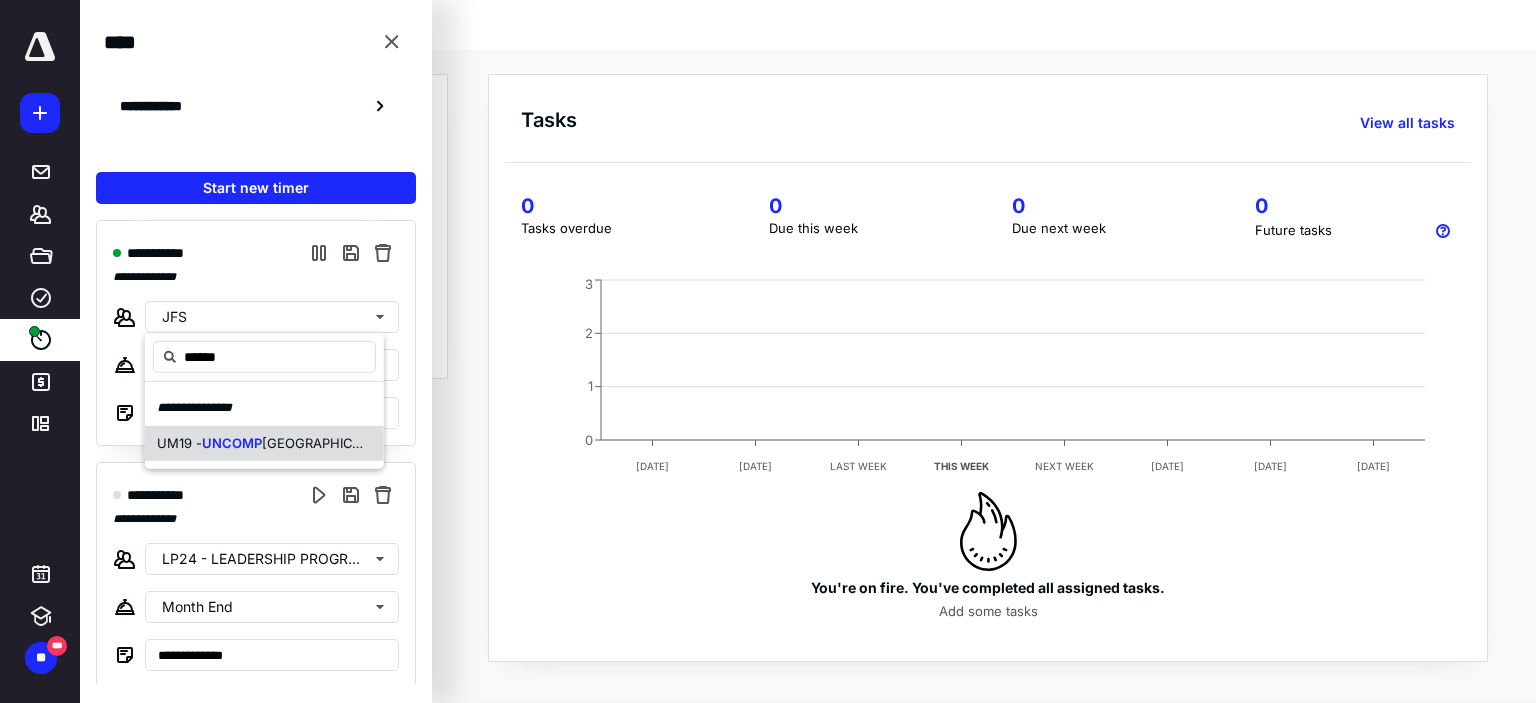 click on "UM19 -  UNCOMP [GEOGRAPHIC_DATA]" at bounding box center (264, 443) 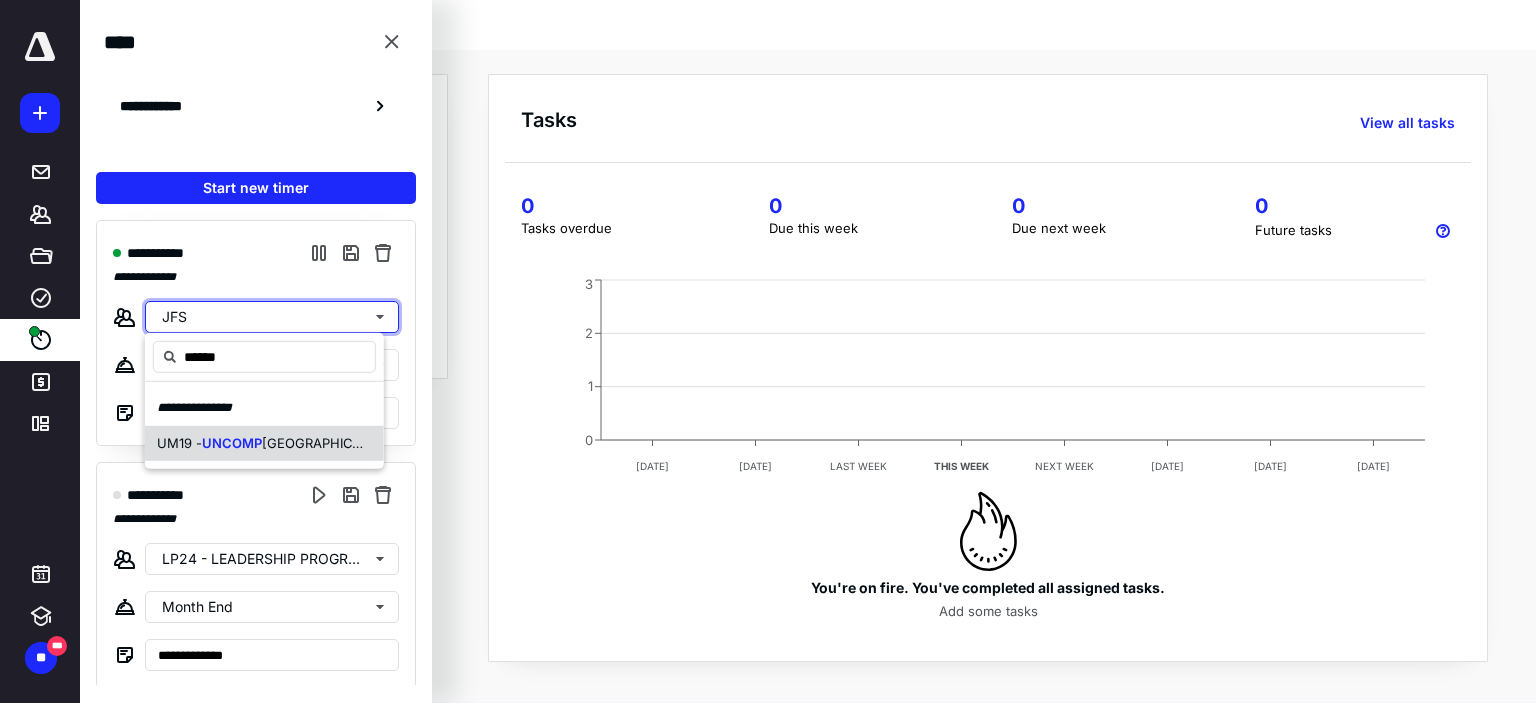 type 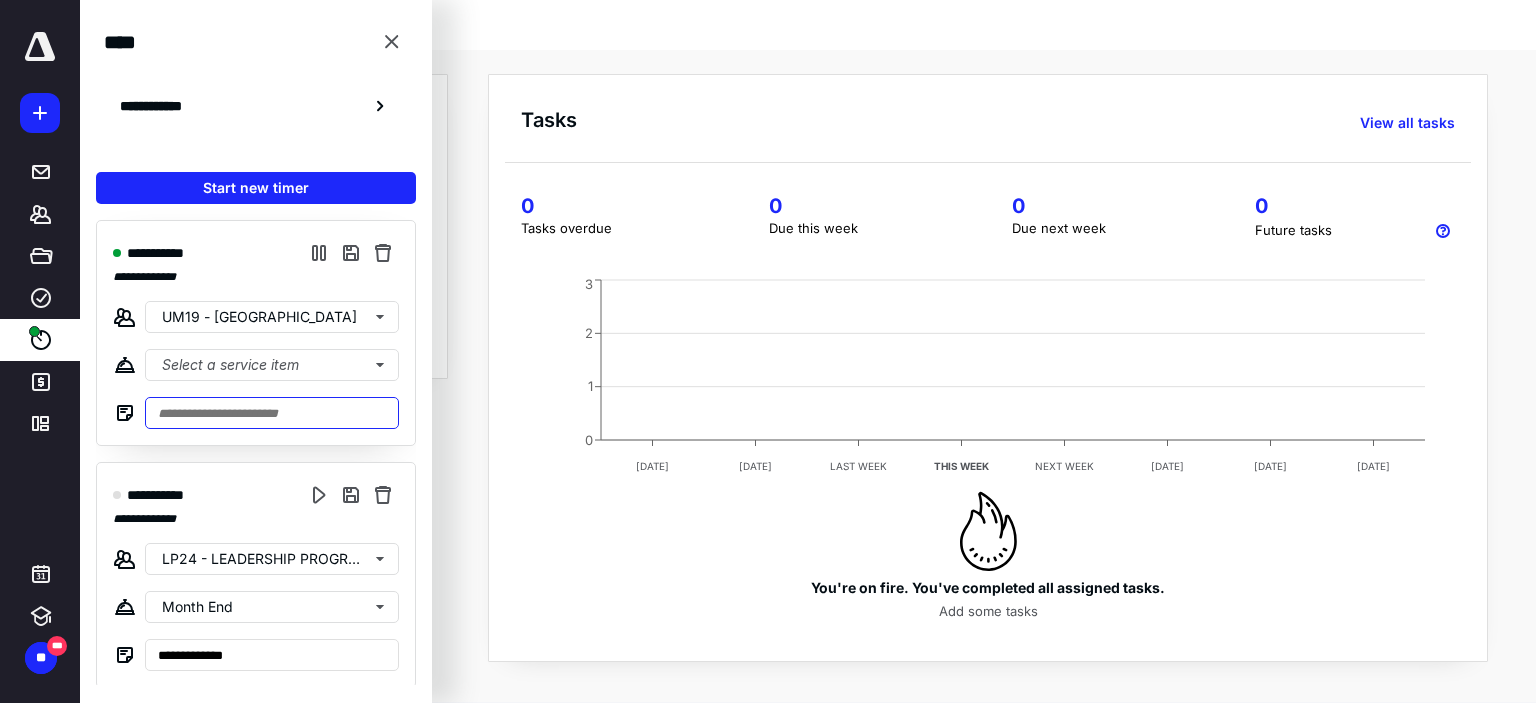 click at bounding box center (272, 413) 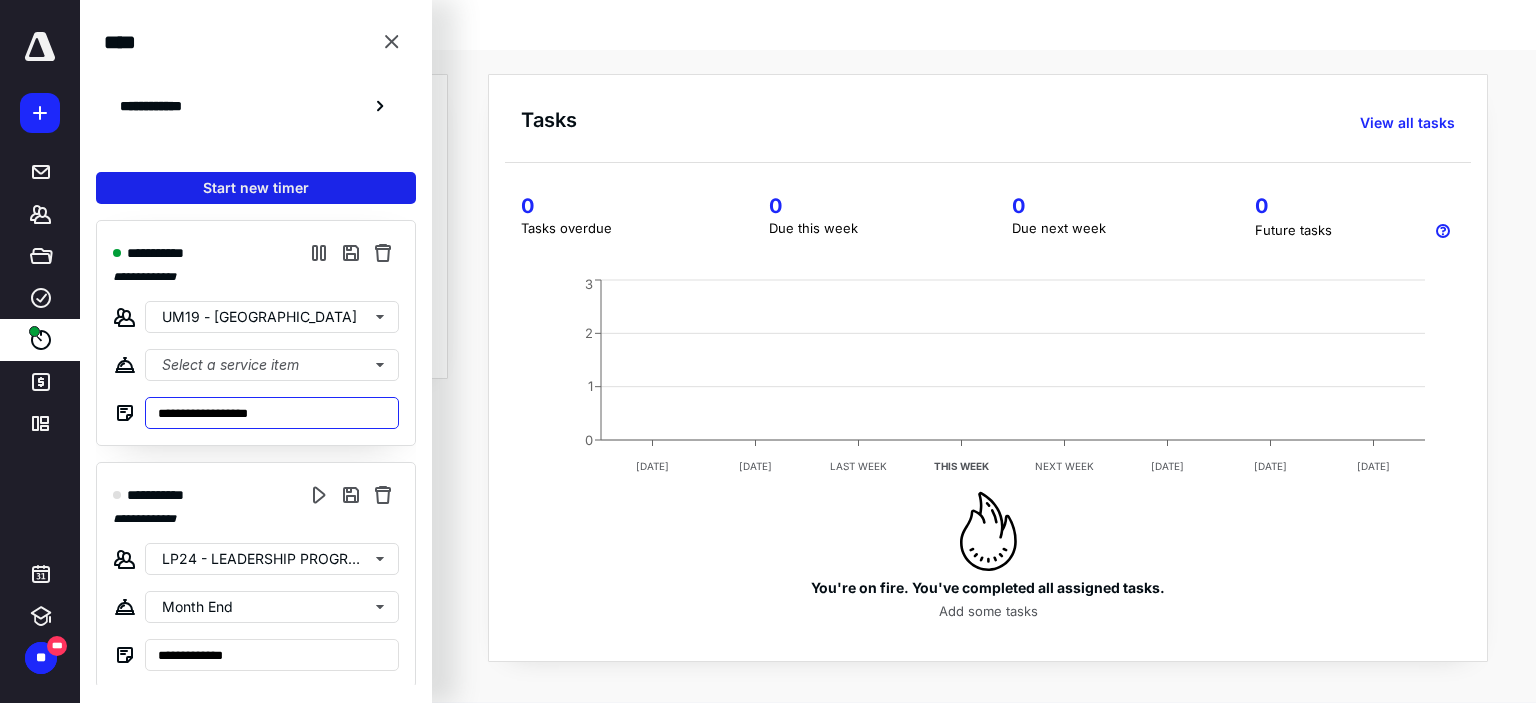 type on "**********" 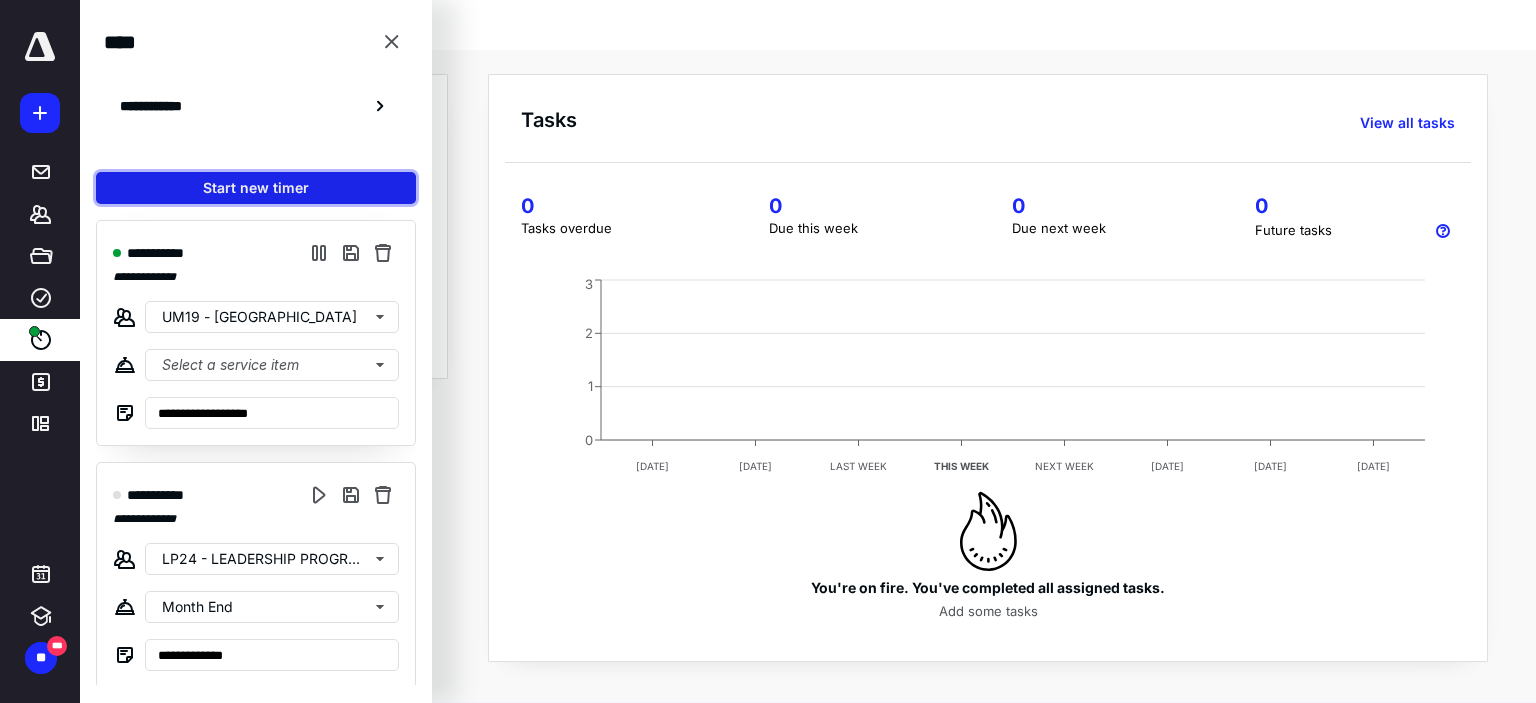 click on "Start new timer" at bounding box center (256, 188) 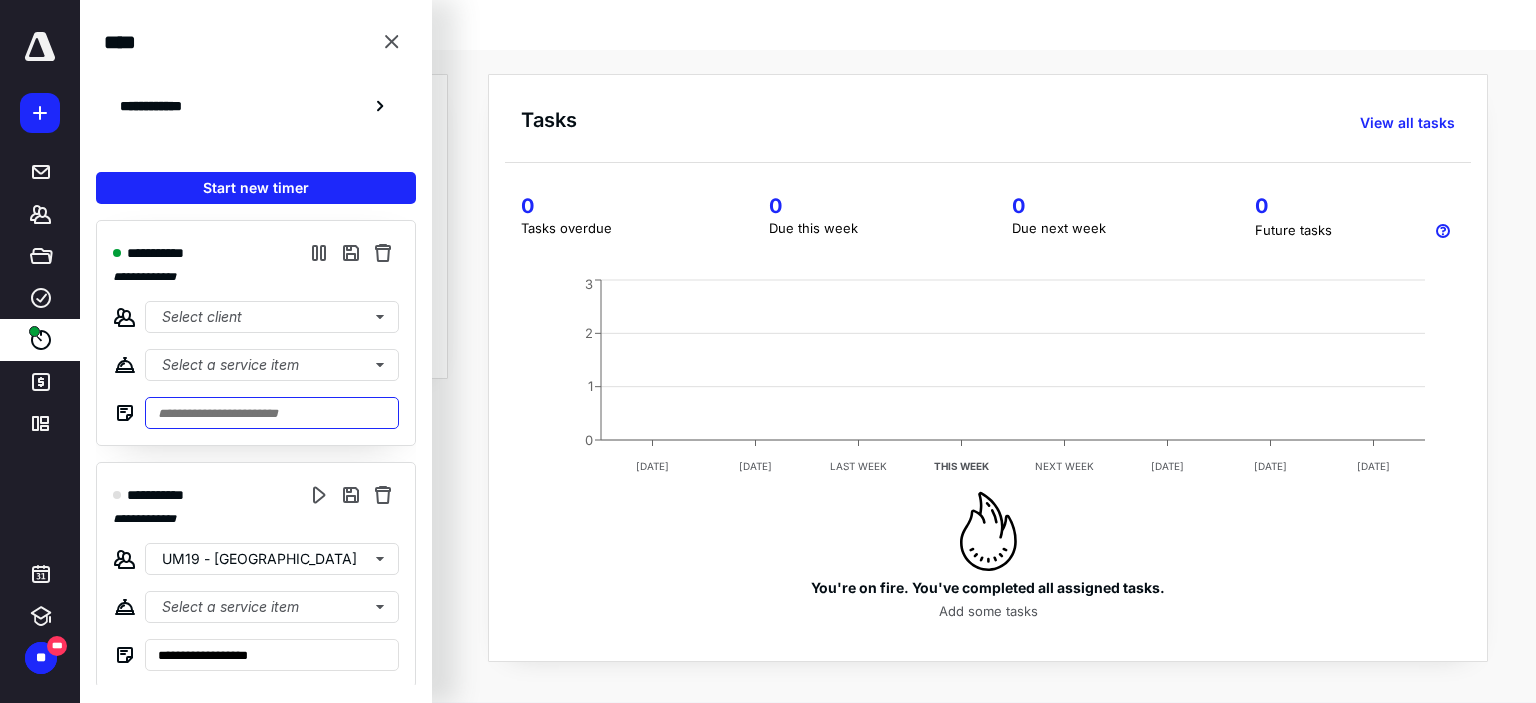 click at bounding box center (272, 413) 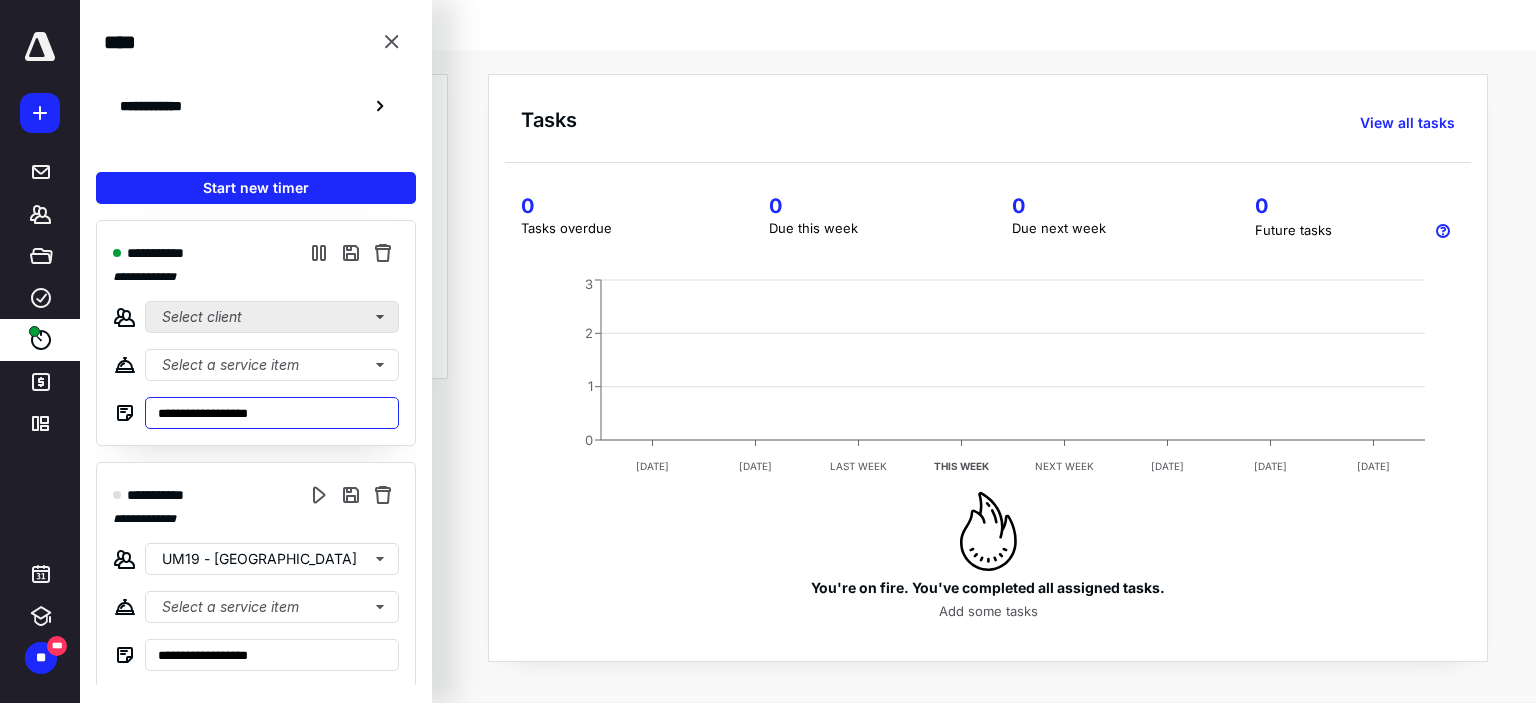 type on "**********" 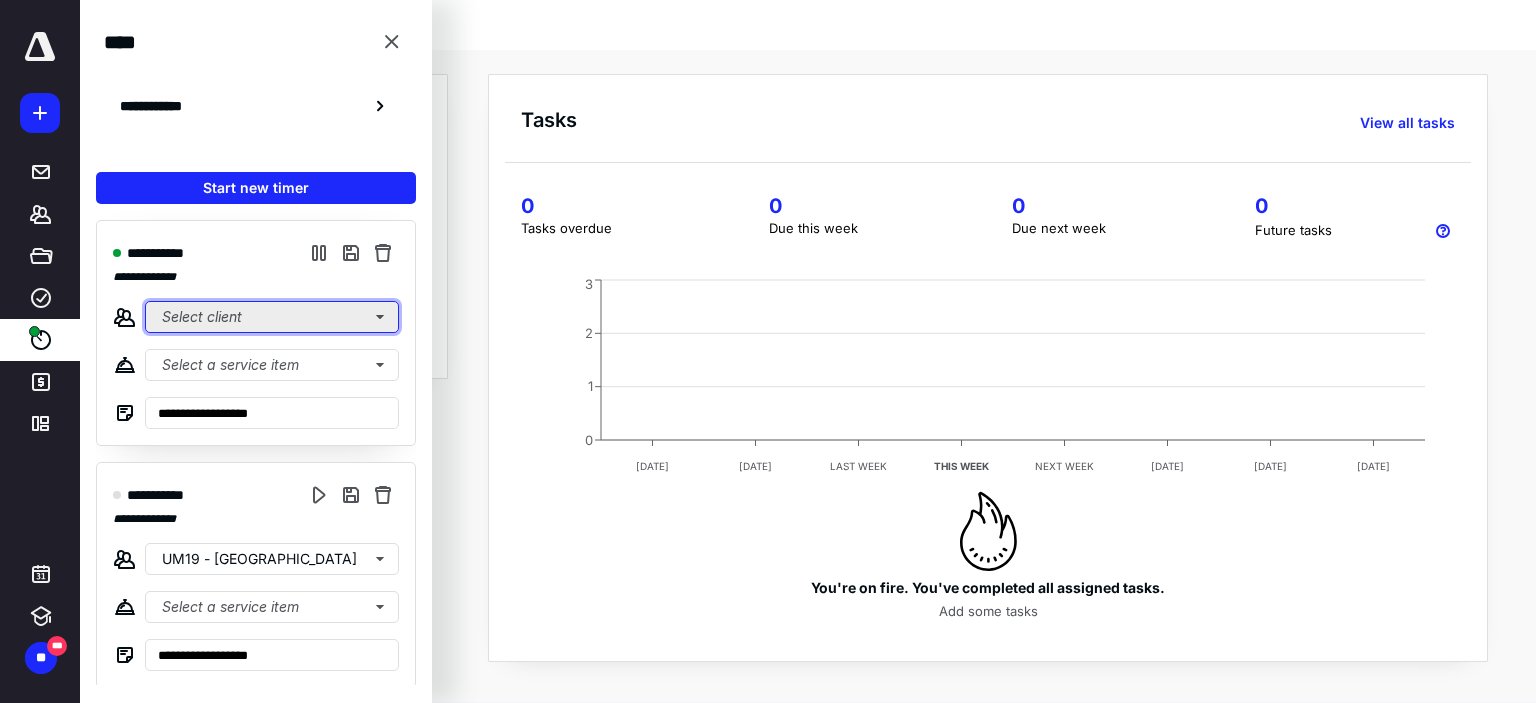 click on "Select client" at bounding box center (272, 317) 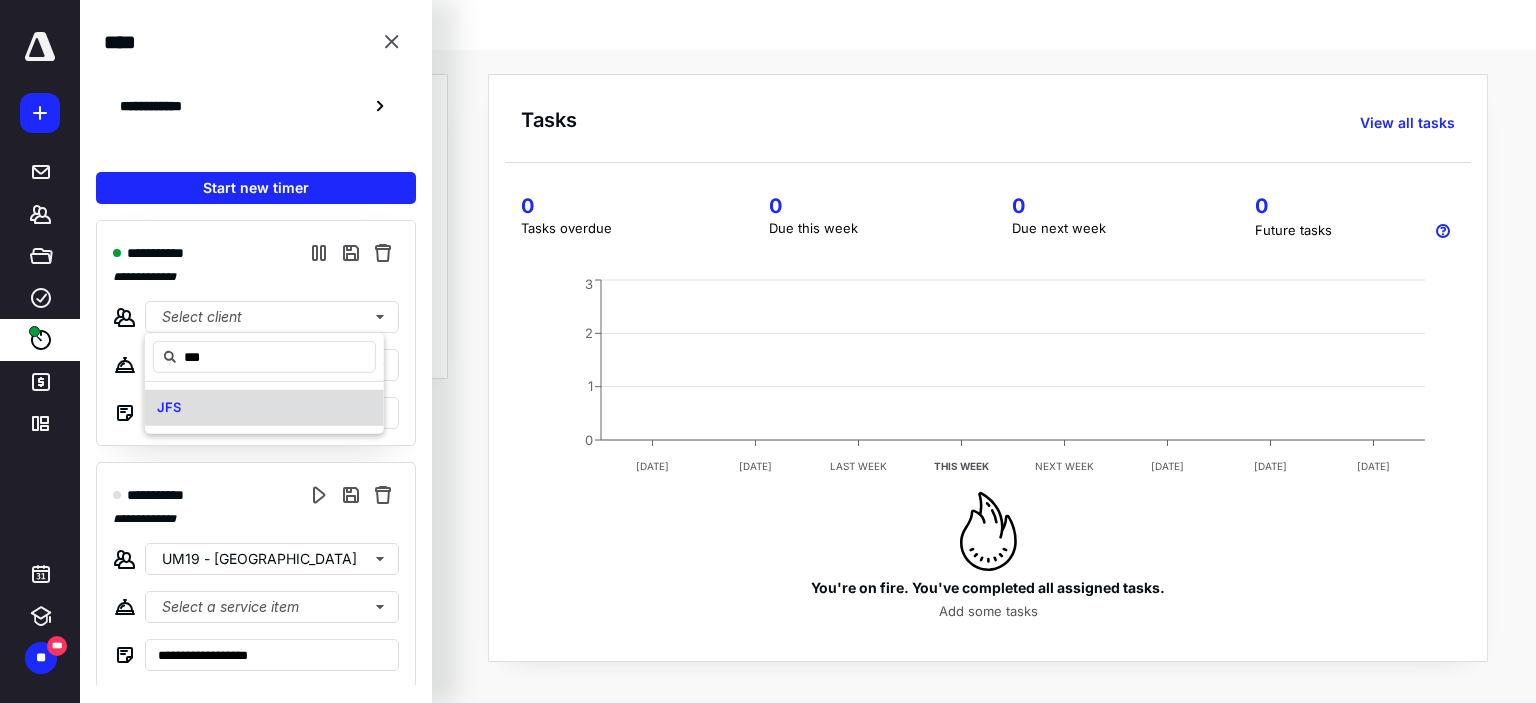 click on "JFS" at bounding box center [264, 408] 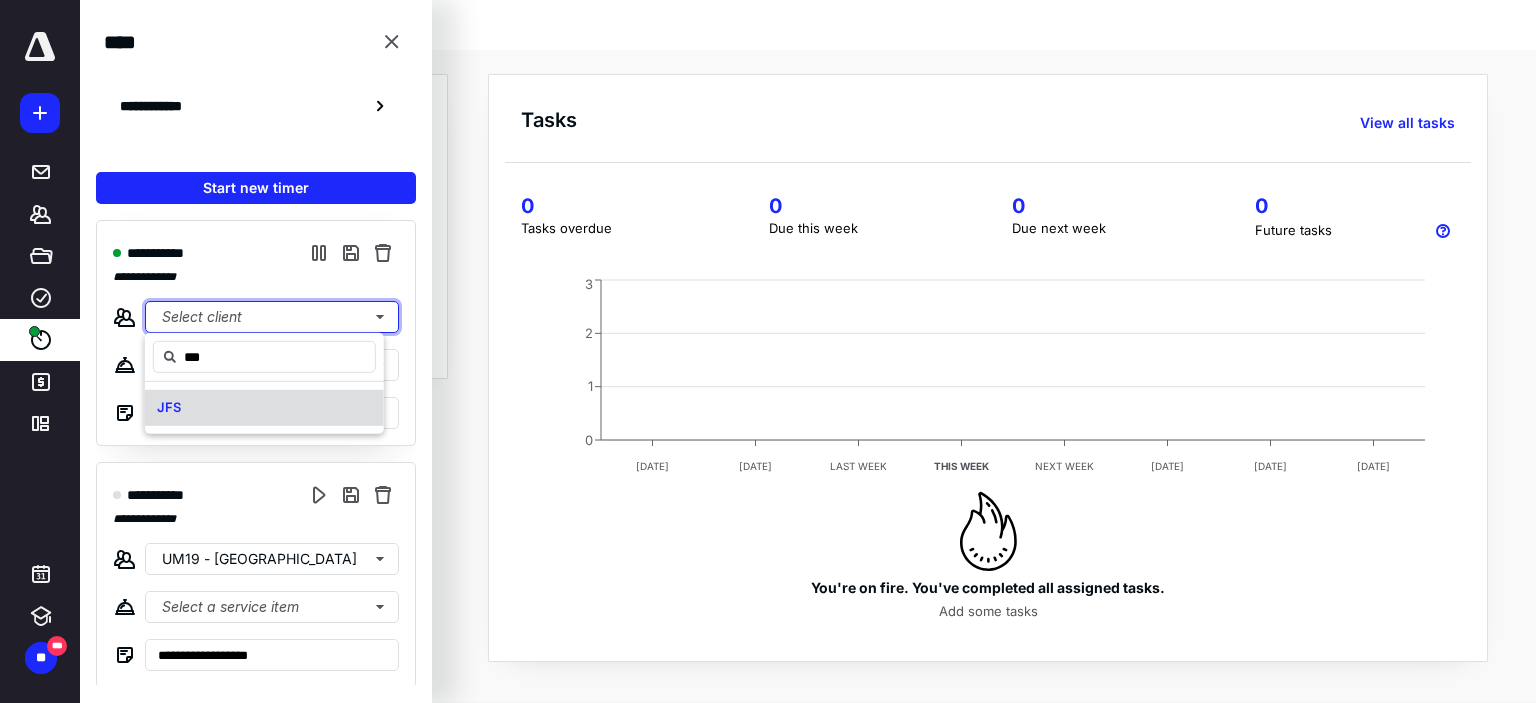 type 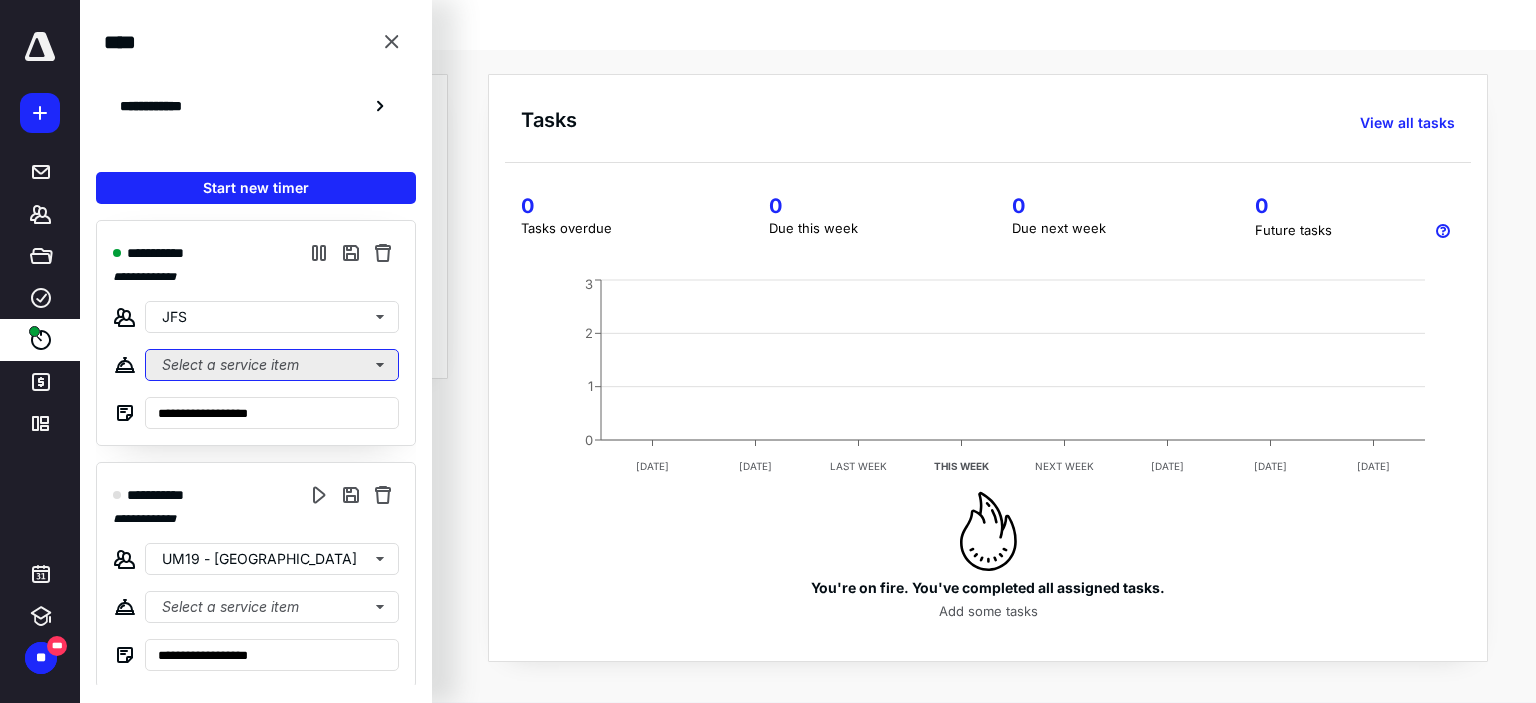 click on "Select a service item" at bounding box center [272, 365] 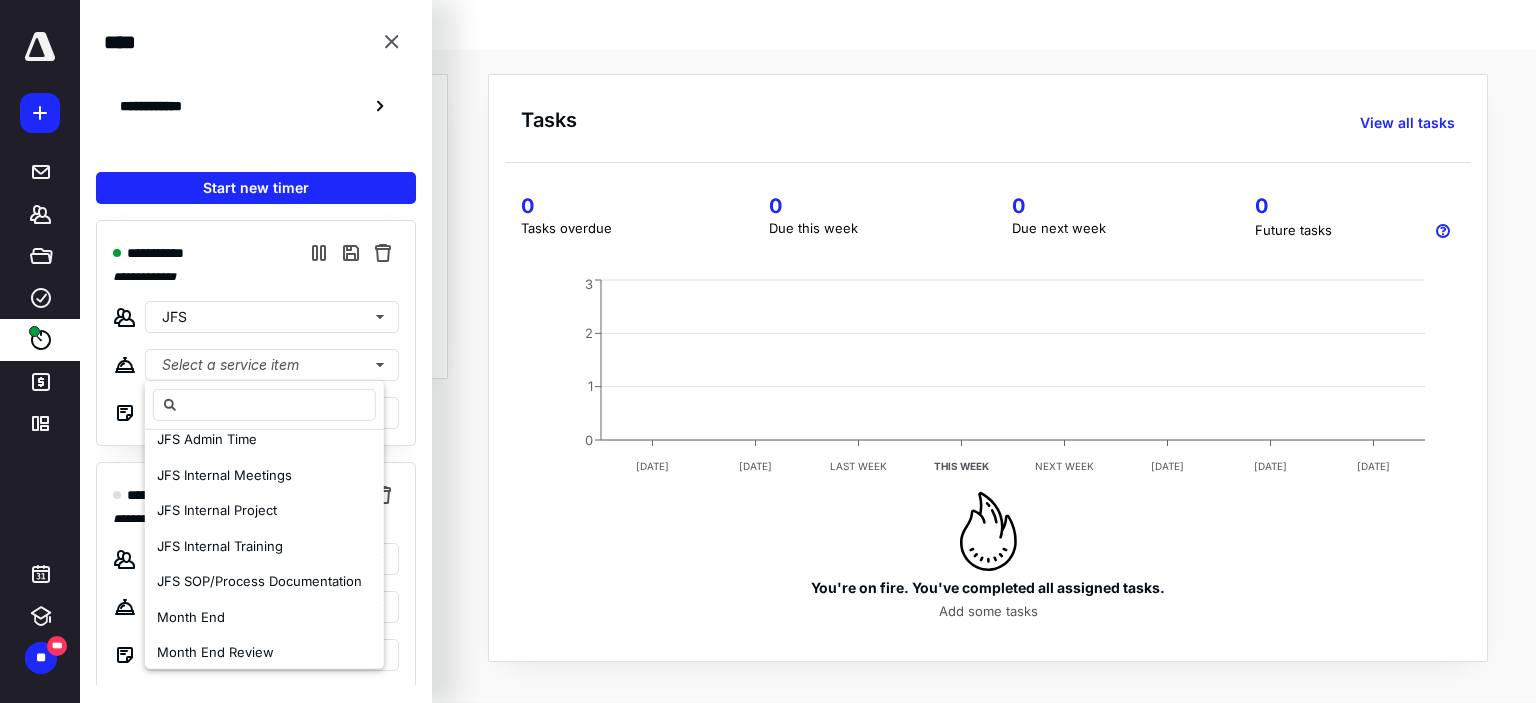 scroll, scrollTop: 716, scrollLeft: 0, axis: vertical 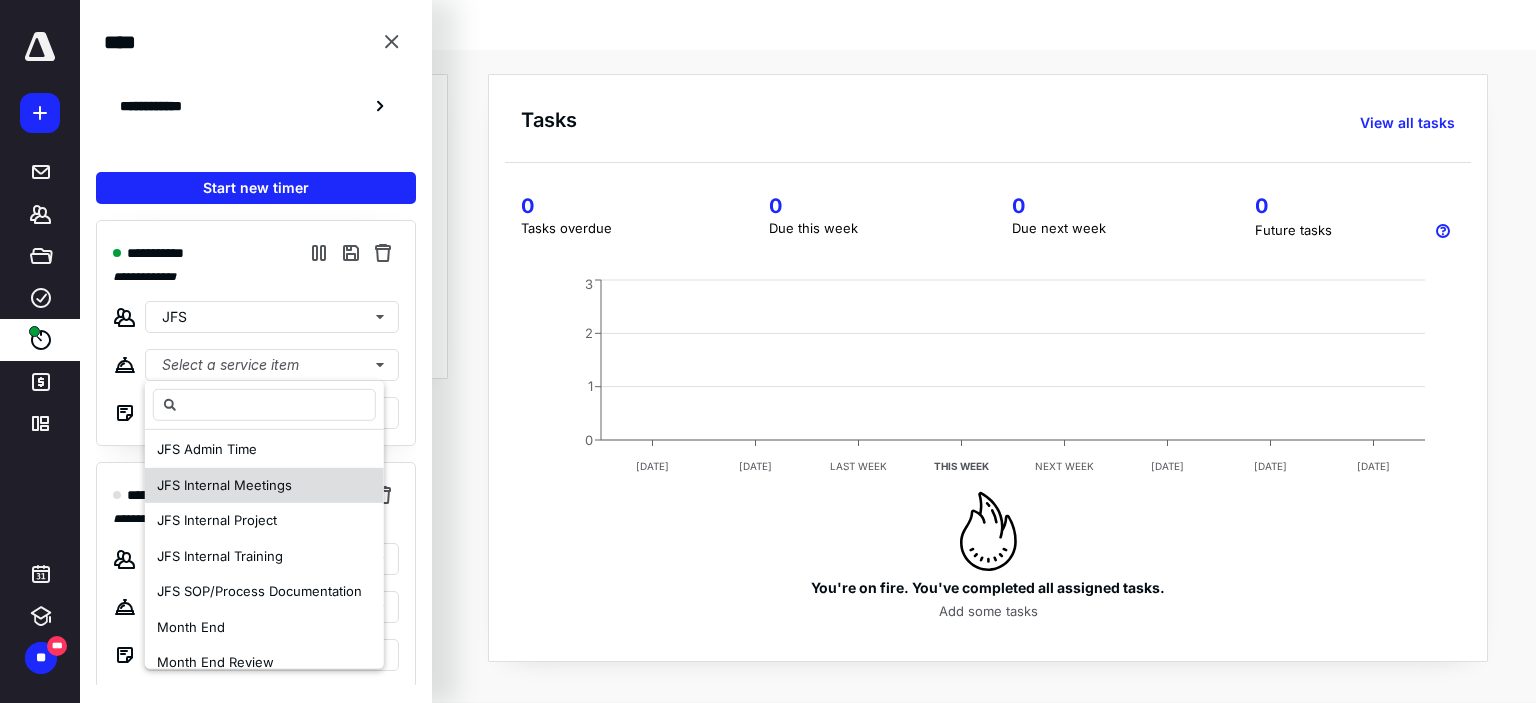 click on "JFS Internal Meetings" at bounding box center (224, 484) 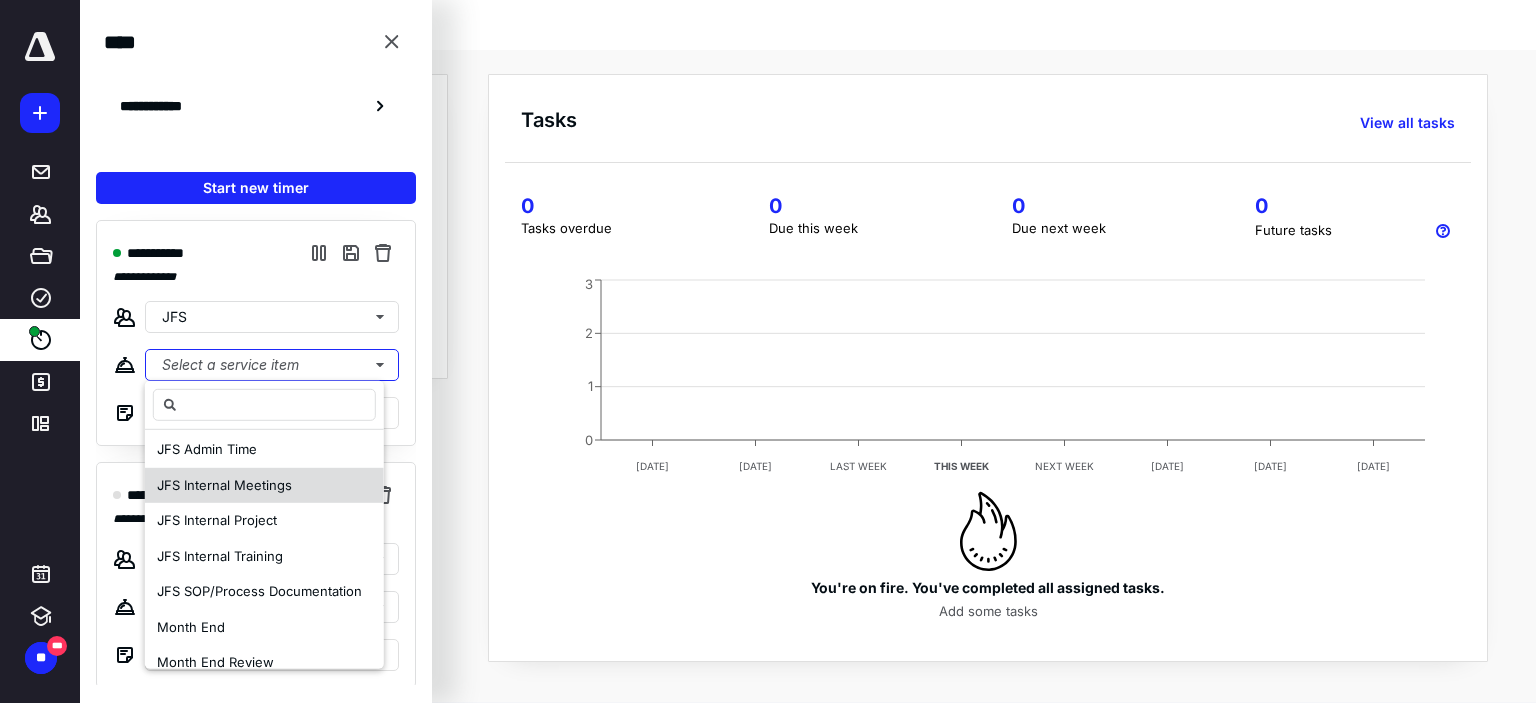 scroll, scrollTop: 0, scrollLeft: 0, axis: both 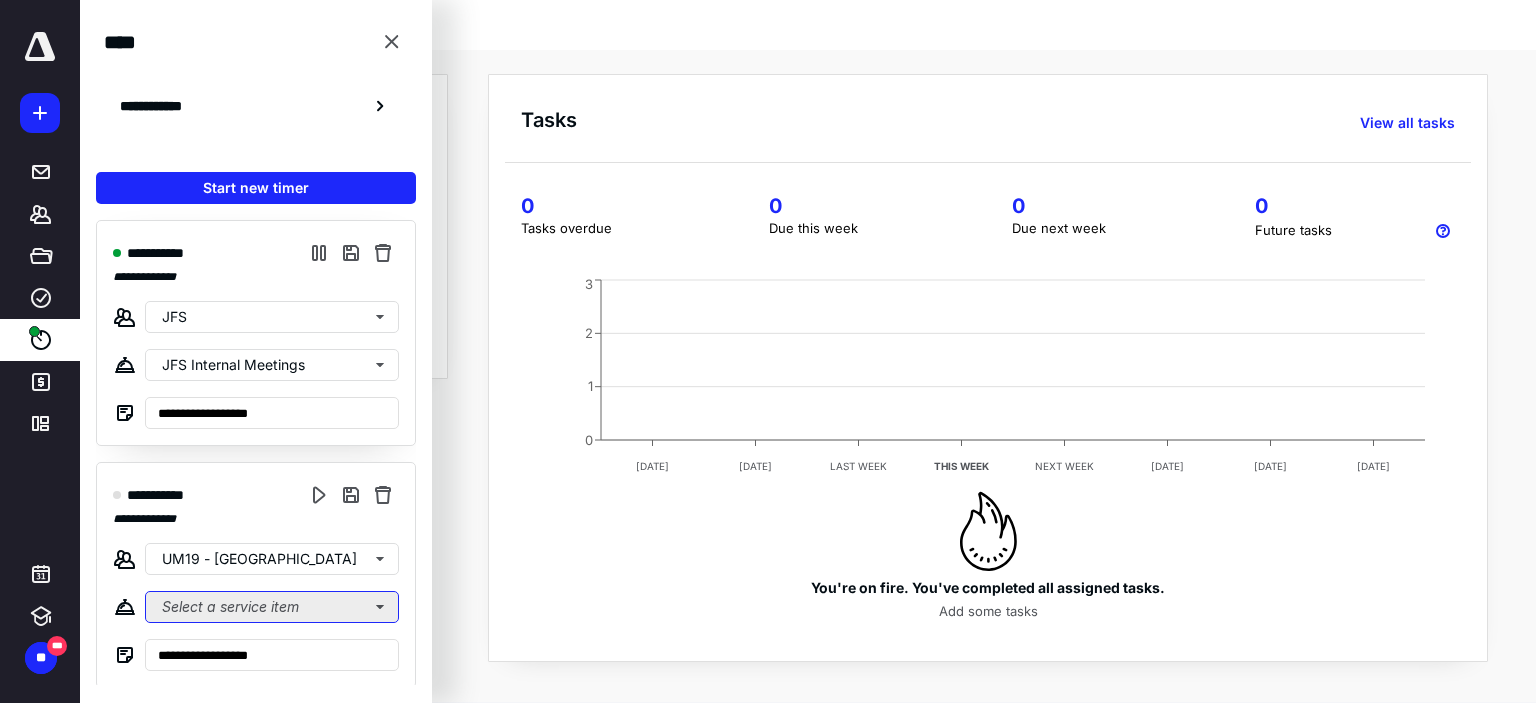 click on "Select a service item" at bounding box center (272, 607) 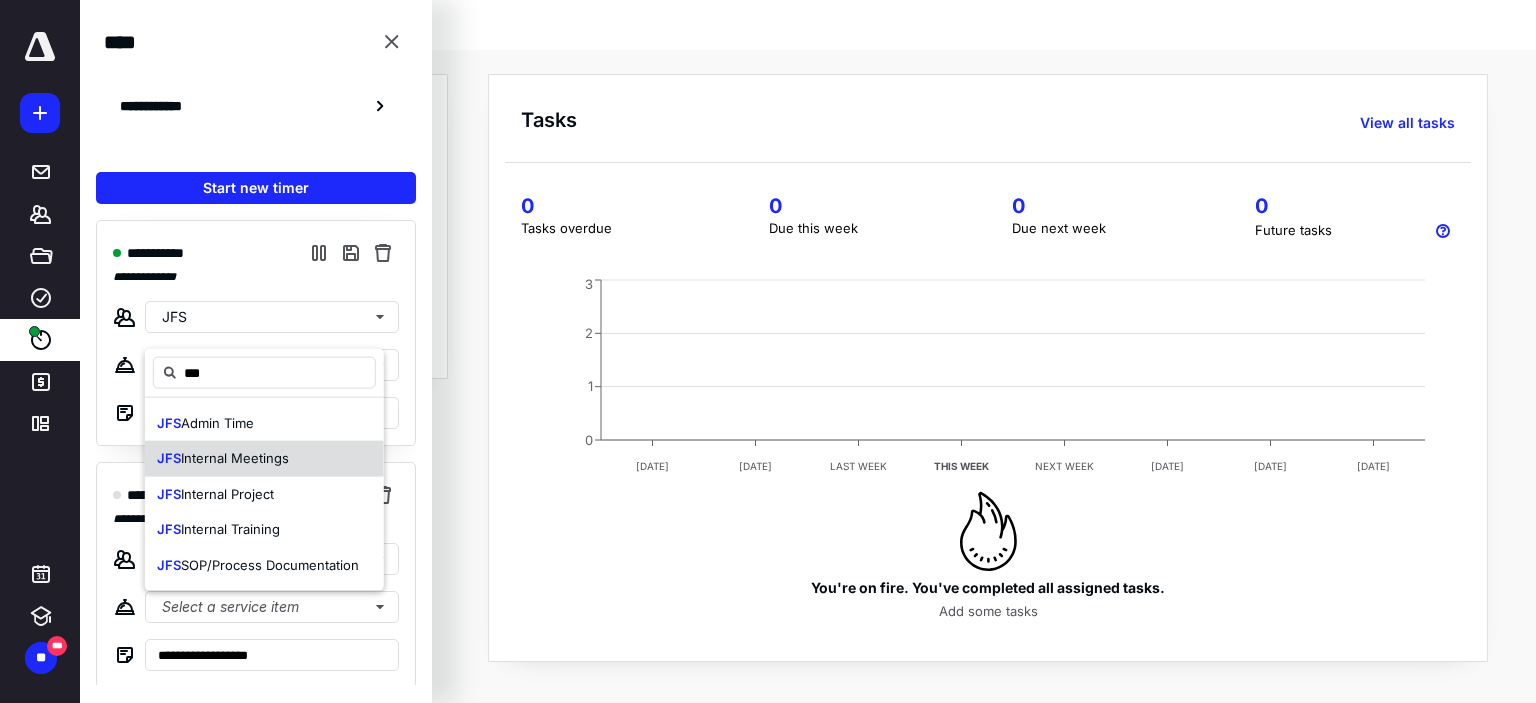 click on "Internal Meetings" at bounding box center (235, 458) 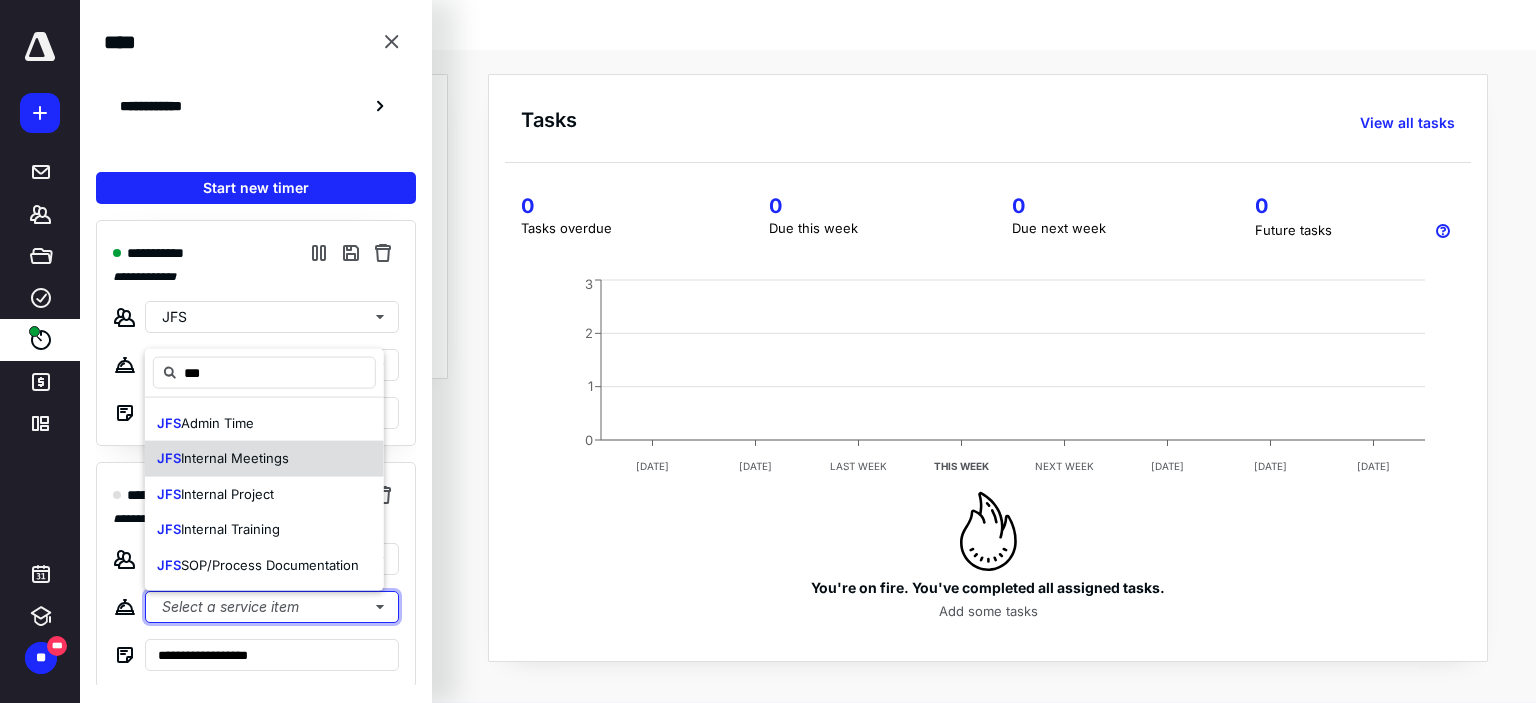 type 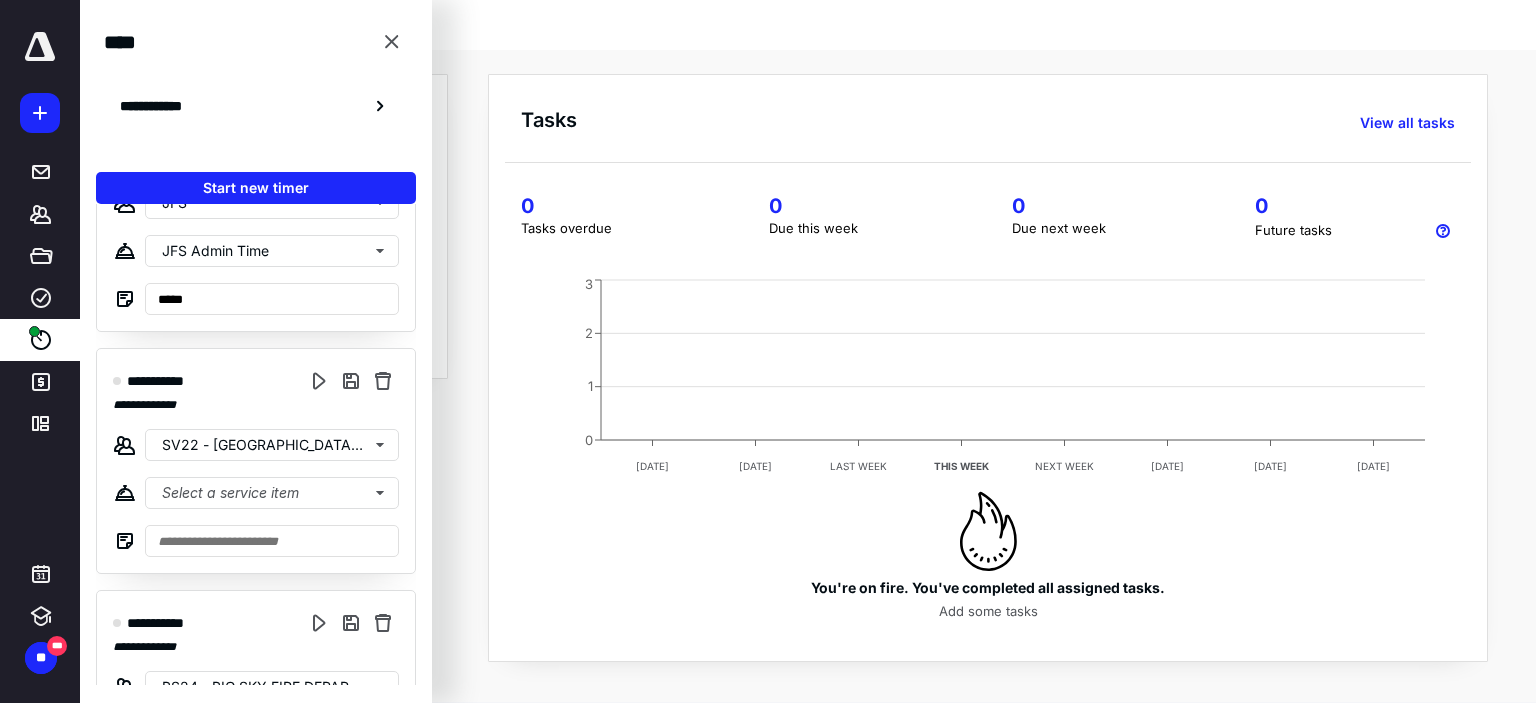 scroll, scrollTop: 851, scrollLeft: 0, axis: vertical 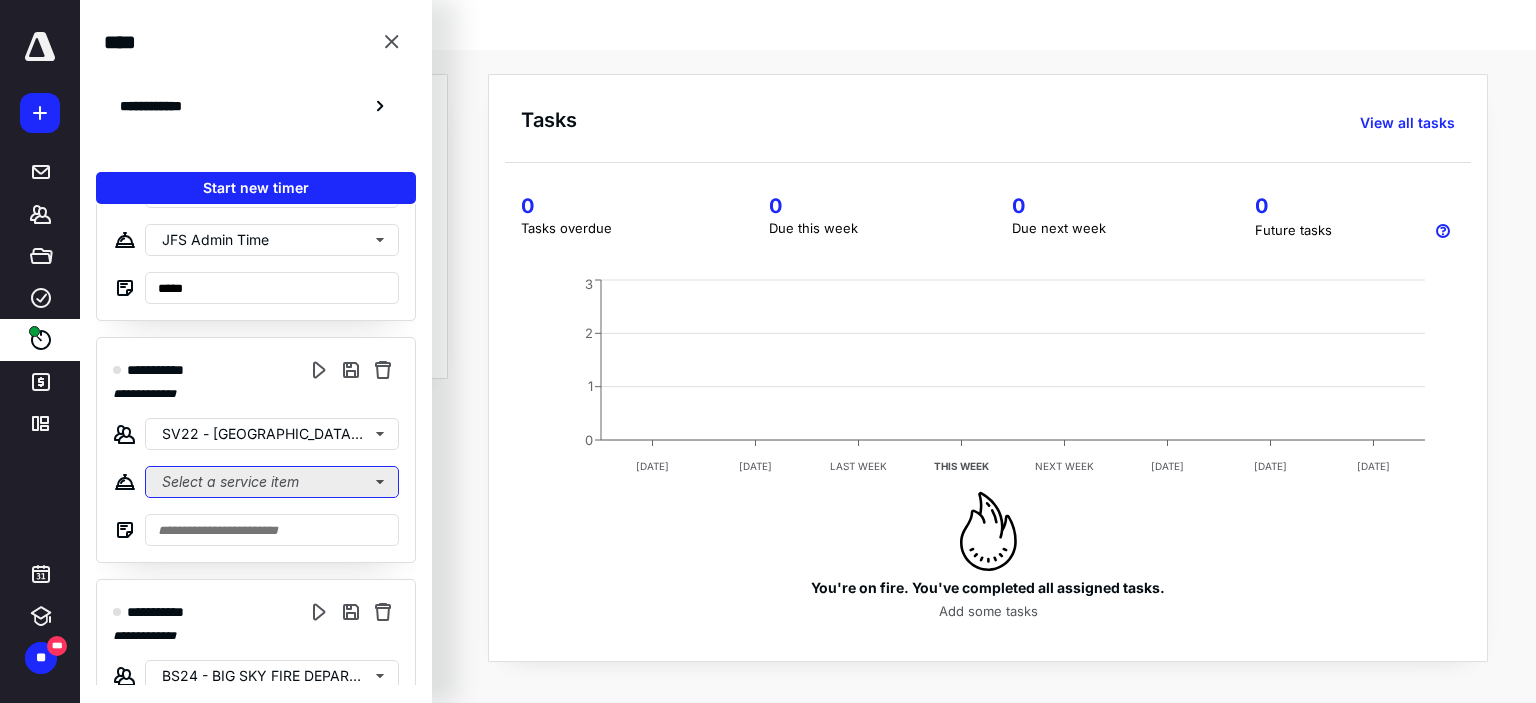 click on "Select a service item" at bounding box center [272, 482] 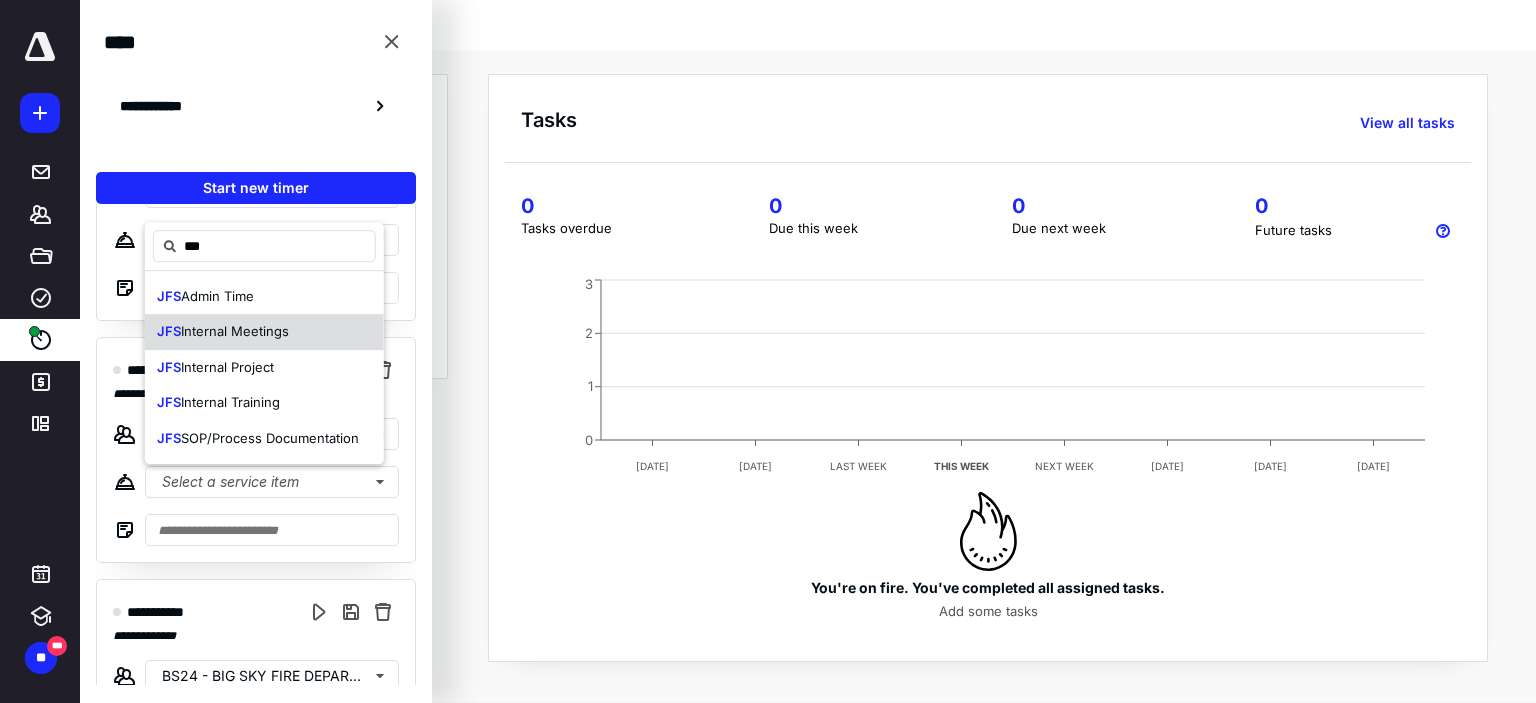 click on "Internal Meetings" at bounding box center [235, 331] 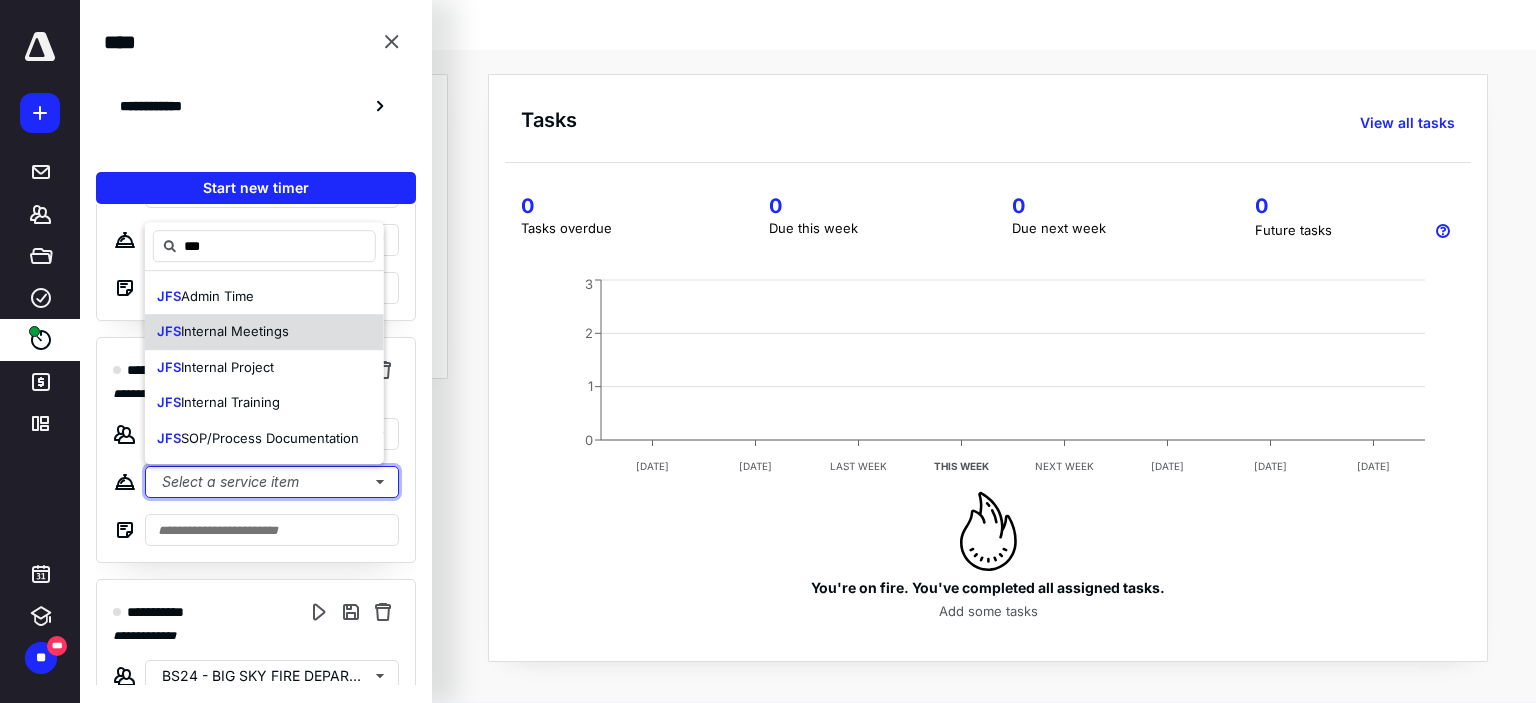 type 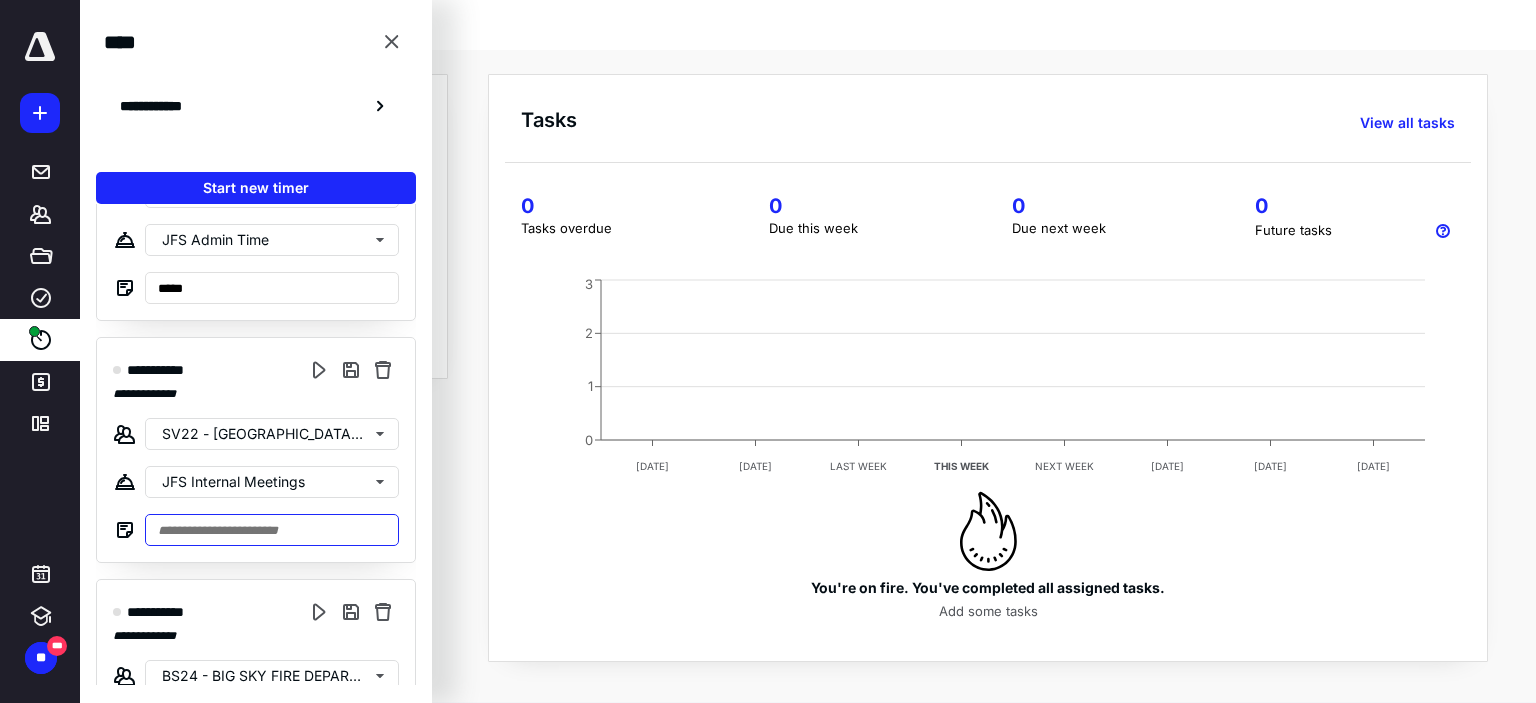 click at bounding box center (272, 530) 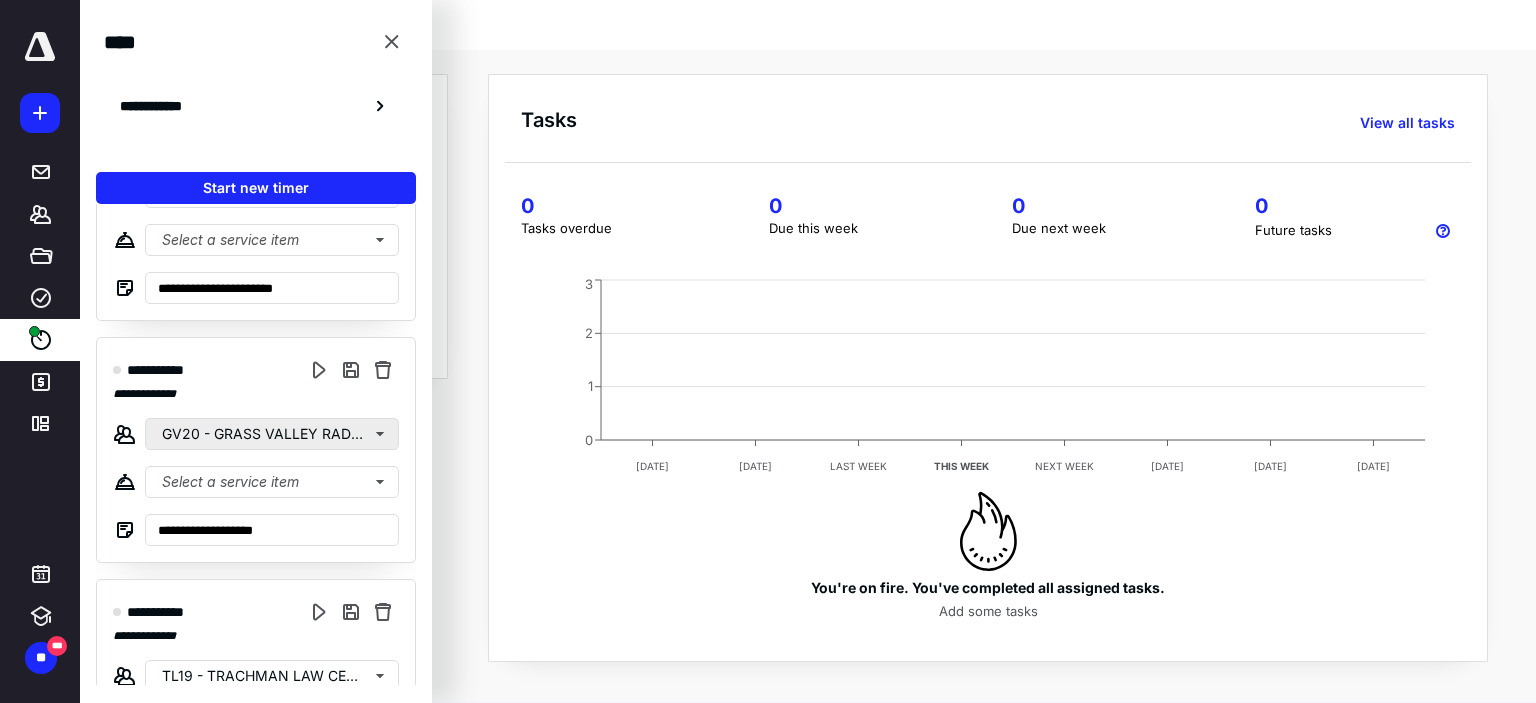 scroll, scrollTop: 1236, scrollLeft: 0, axis: vertical 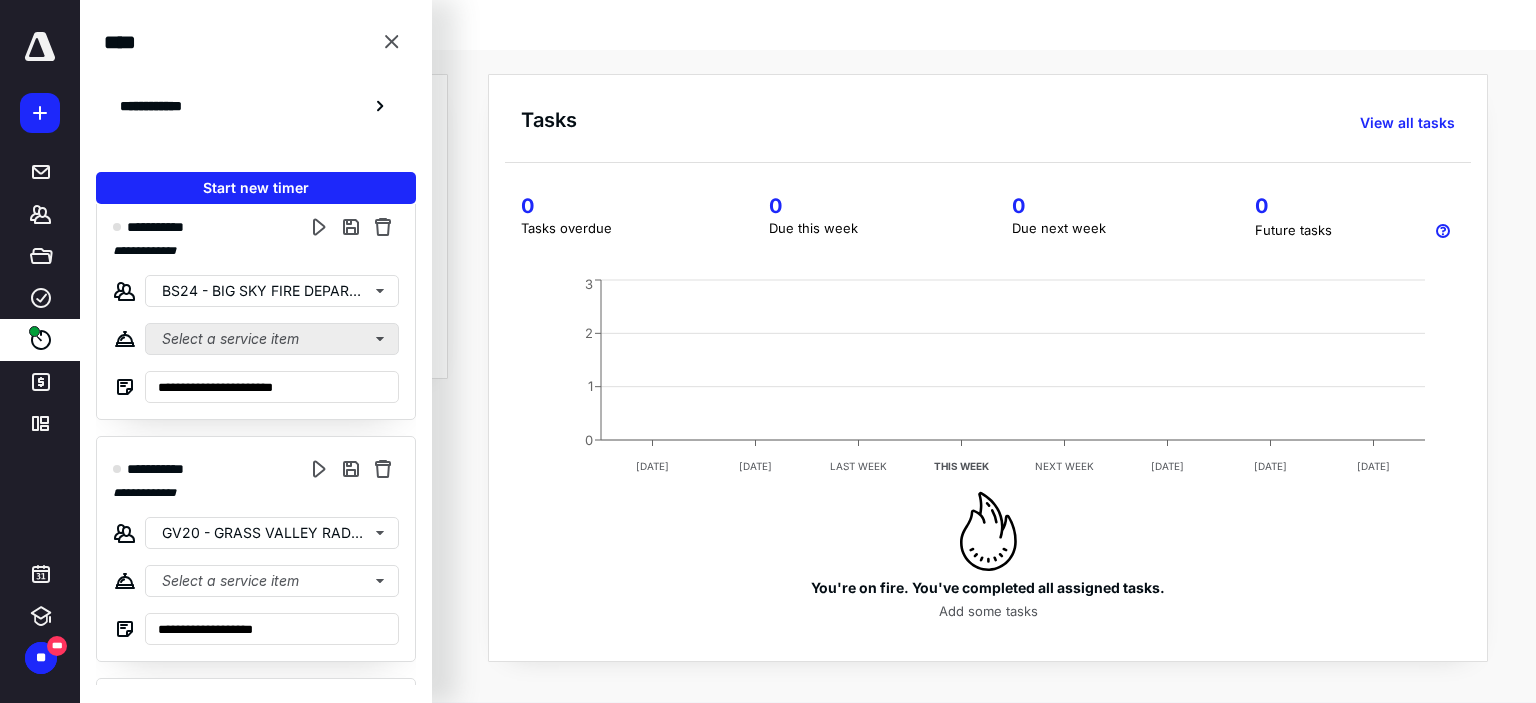 type on "**********" 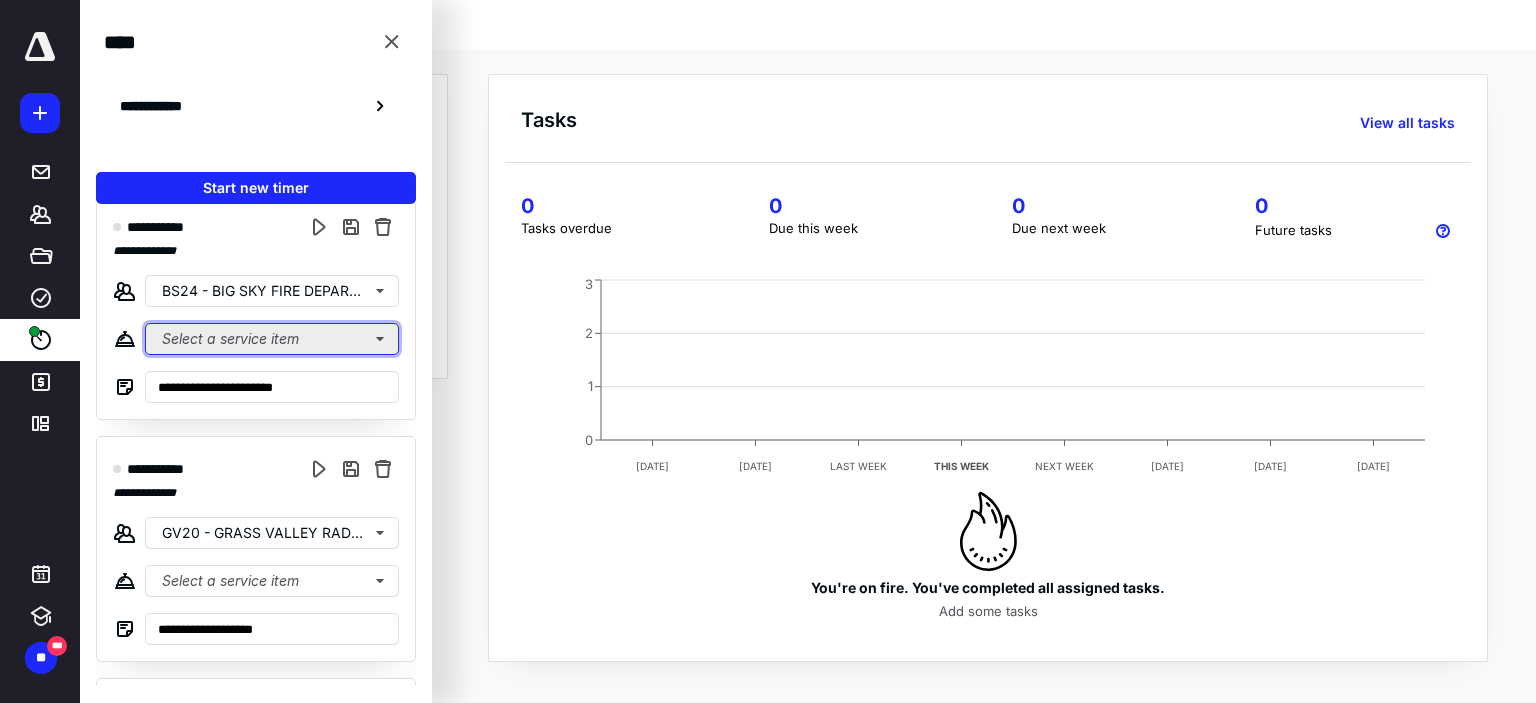 click on "Select a service item" at bounding box center [272, 339] 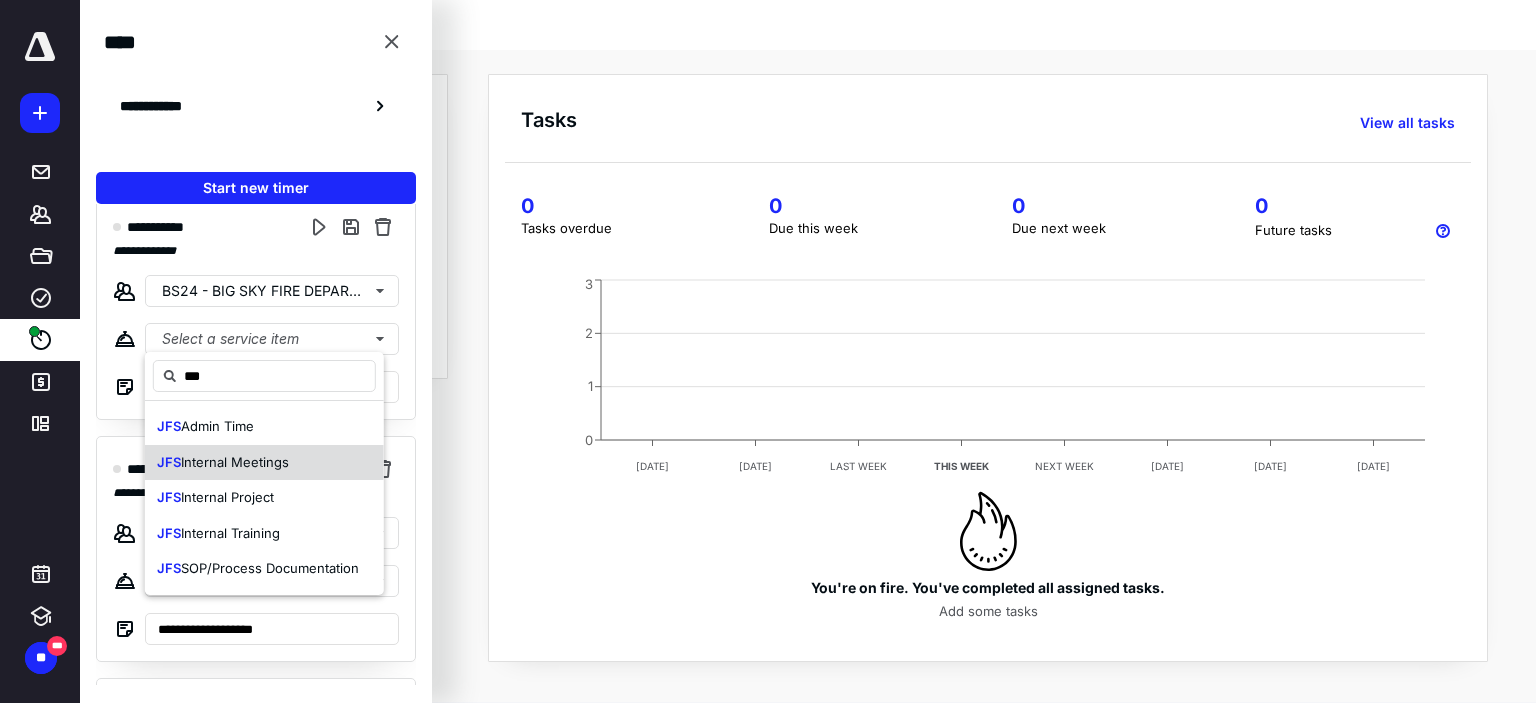 click on "Internal Meetings" at bounding box center [235, 462] 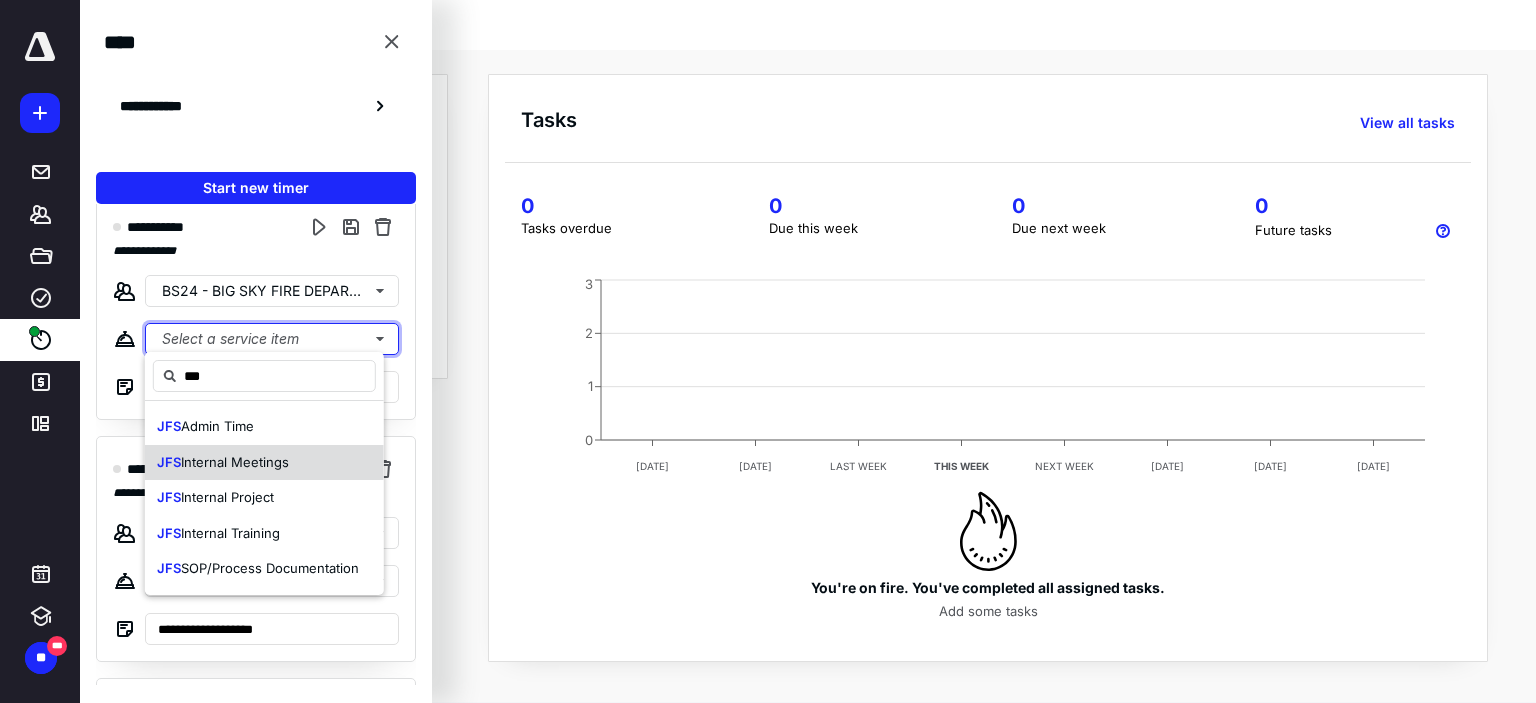 type 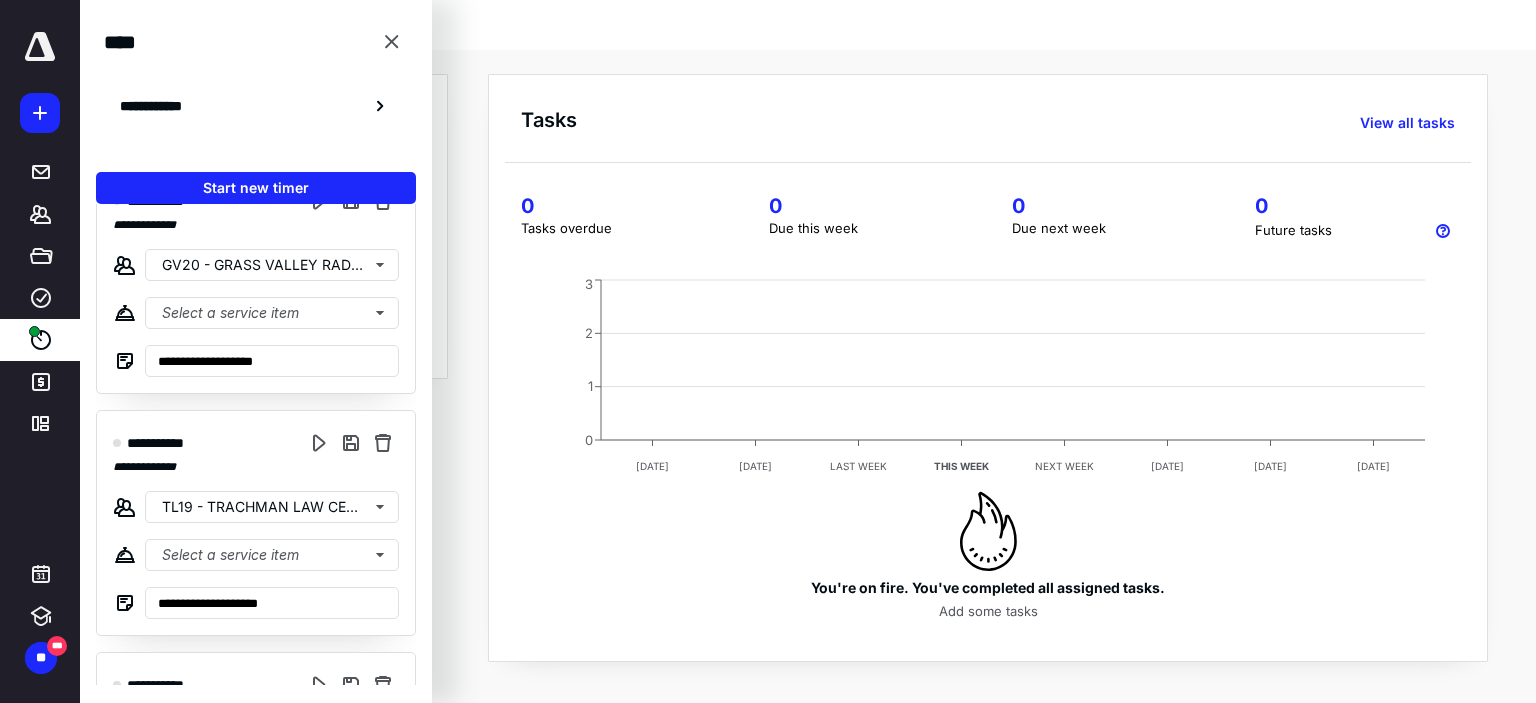 scroll, scrollTop: 1504, scrollLeft: 0, axis: vertical 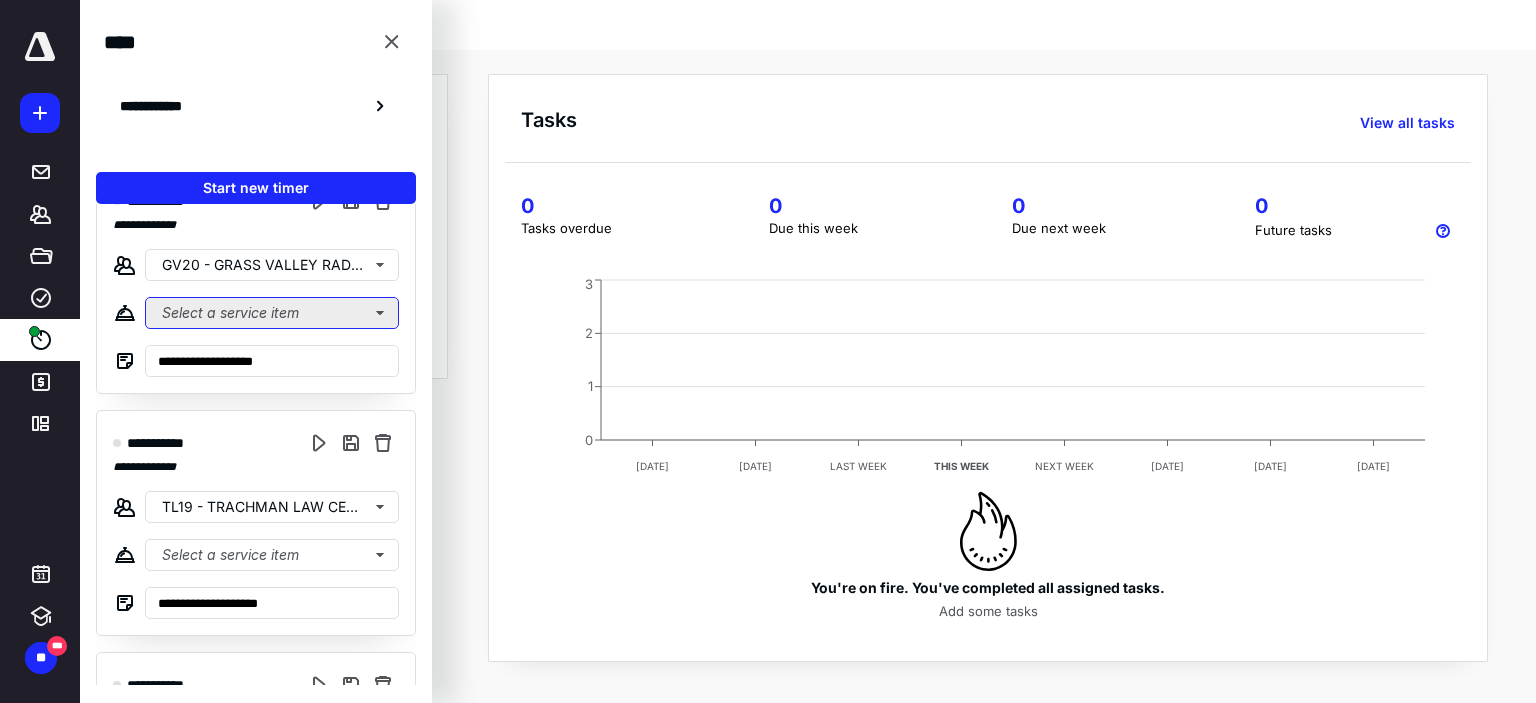 click on "Select a service item" at bounding box center (272, 313) 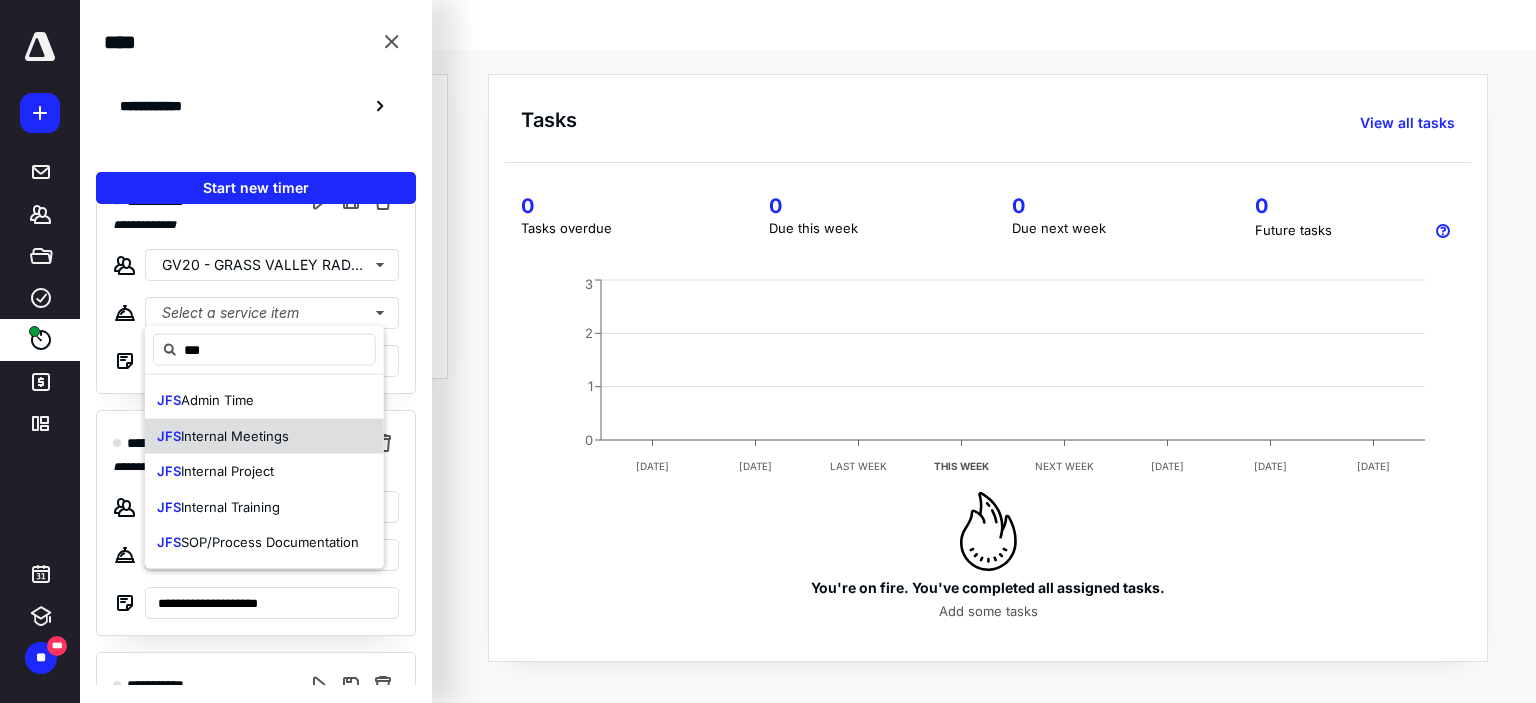 click on "JFS  Internal Meetings" at bounding box center (264, 436) 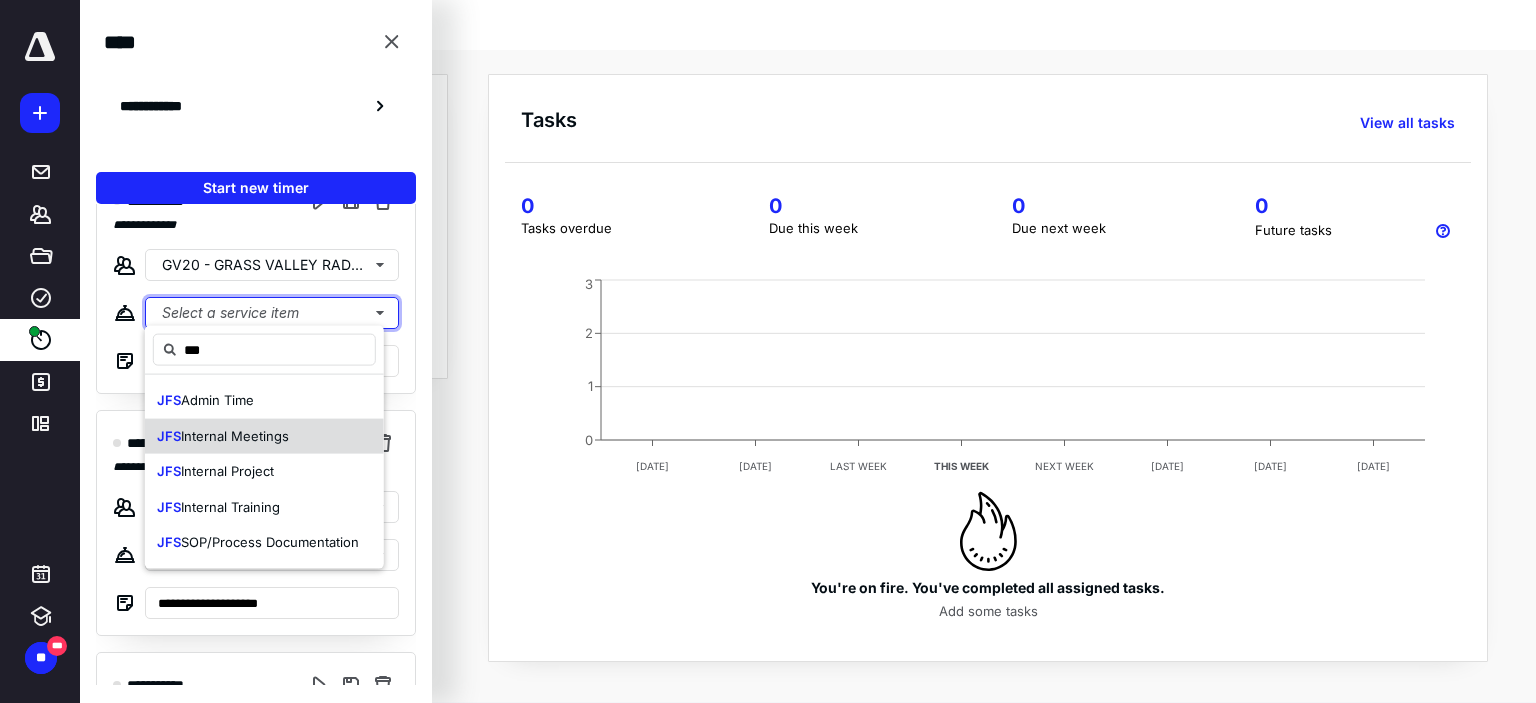 type 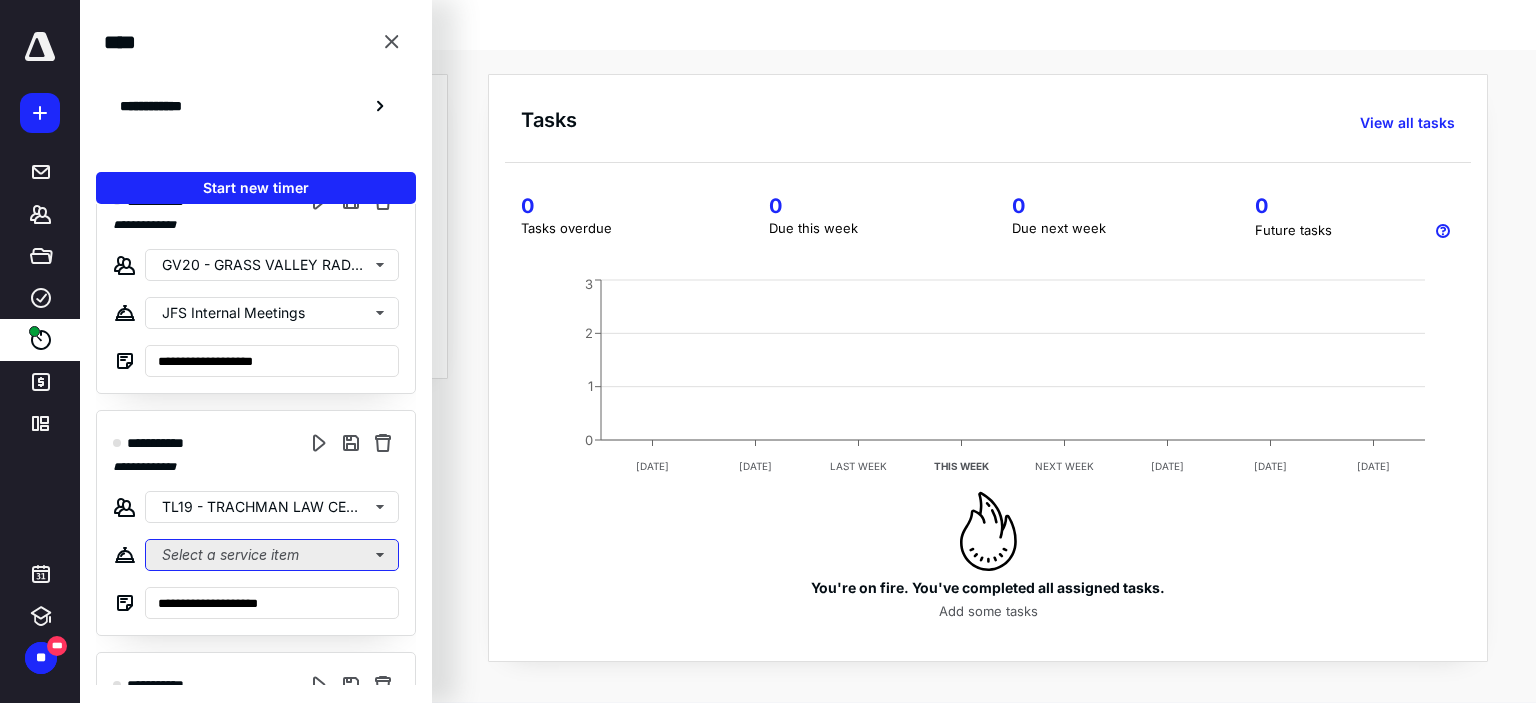 click on "Select a service item" at bounding box center (272, 555) 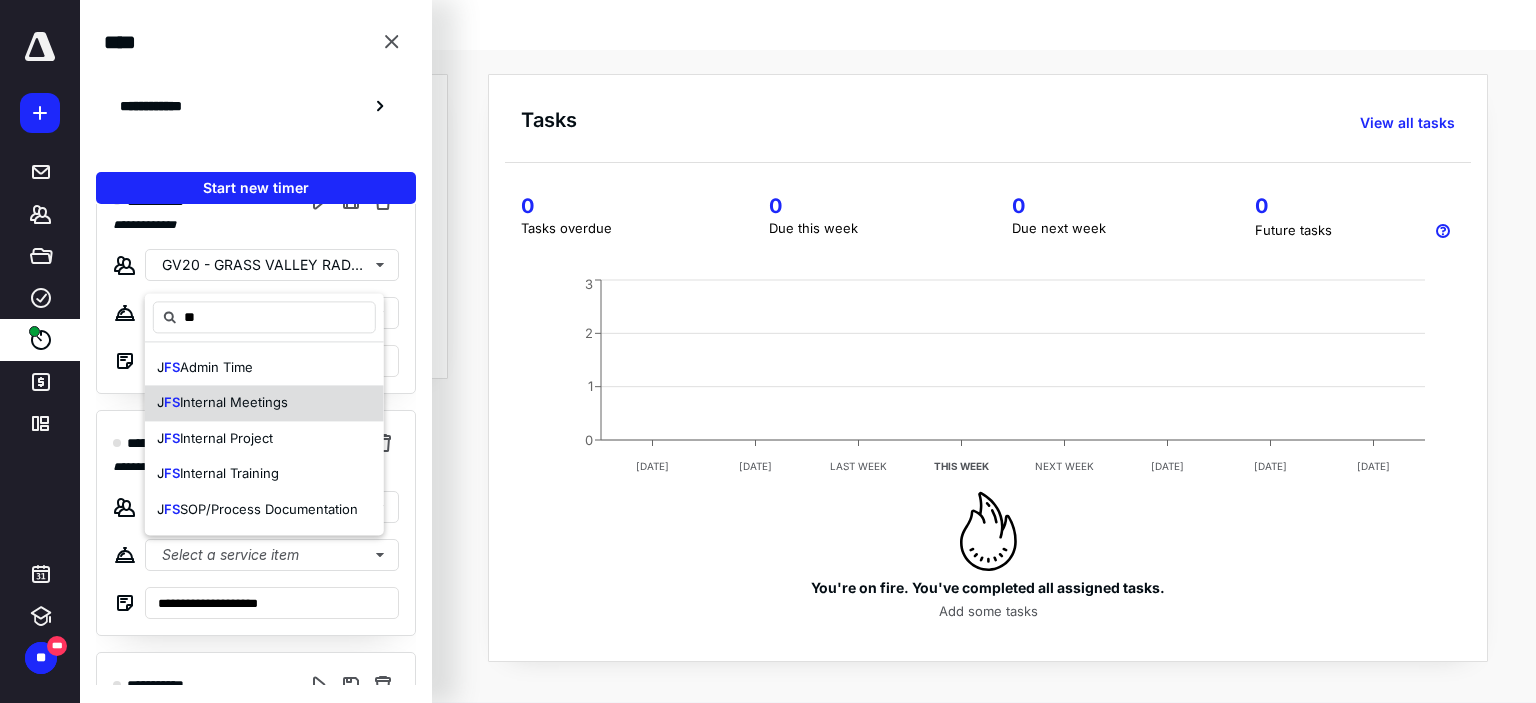 click on "Internal Meetings" at bounding box center [234, 403] 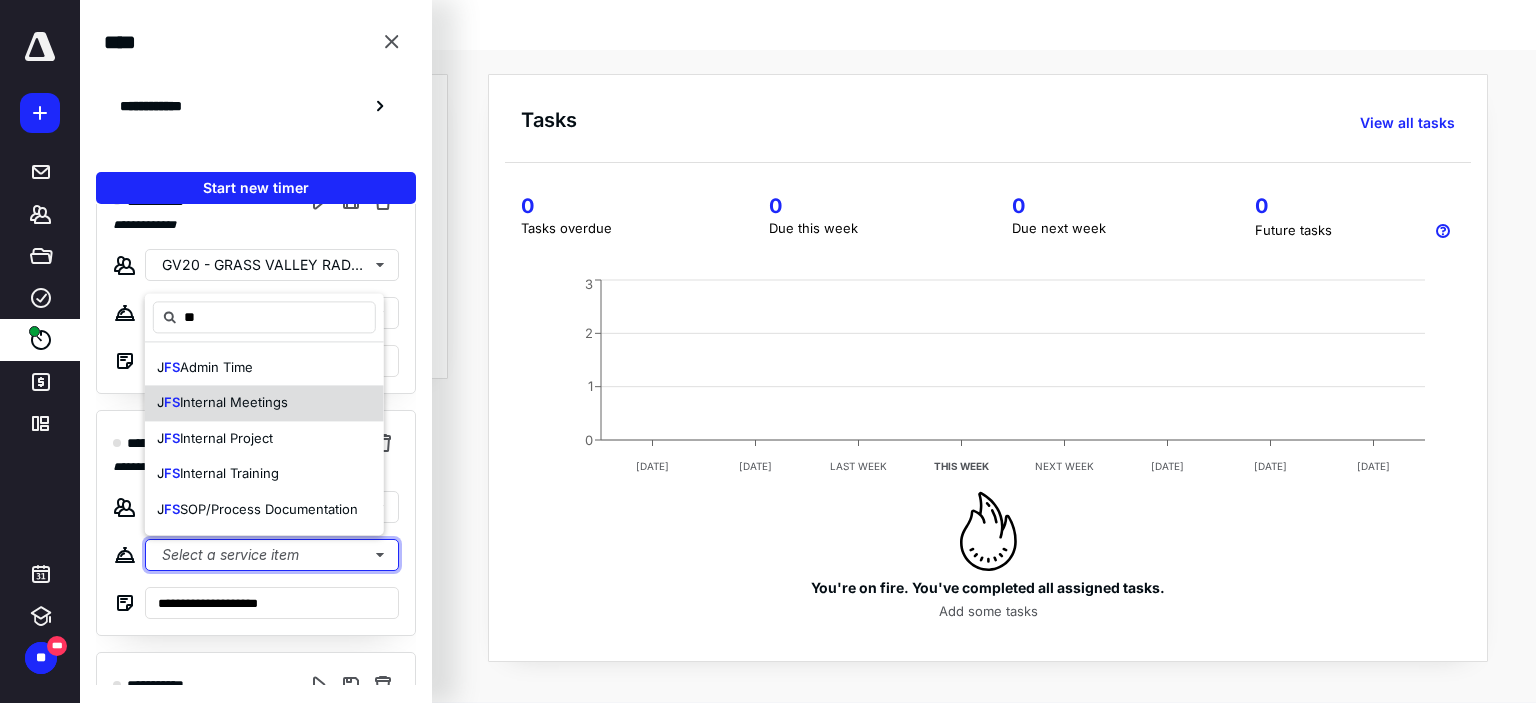 type 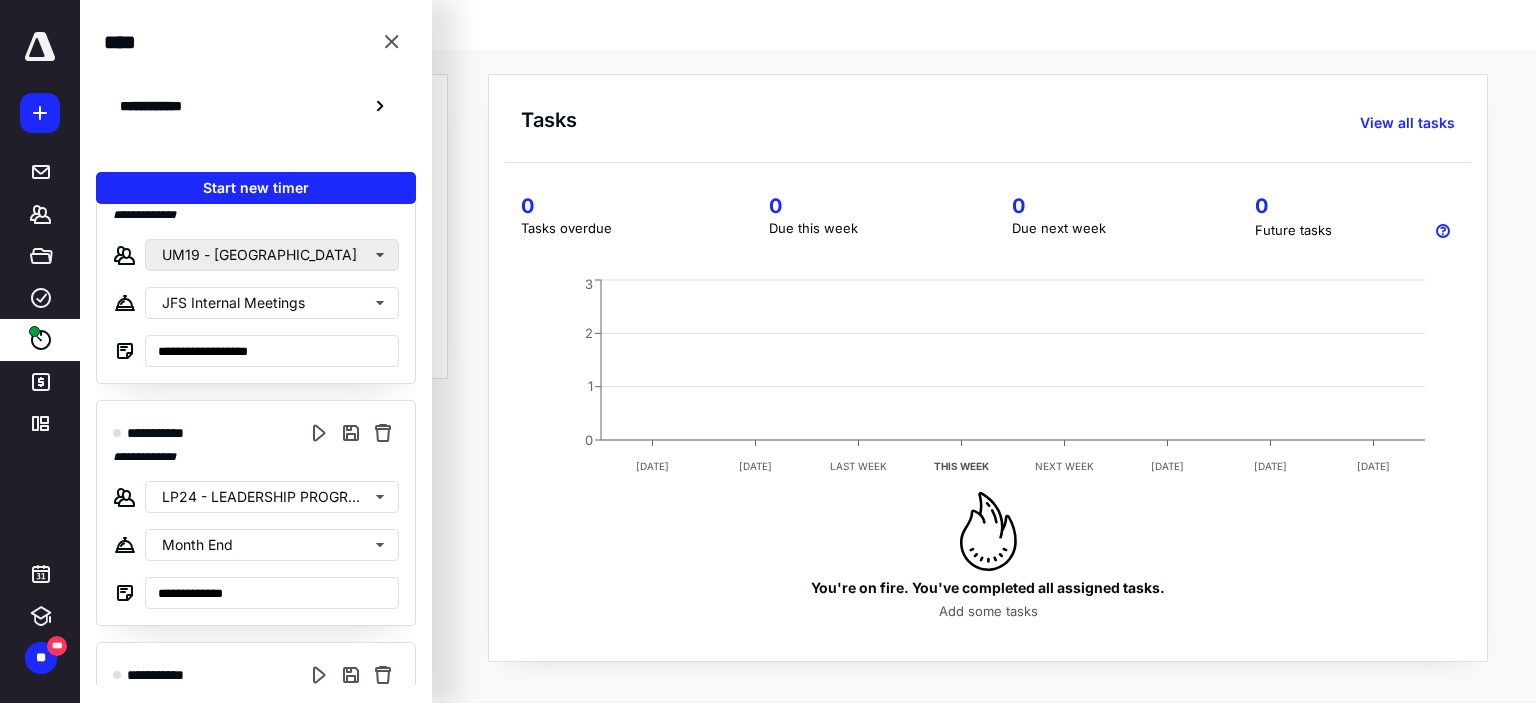 scroll, scrollTop: 303, scrollLeft: 0, axis: vertical 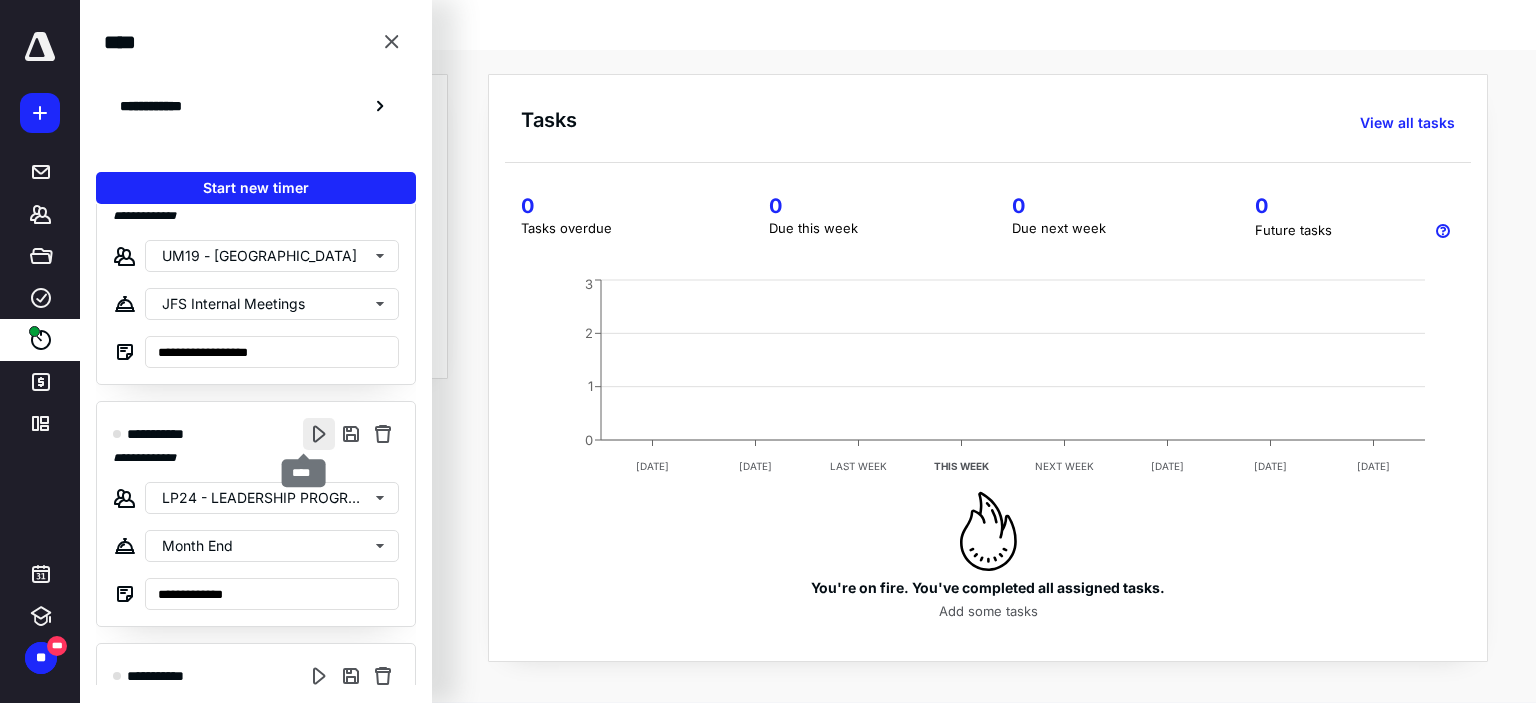 click at bounding box center [319, 434] 